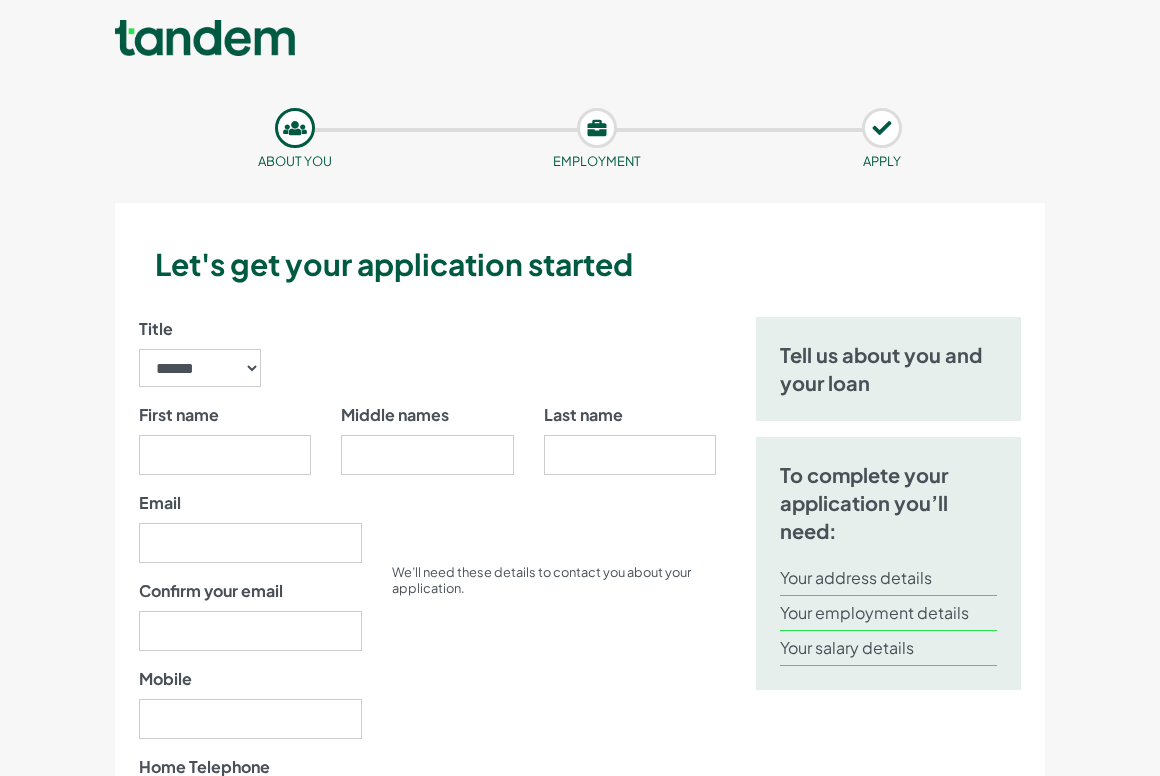 scroll, scrollTop: 0, scrollLeft: 0, axis: both 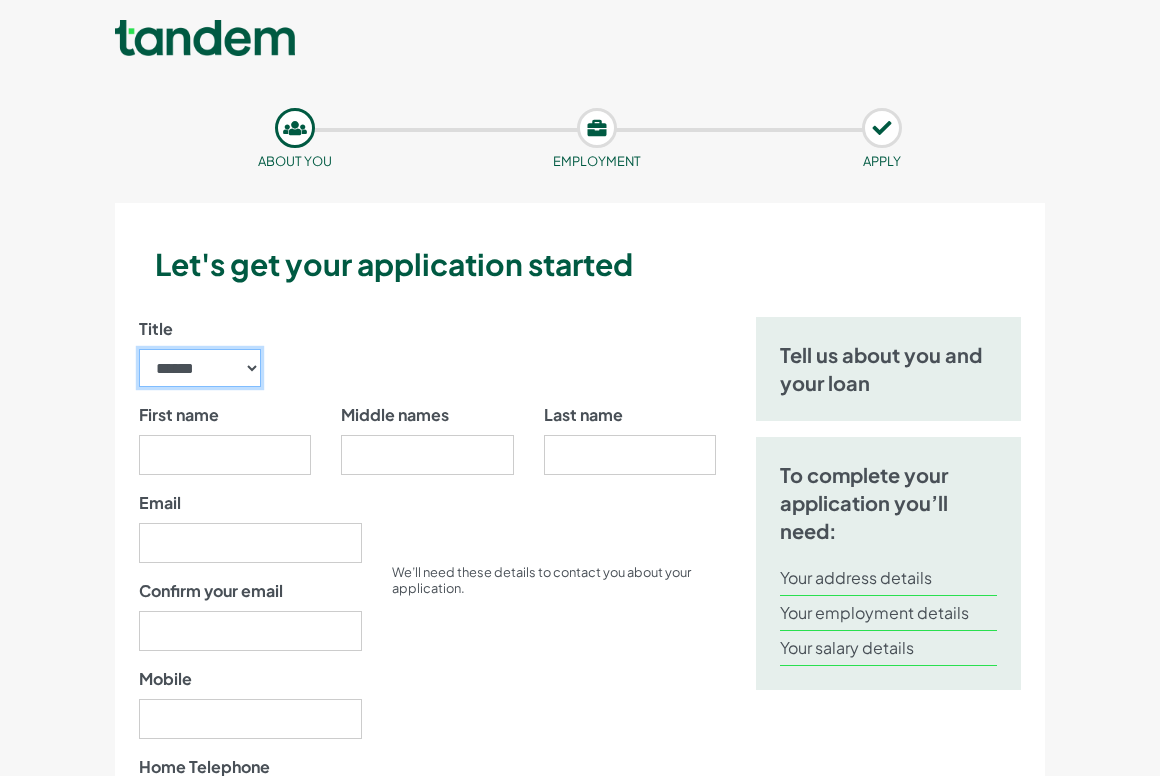 click on "******
**
***
****
**
**
****" at bounding box center (200, 368) 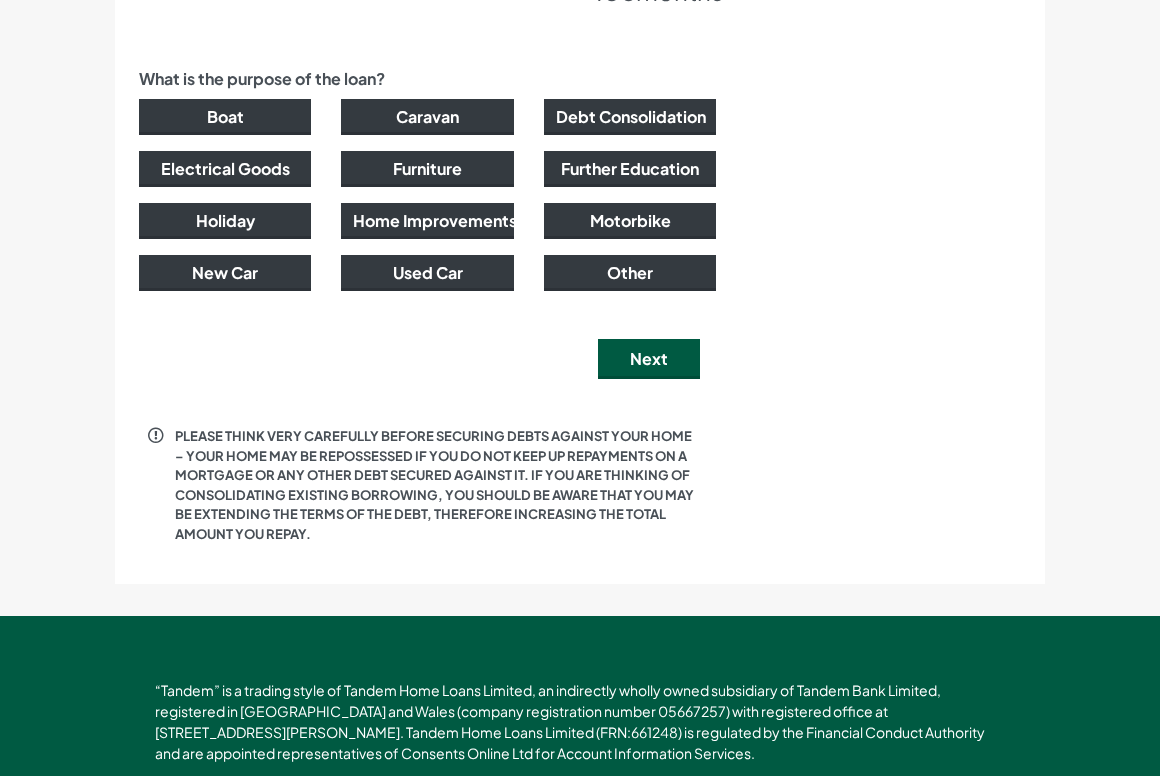 scroll, scrollTop: 1513, scrollLeft: 0, axis: vertical 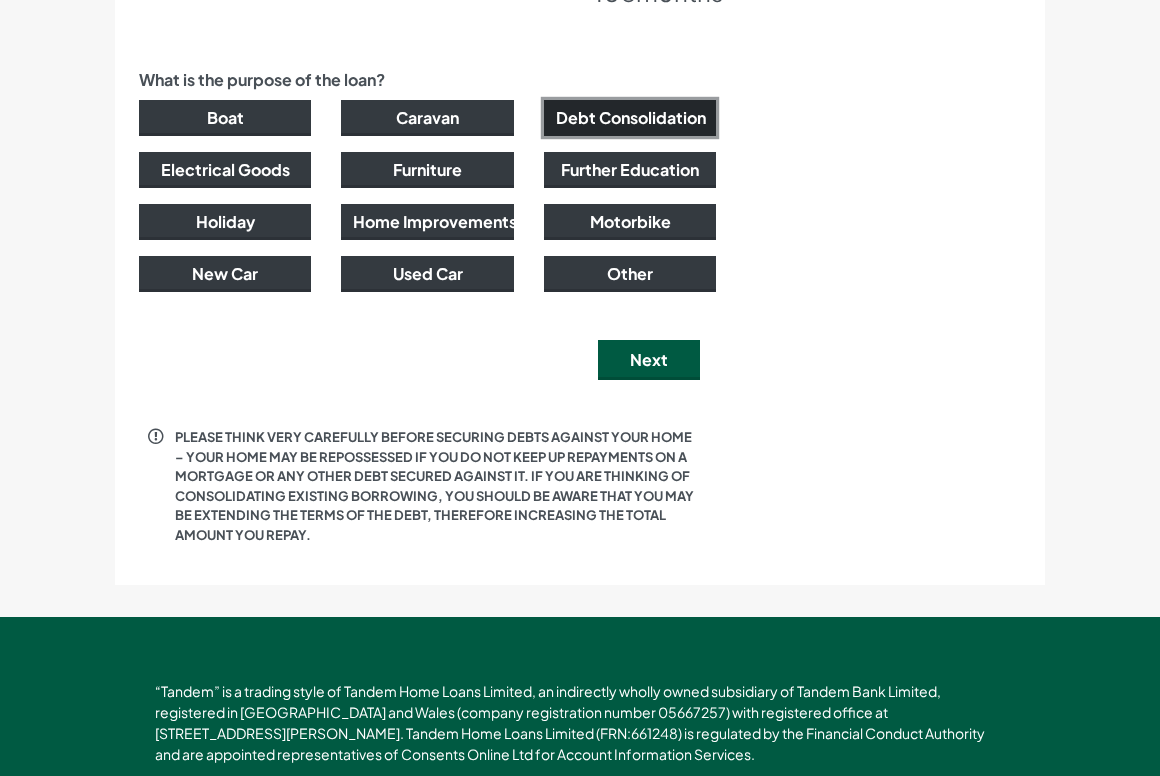 click on "Debt Consolidation" at bounding box center (630, 118) 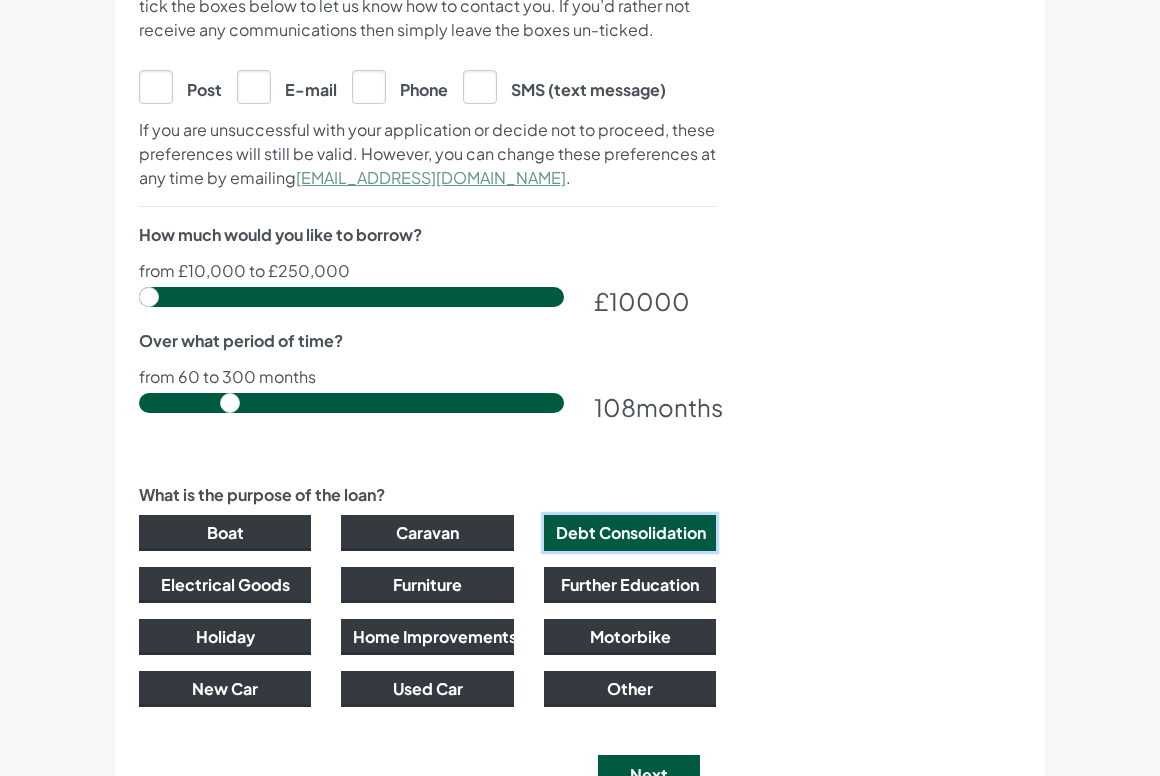 scroll, scrollTop: 1094, scrollLeft: 0, axis: vertical 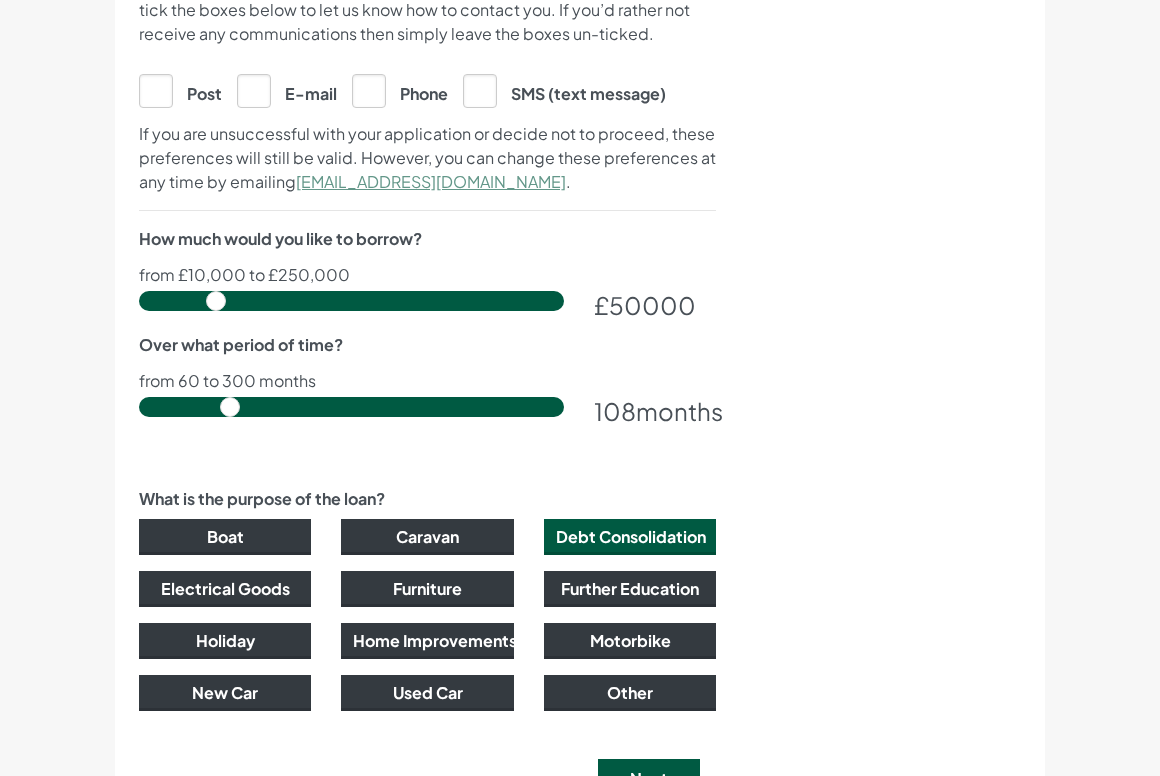 drag, startPoint x: 156, startPoint y: 298, endPoint x: 215, endPoint y: 293, distance: 59.211487 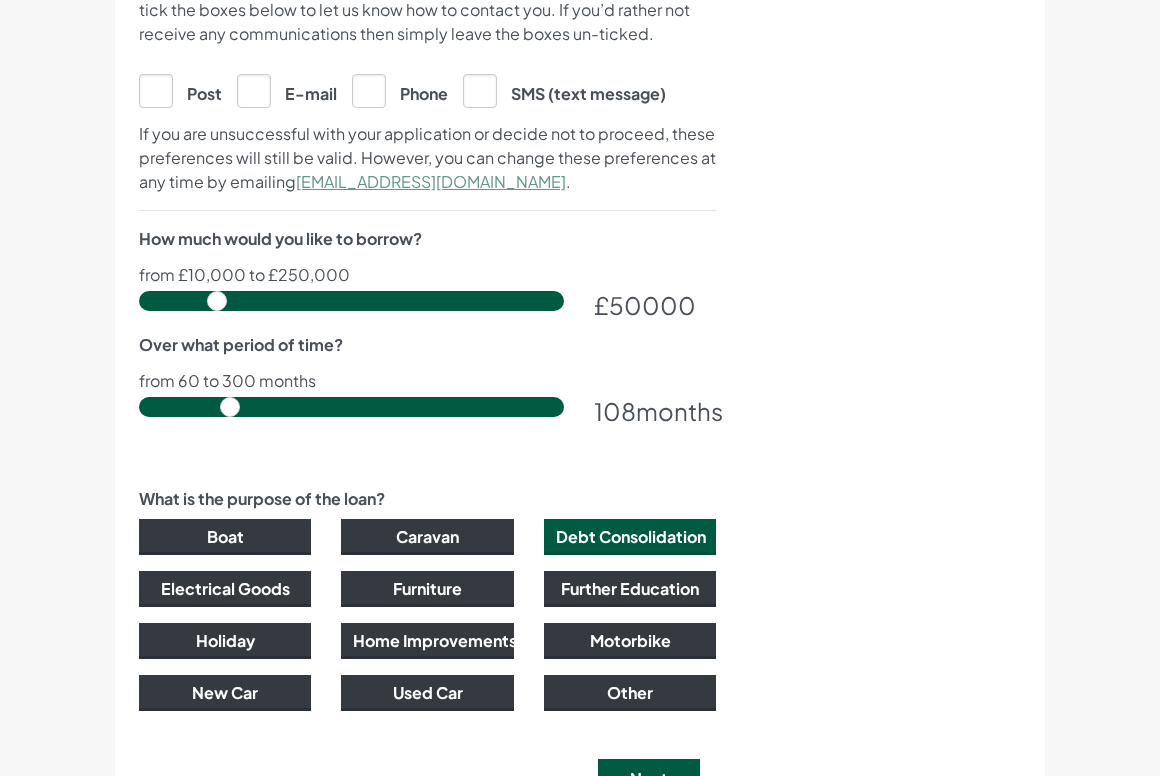 click at bounding box center (351, 301) 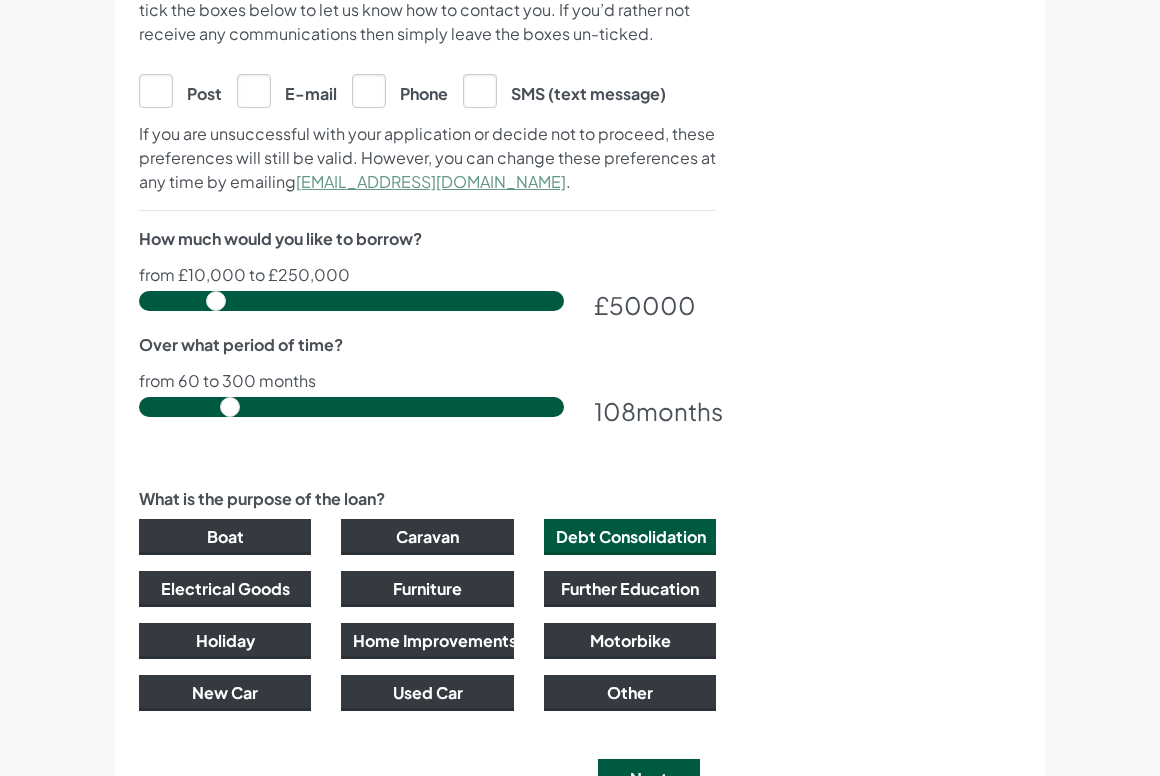 click at bounding box center (351, 301) 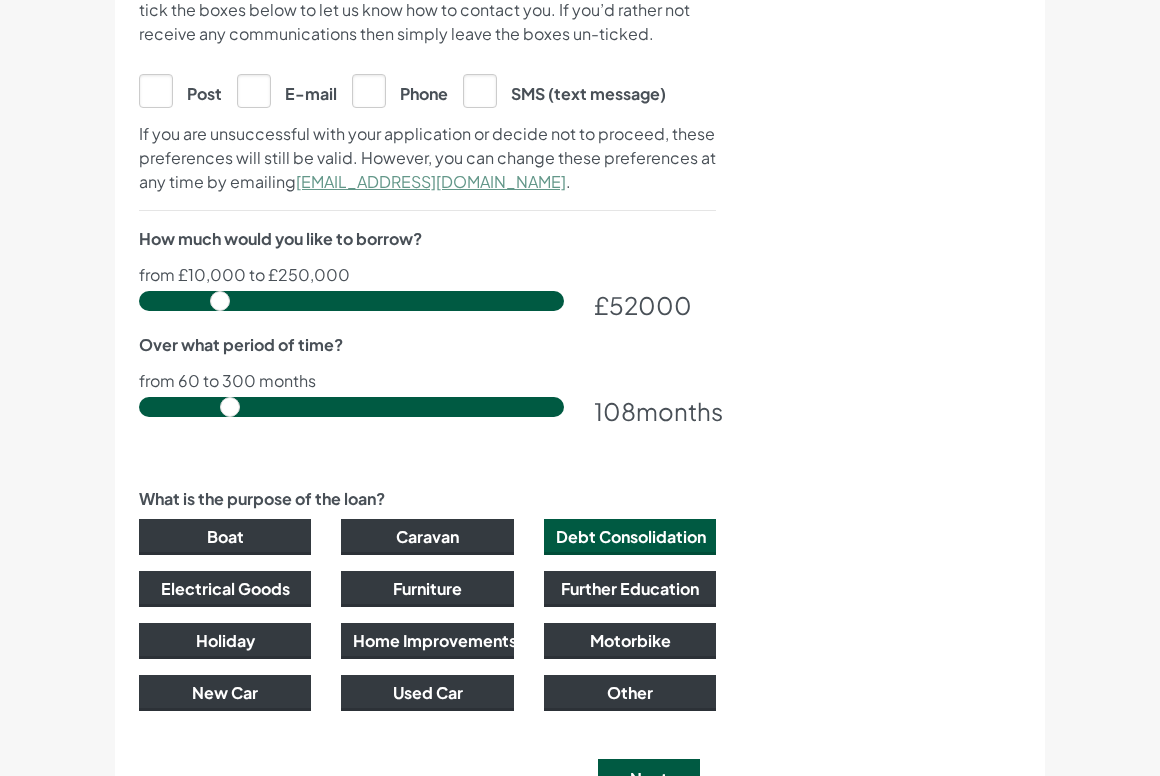 type on "52000" 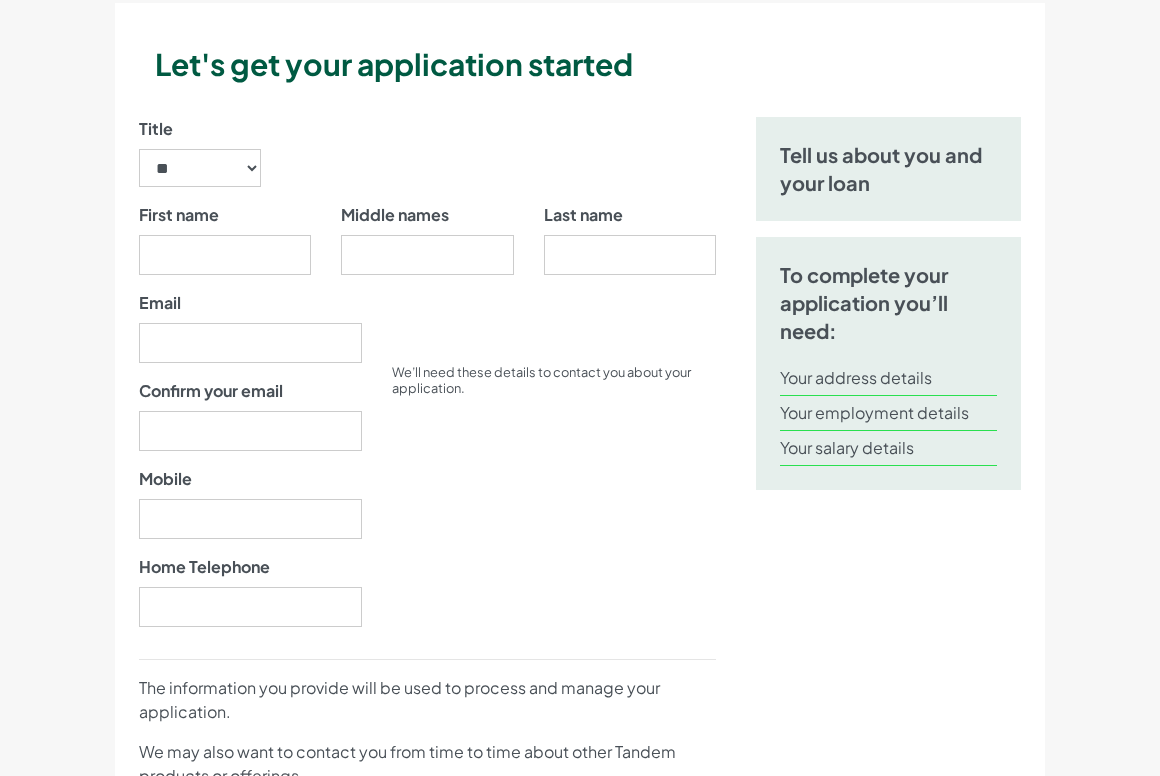 scroll, scrollTop: 195, scrollLeft: 0, axis: vertical 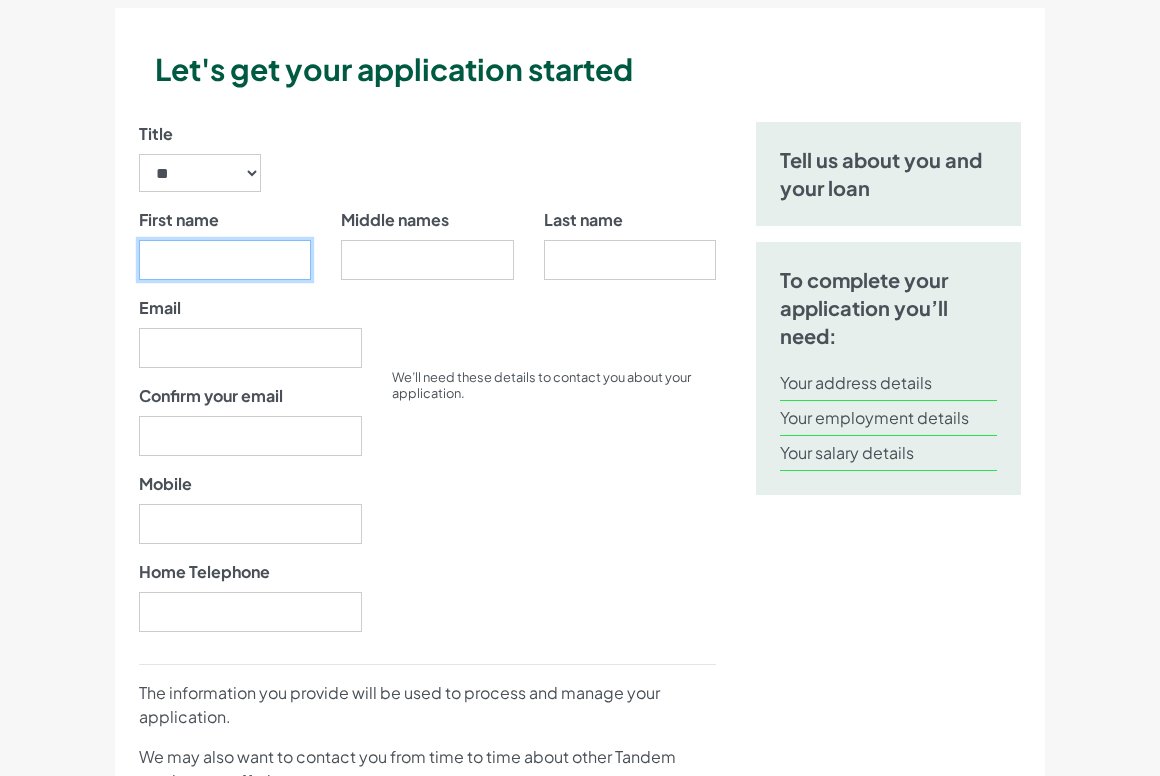 click on "First name" at bounding box center (225, 260) 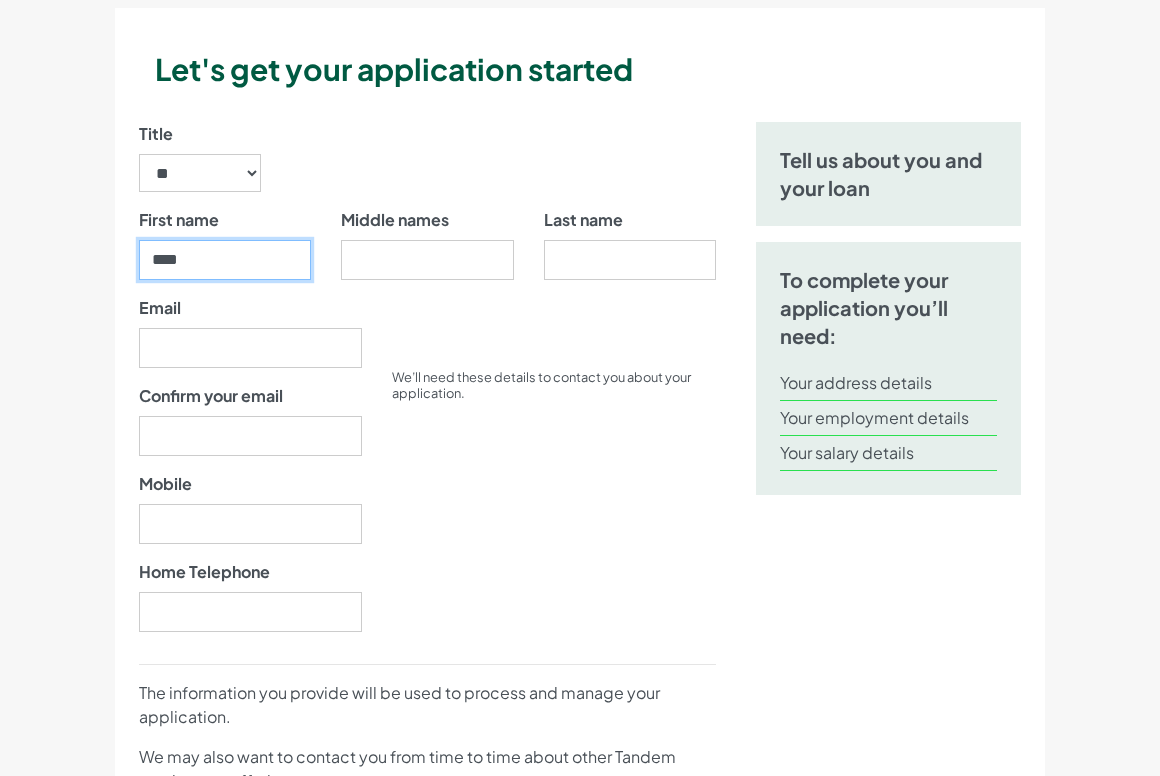 type on "****" 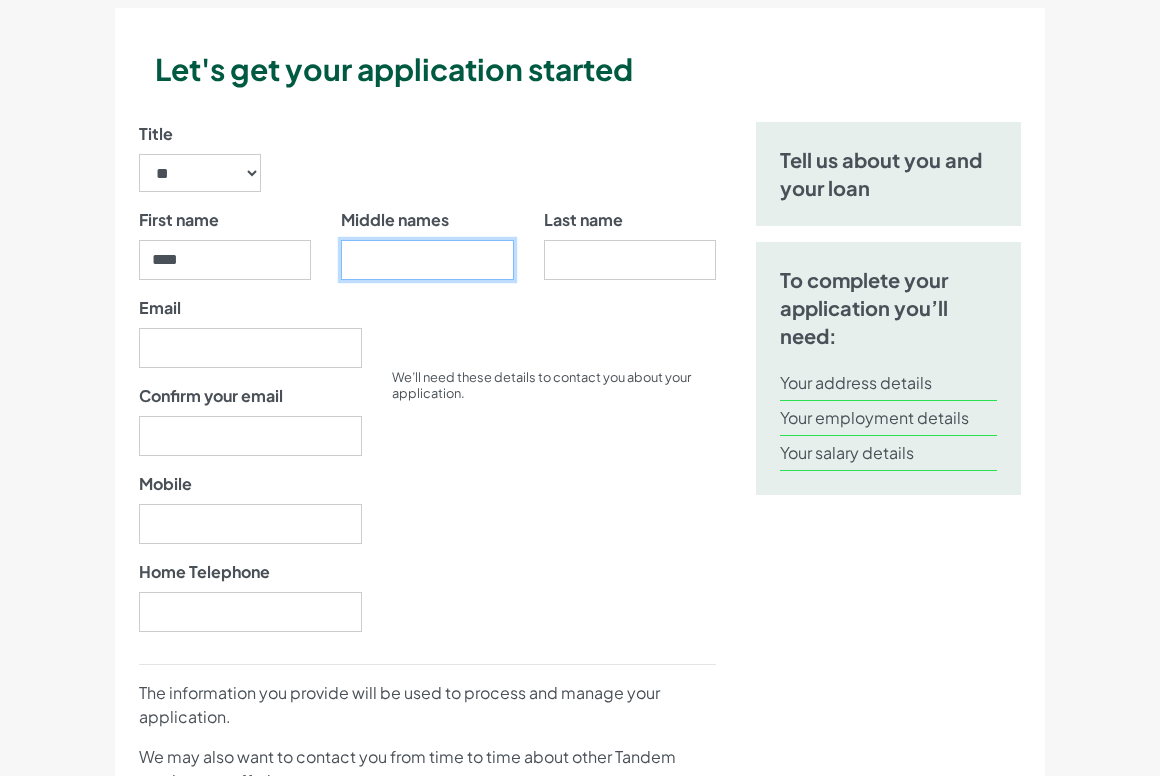 click on "Middle names" at bounding box center [427, 260] 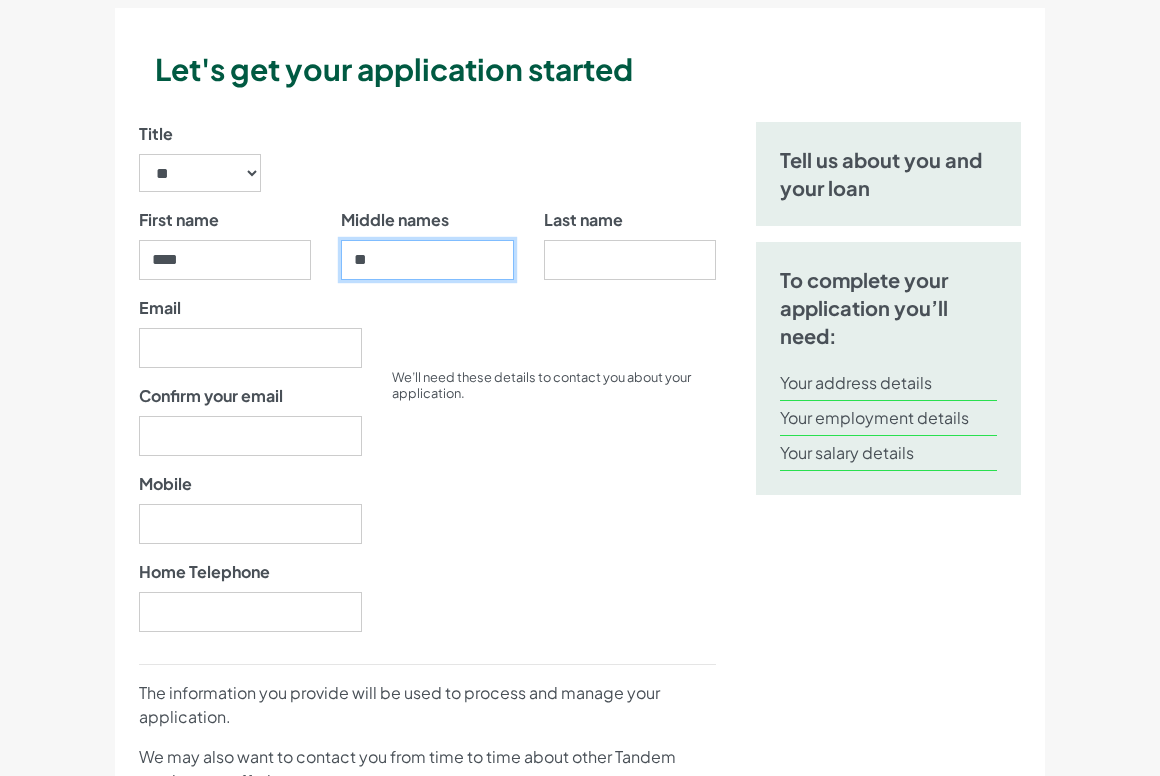 type on "*" 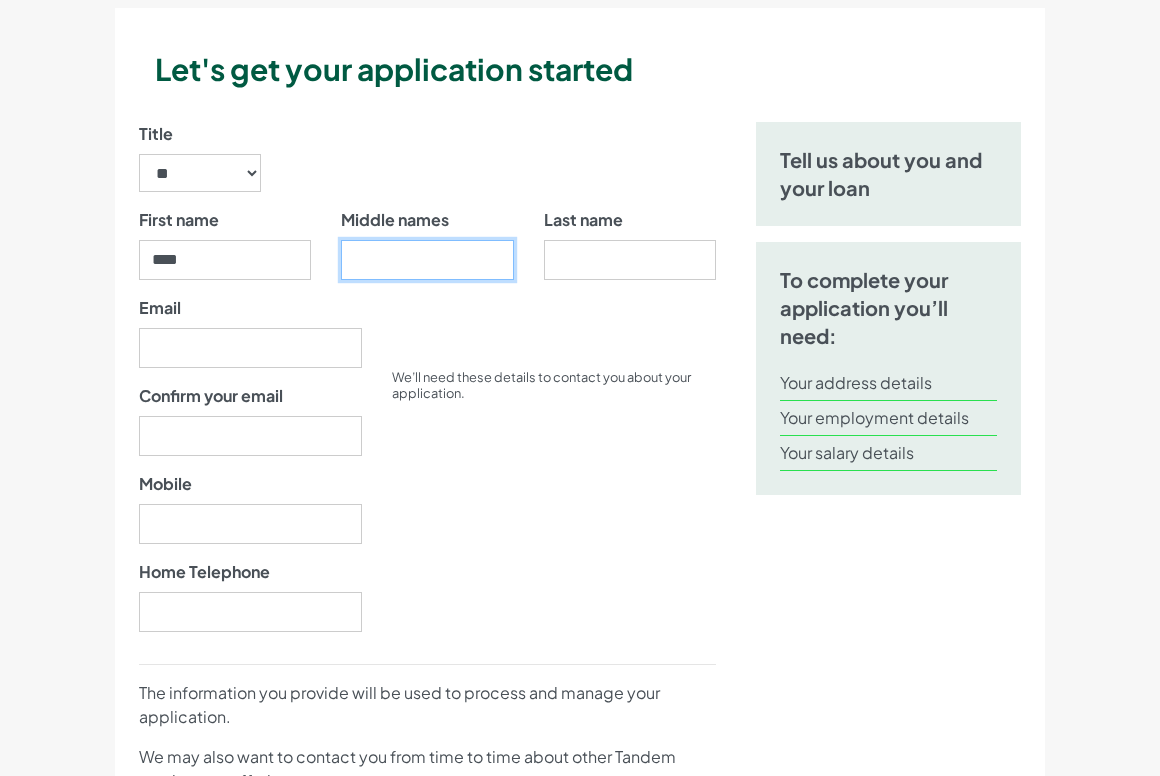 type on "*" 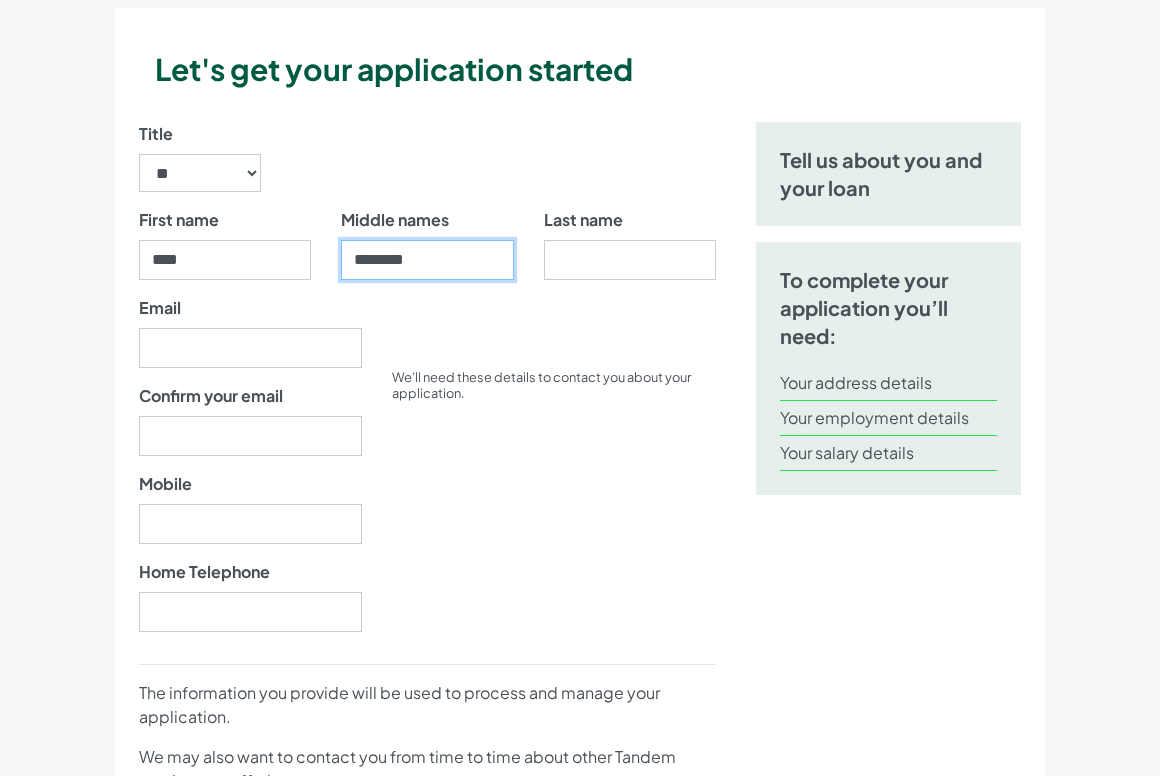 type on "*******" 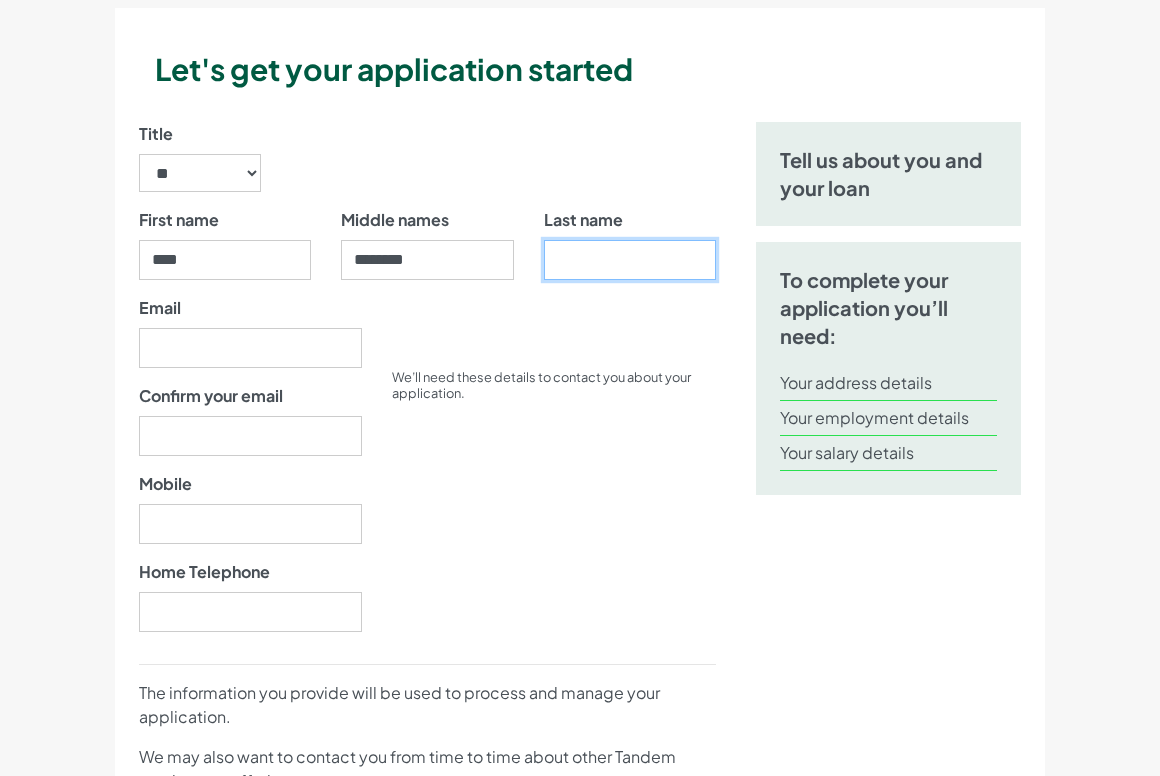 click on "Last name" at bounding box center [630, 260] 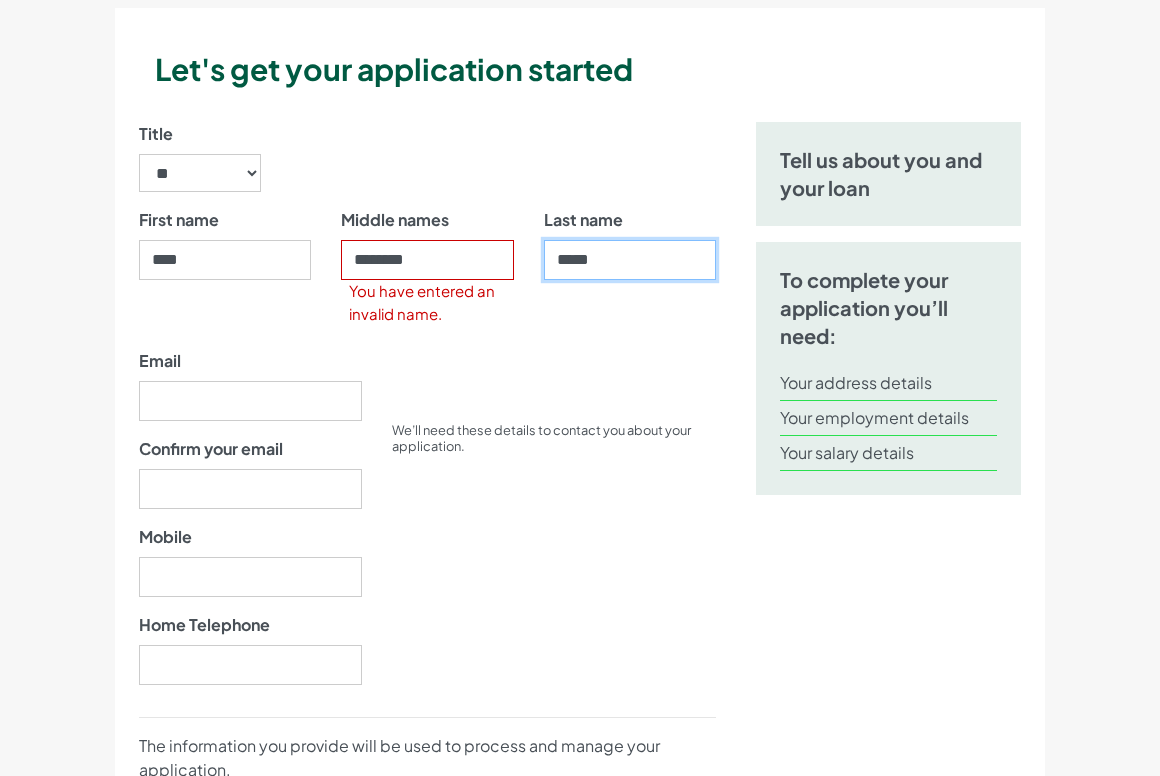type on "*****" 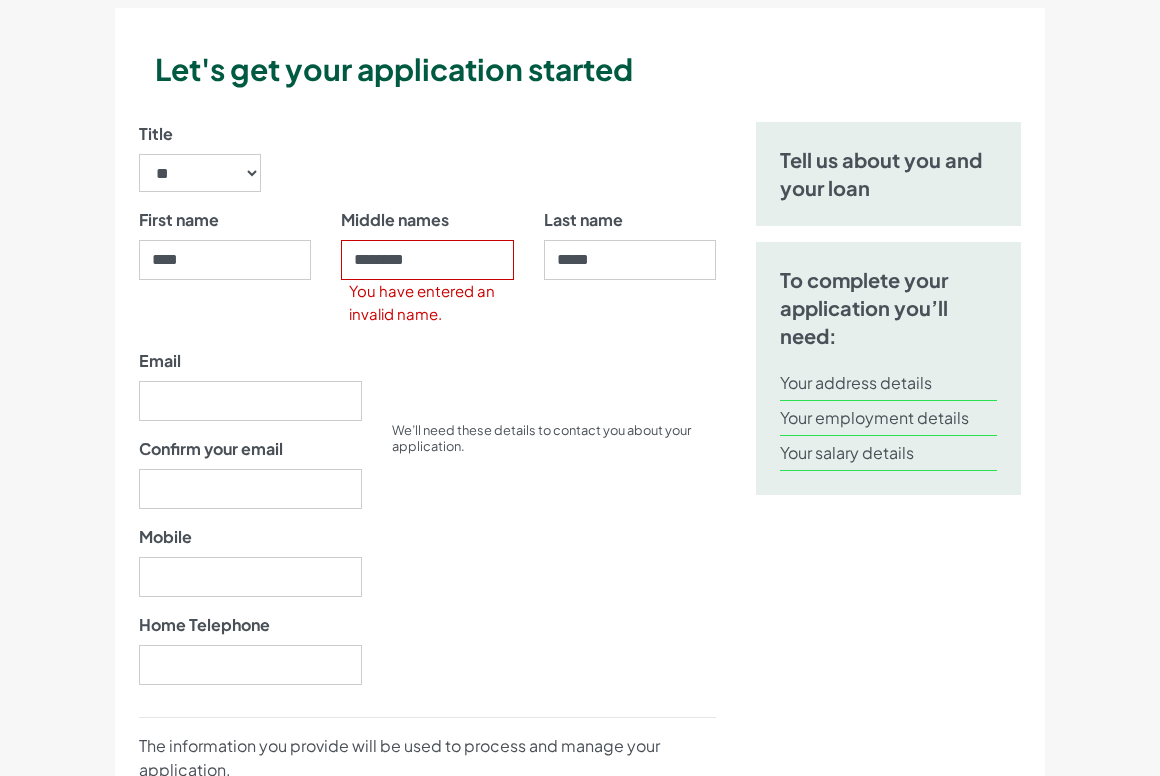 click on "First name
****" at bounding box center [225, 278] 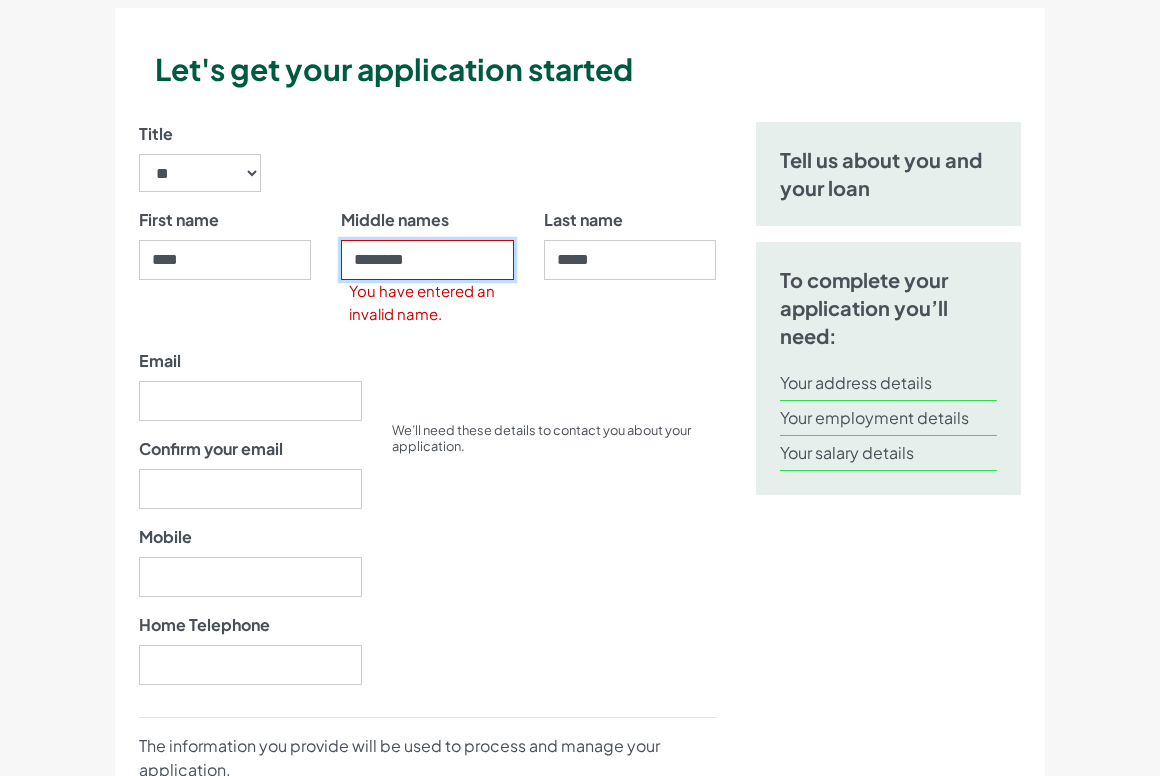 click on "*******" at bounding box center (427, 260) 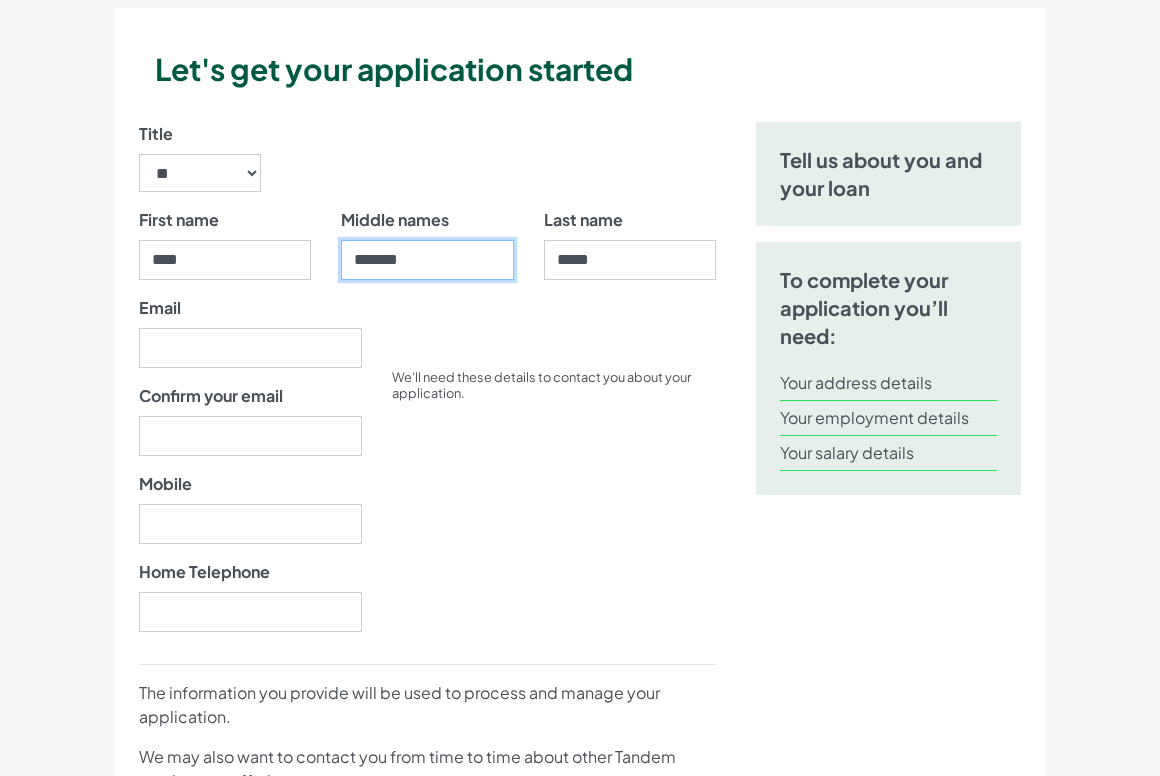 type on "*******" 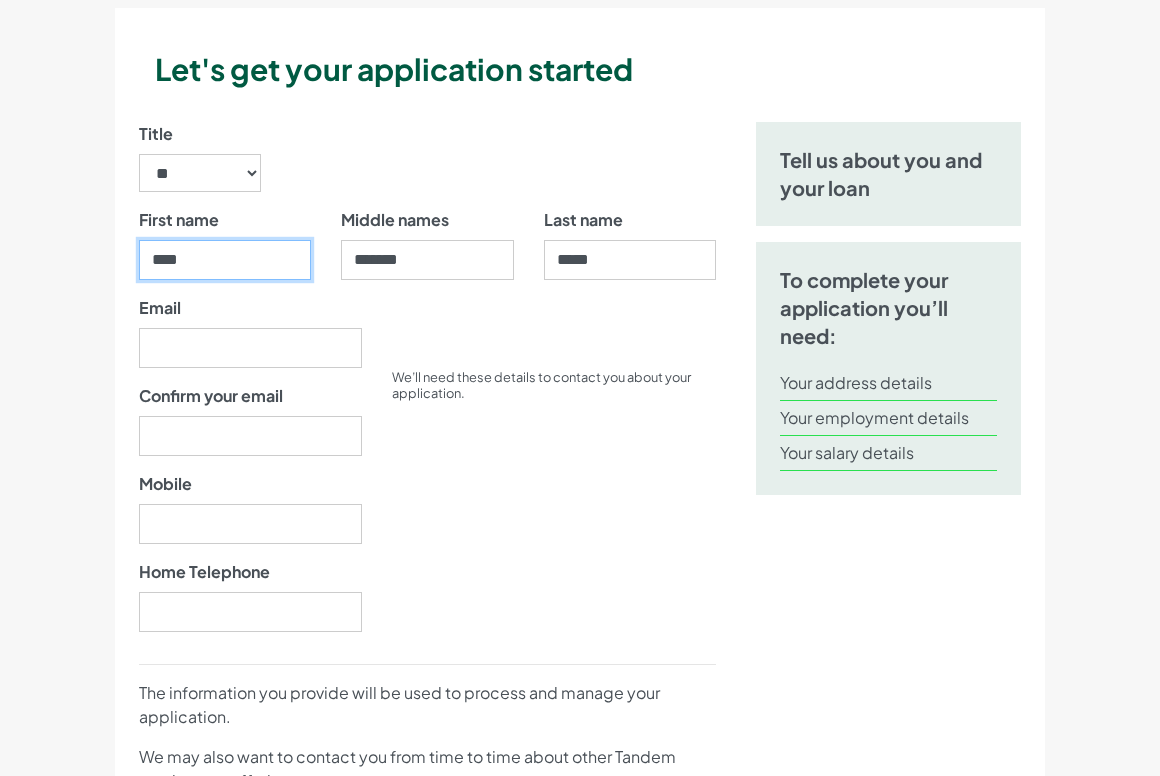 click on "****" at bounding box center [225, 260] 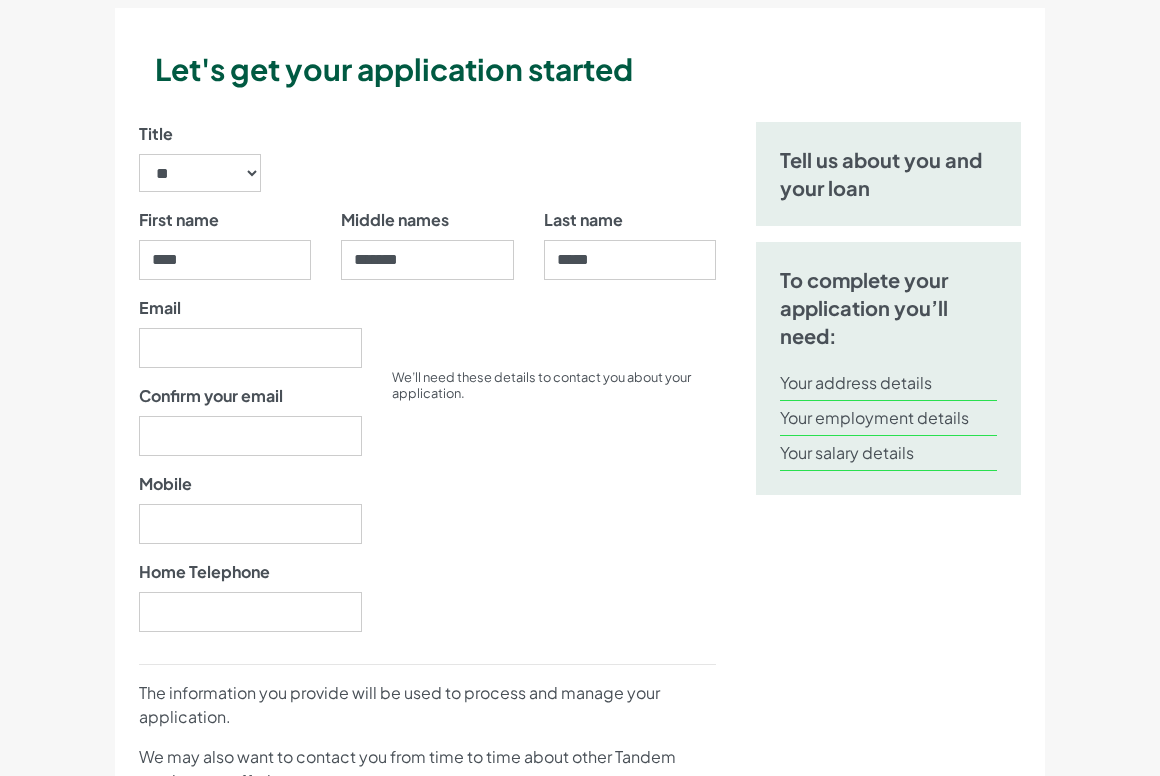 click on "Email" at bounding box center (250, 332) 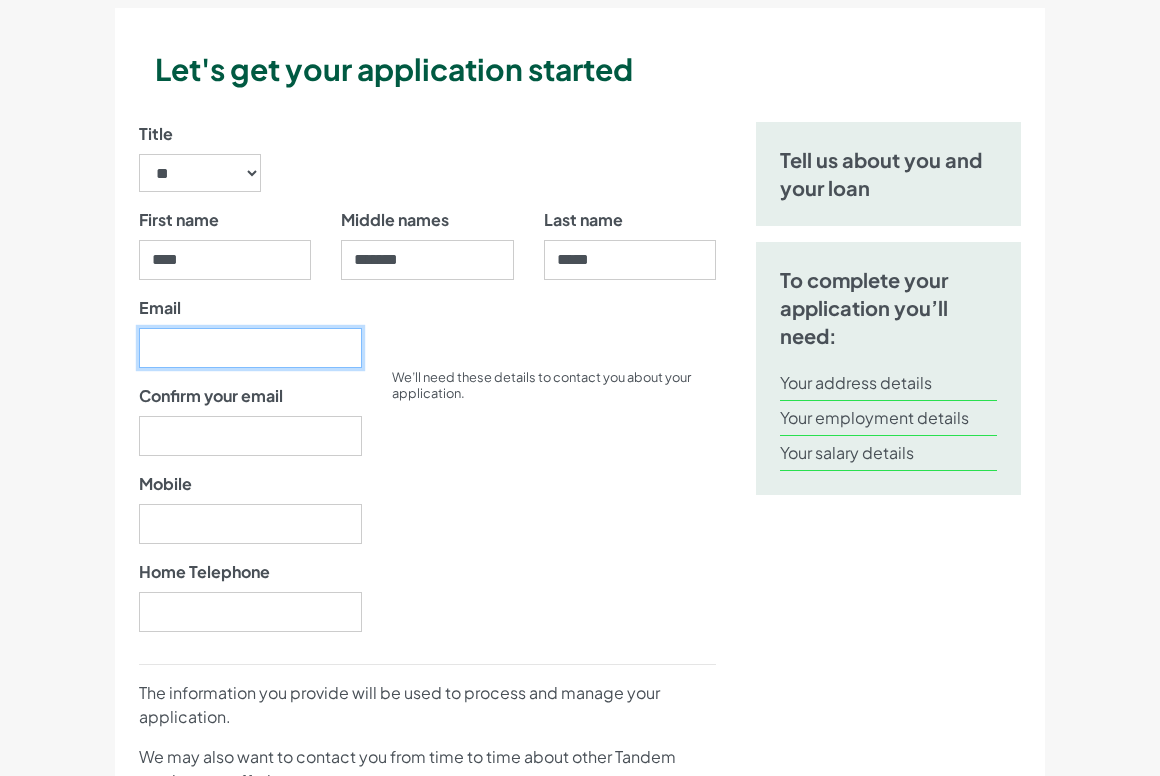 click on "Email" at bounding box center (250, 348) 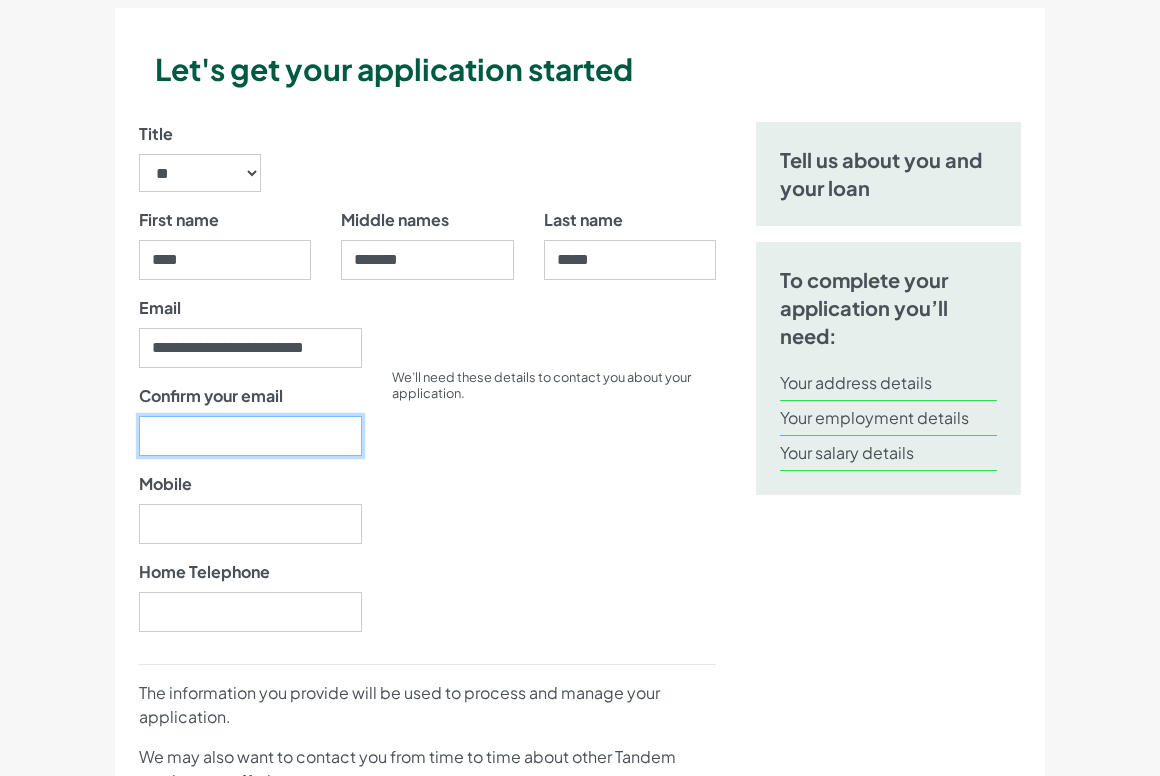click on "Confirm your email" at bounding box center [250, 436] 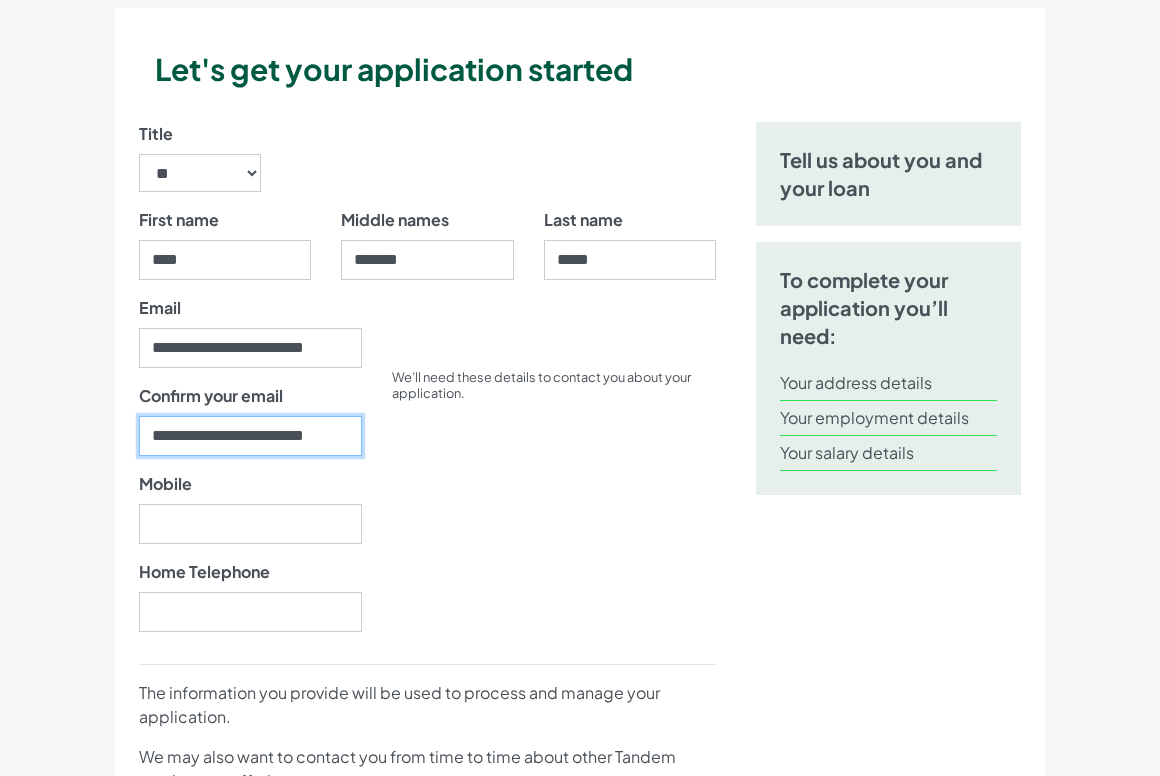 scroll, scrollTop: 0, scrollLeft: 18, axis: horizontal 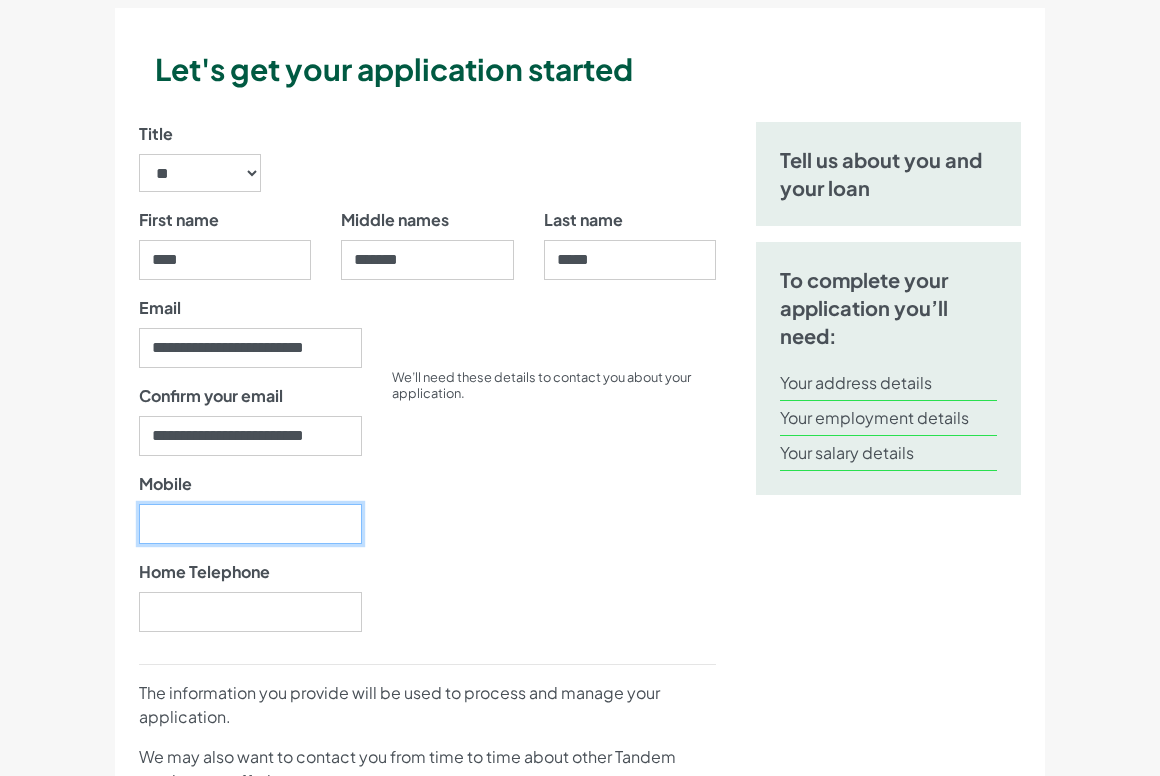 click on "Mobile" at bounding box center [250, 524] 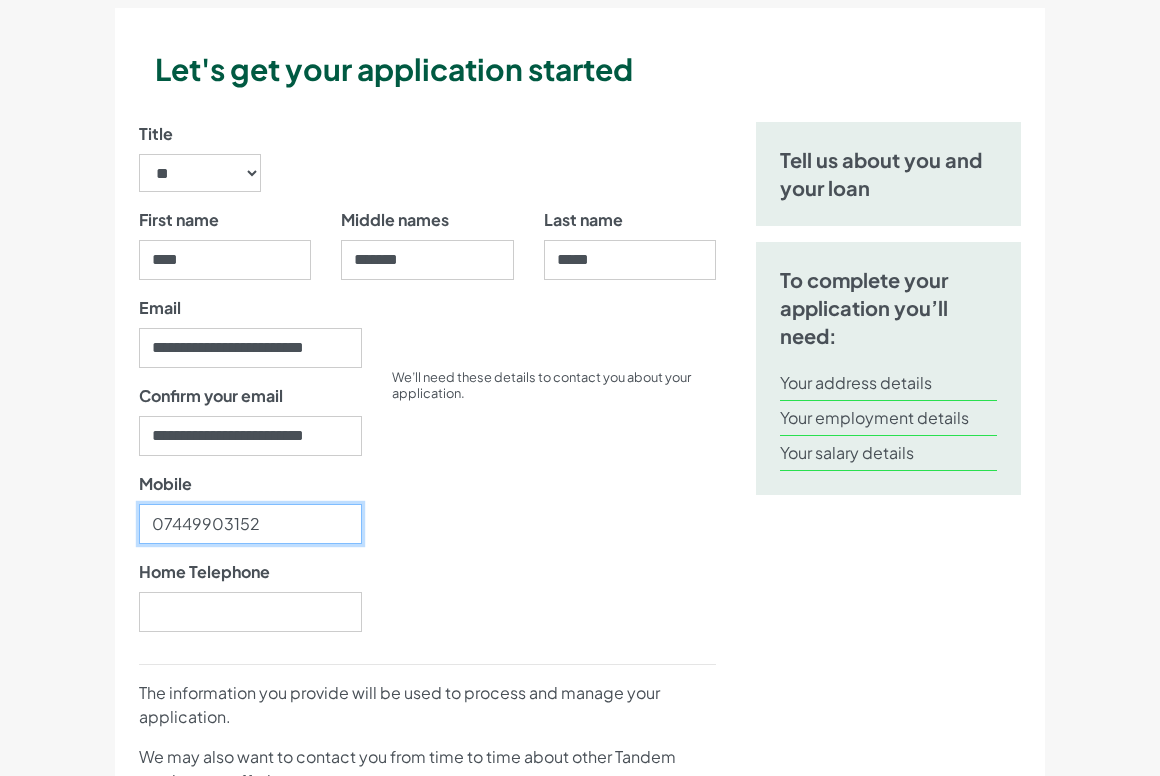 type on "07449903152" 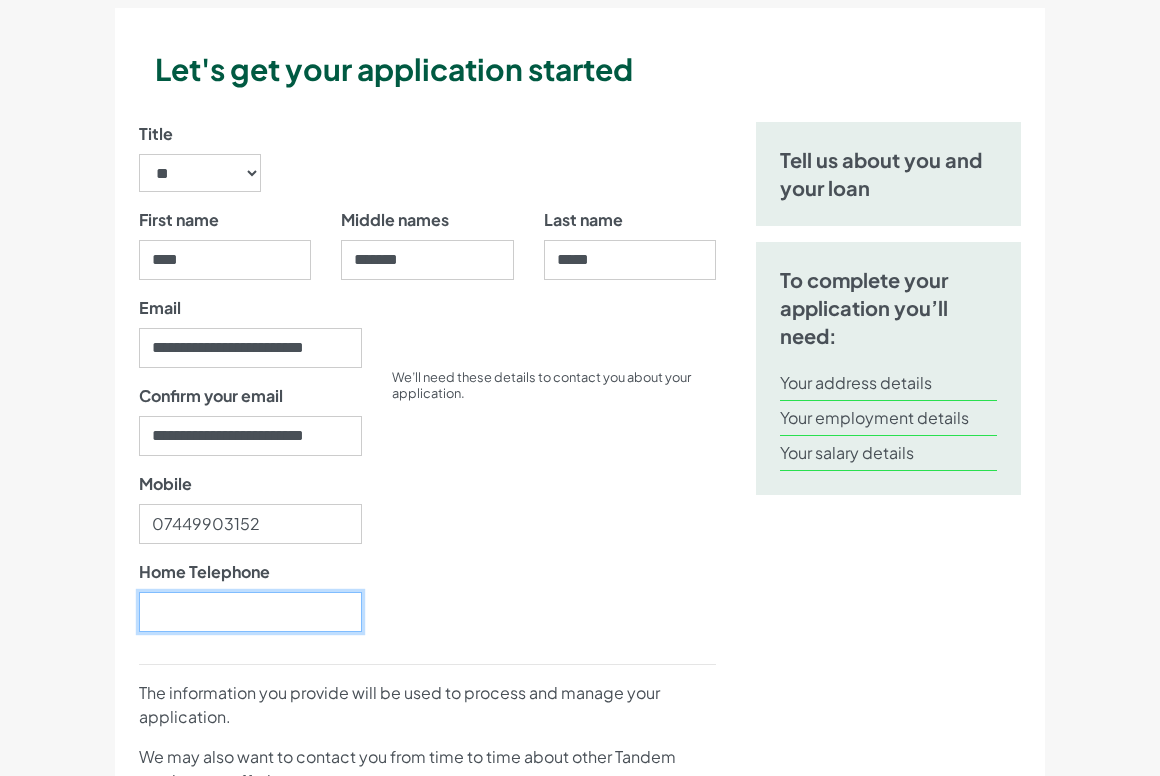 click on "Home Telephone" at bounding box center (250, 612) 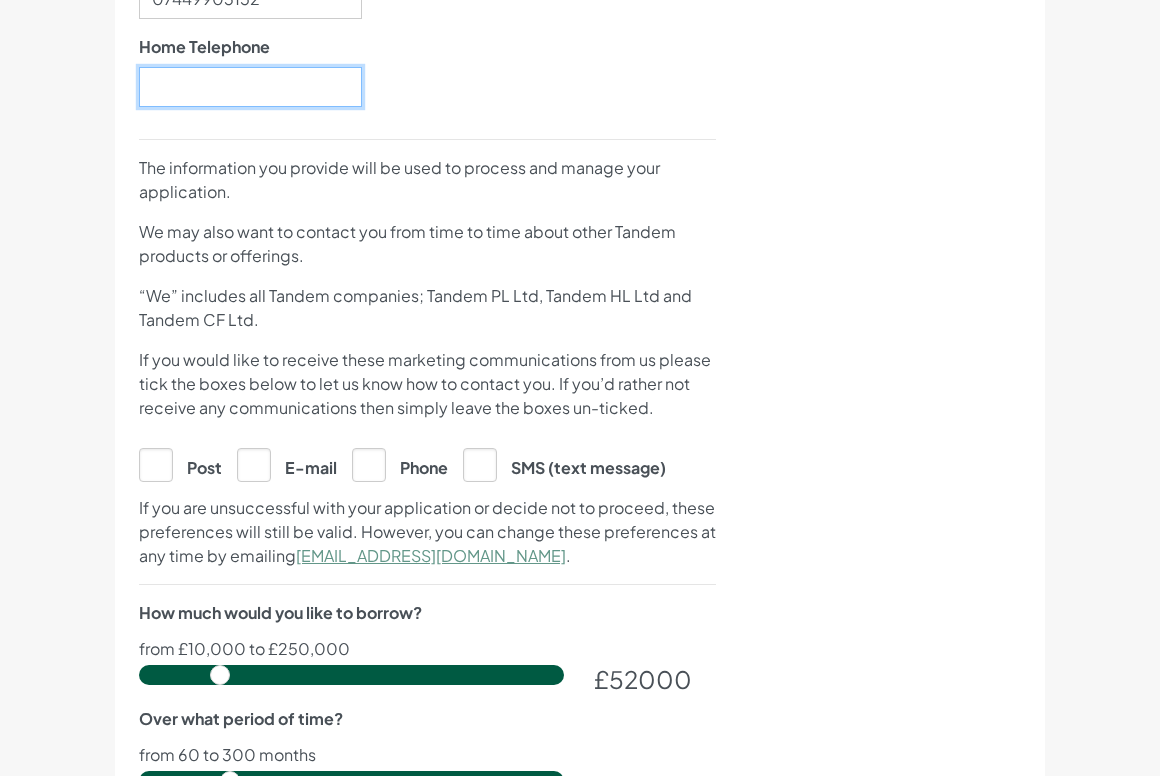 scroll, scrollTop: 723, scrollLeft: 0, axis: vertical 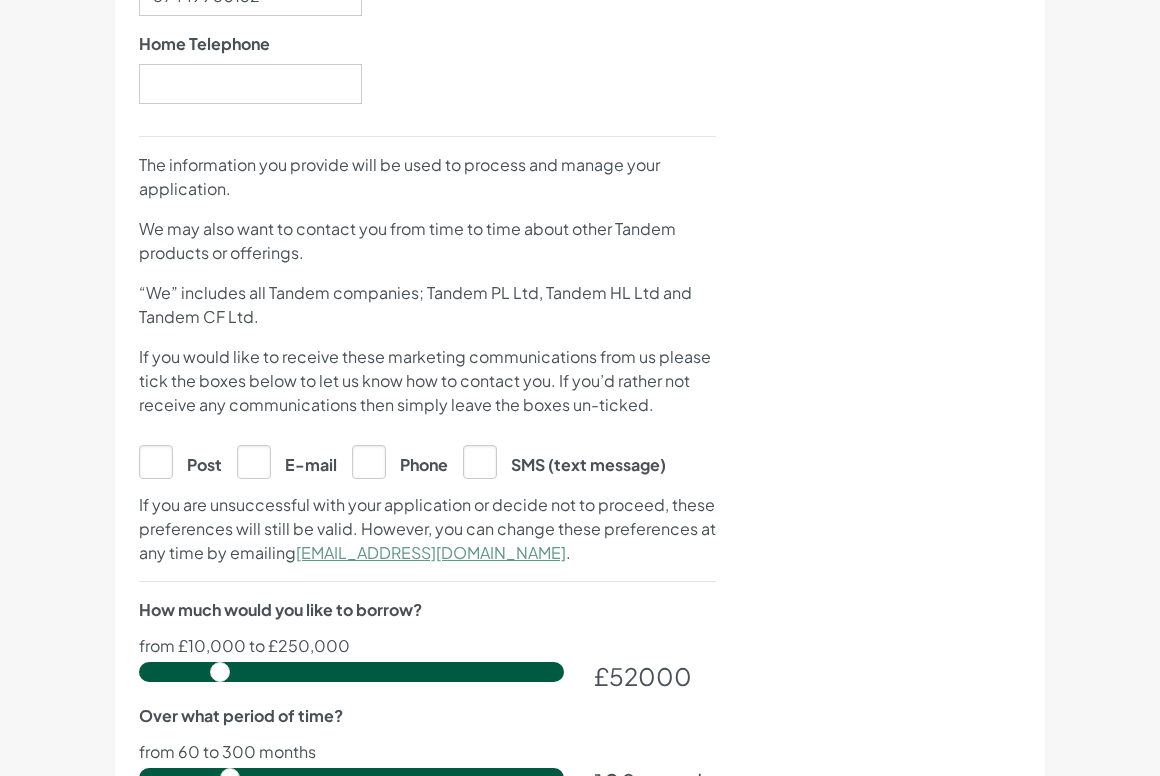 click on "E-mail" at bounding box center (287, 461) 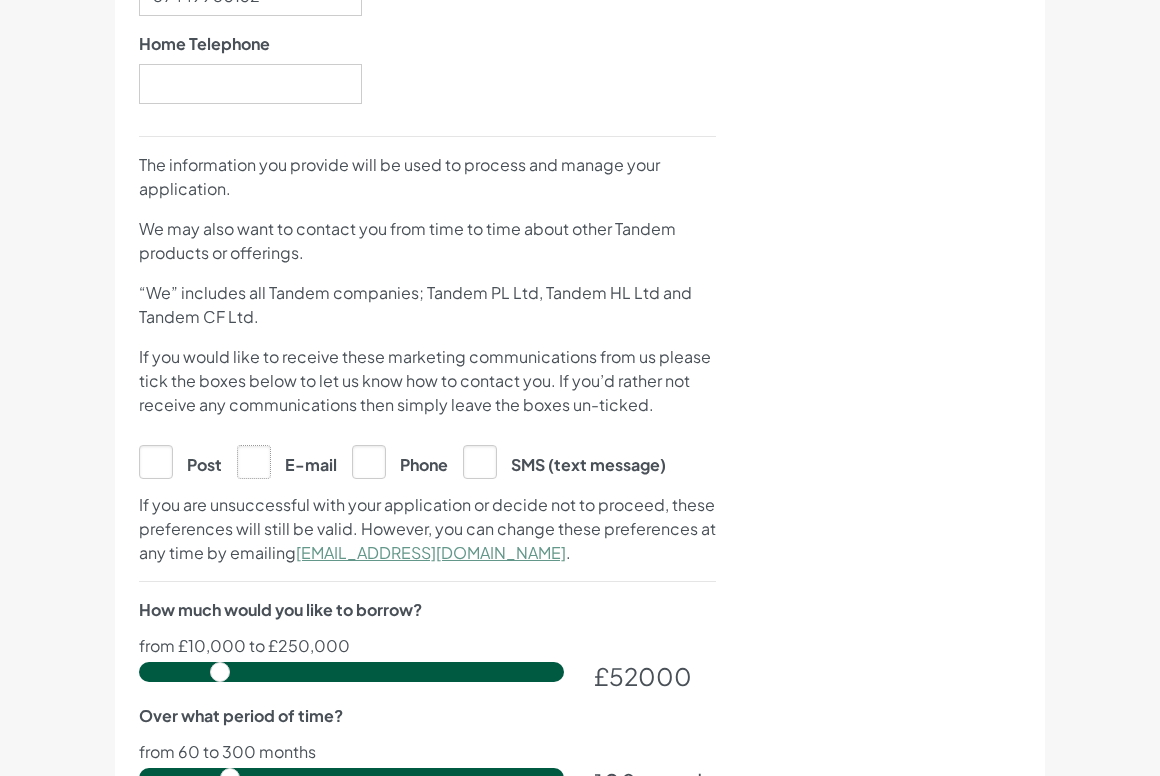 click on "E-mail" at bounding box center (-9756, 461) 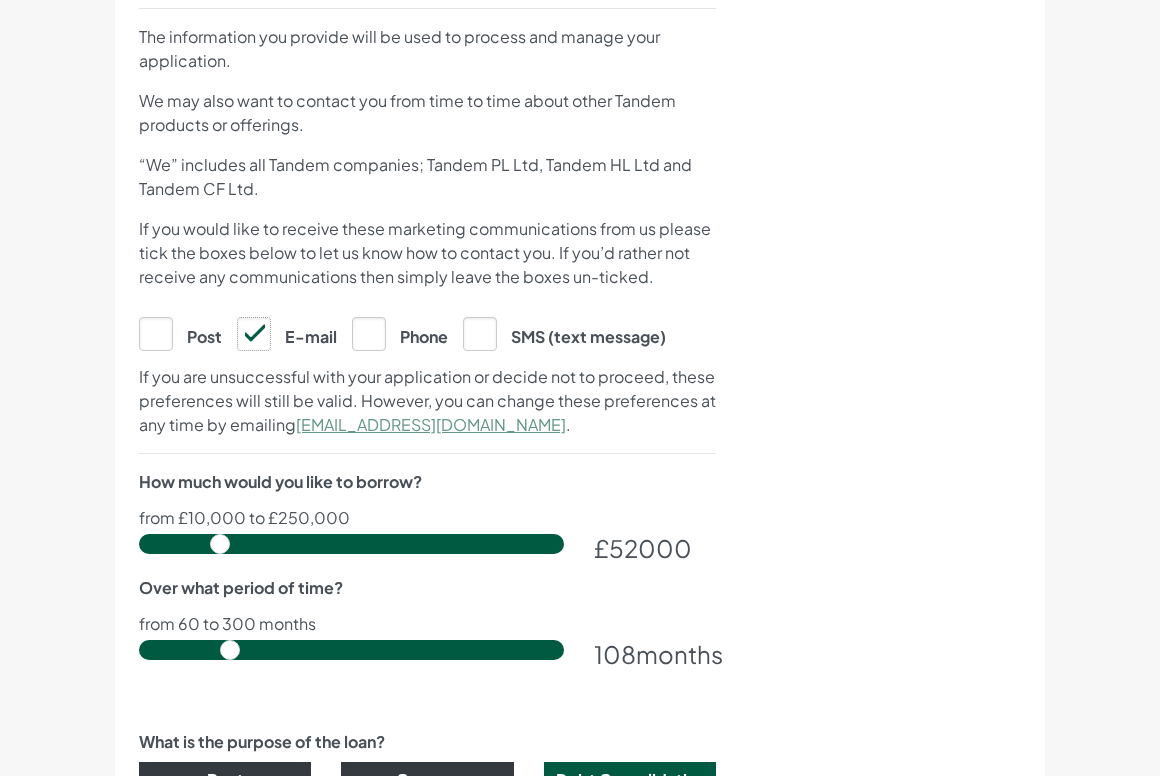 scroll, scrollTop: 999, scrollLeft: 0, axis: vertical 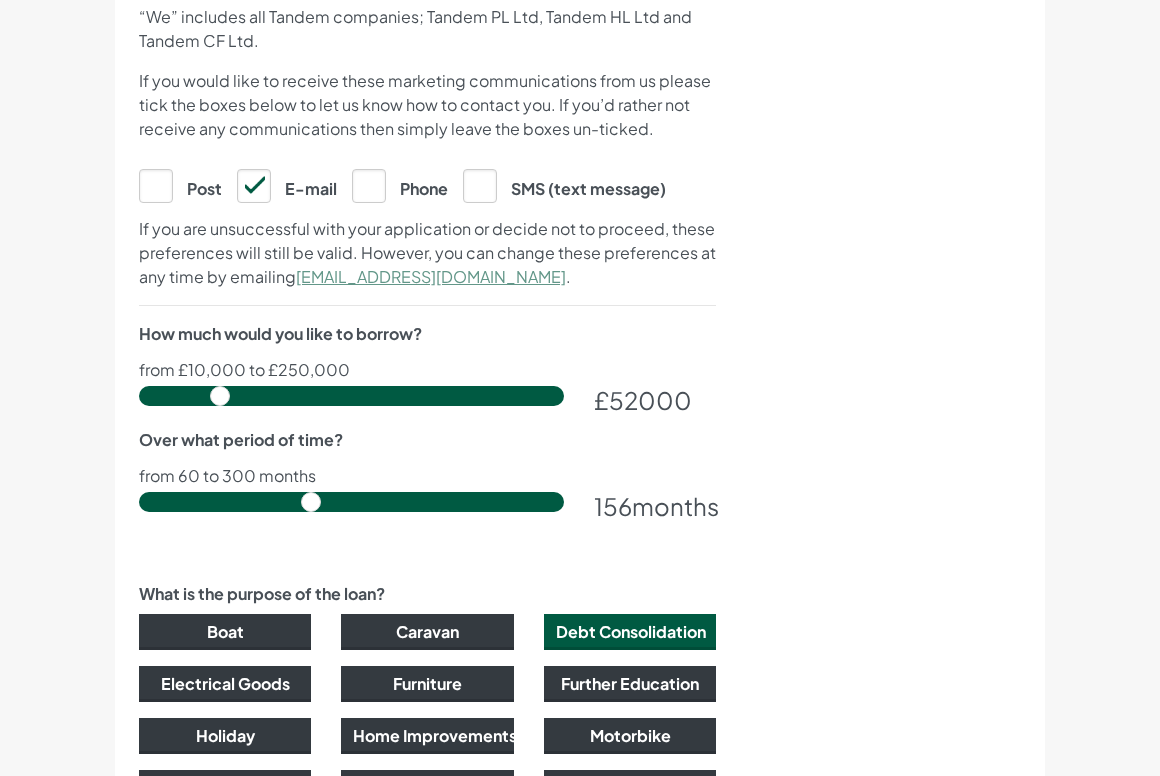 drag, startPoint x: 228, startPoint y: 499, endPoint x: 305, endPoint y: 494, distance: 77.16217 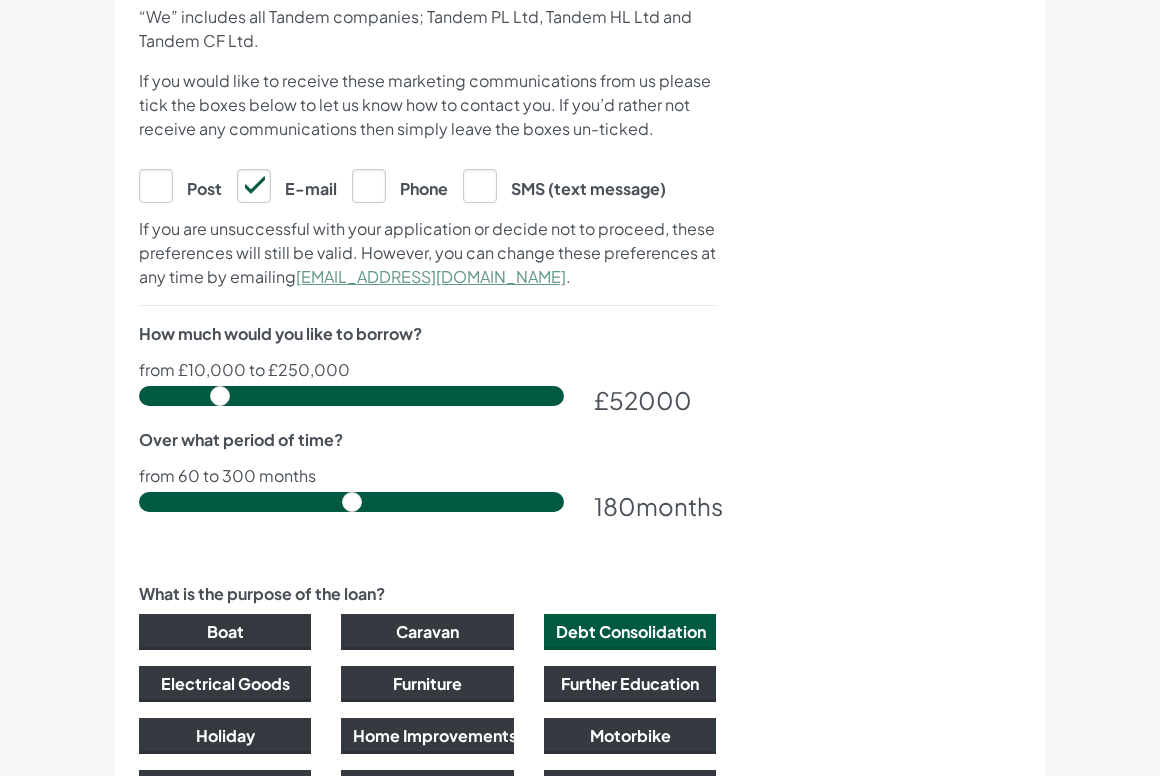 drag, startPoint x: 308, startPoint y: 497, endPoint x: 351, endPoint y: 491, distance: 43.416588 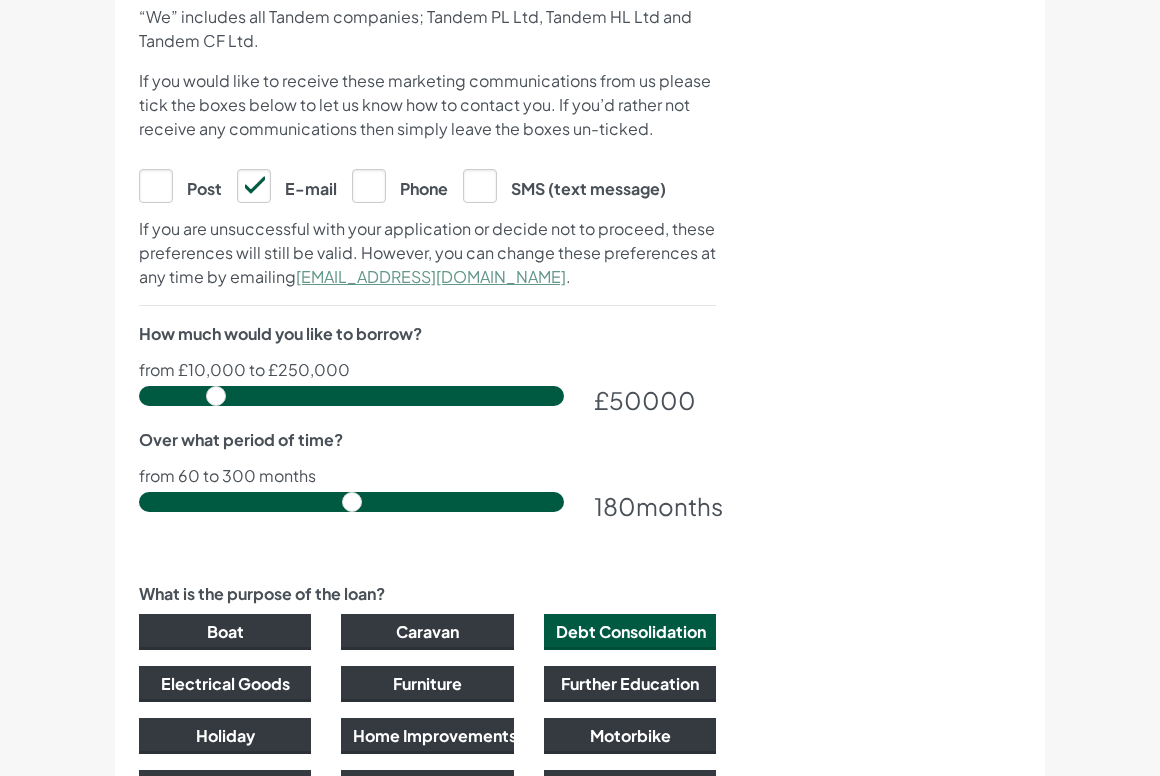 click at bounding box center [351, 396] 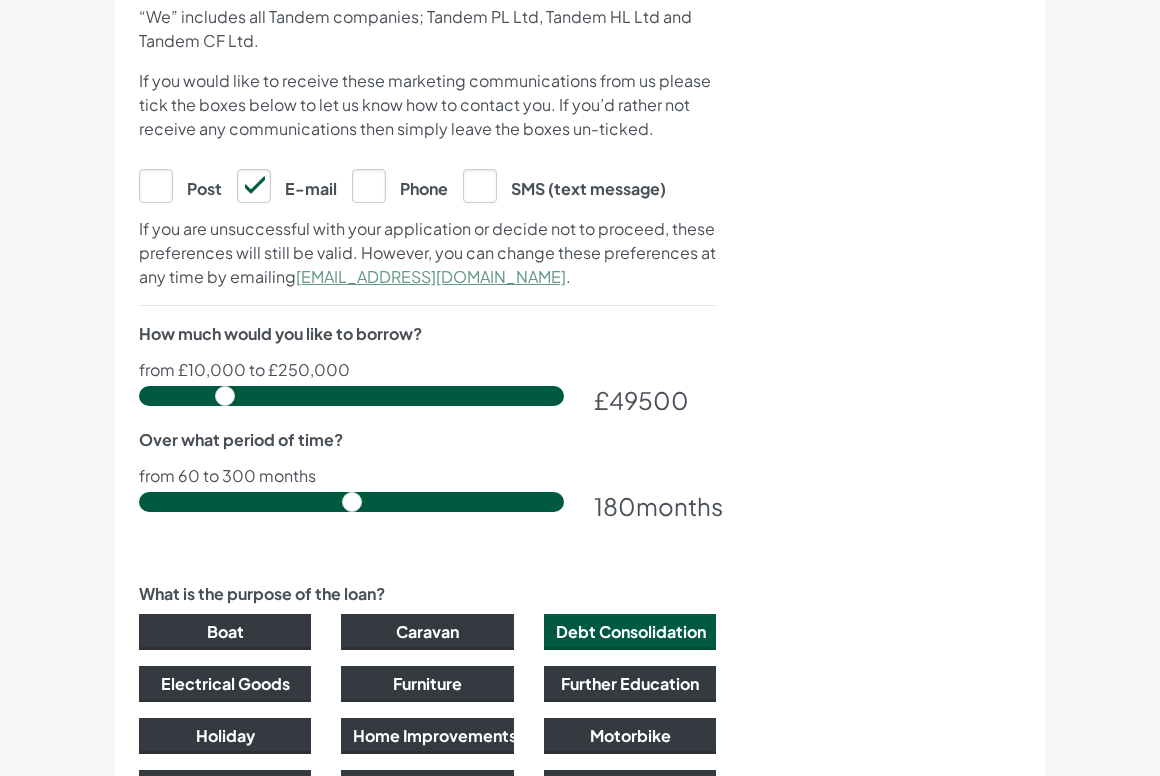 click at bounding box center (351, 396) 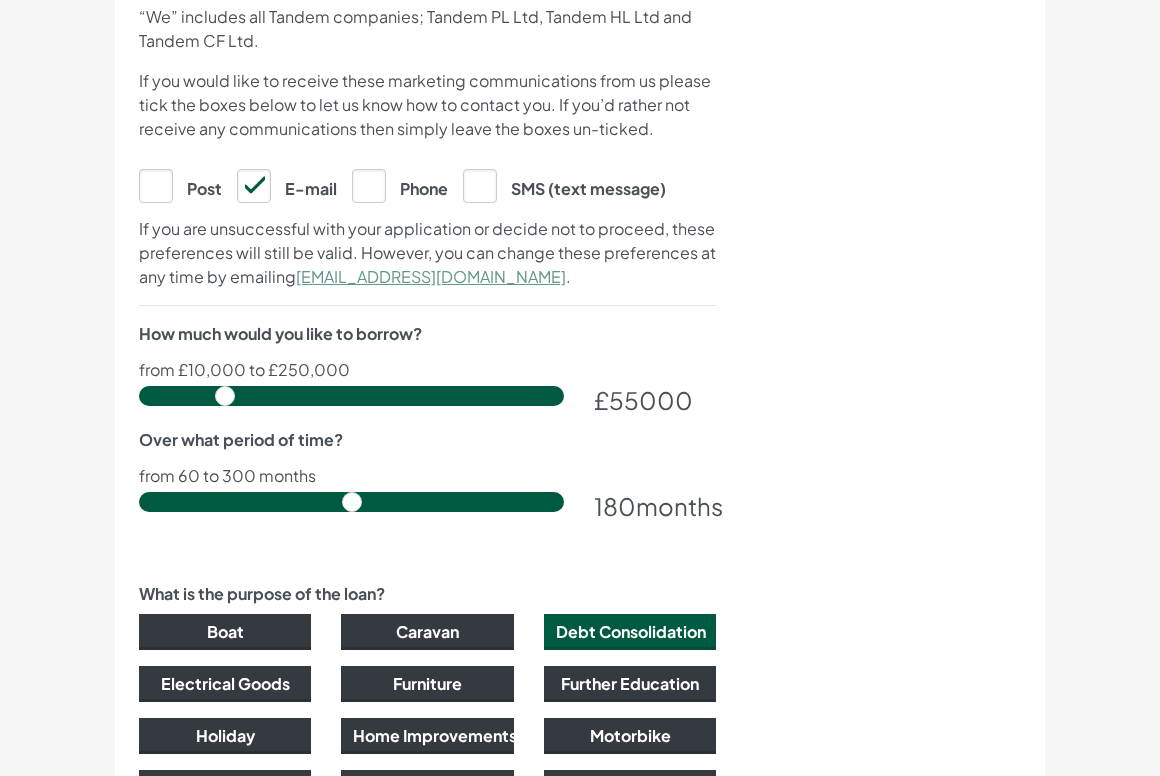 click at bounding box center (351, 396) 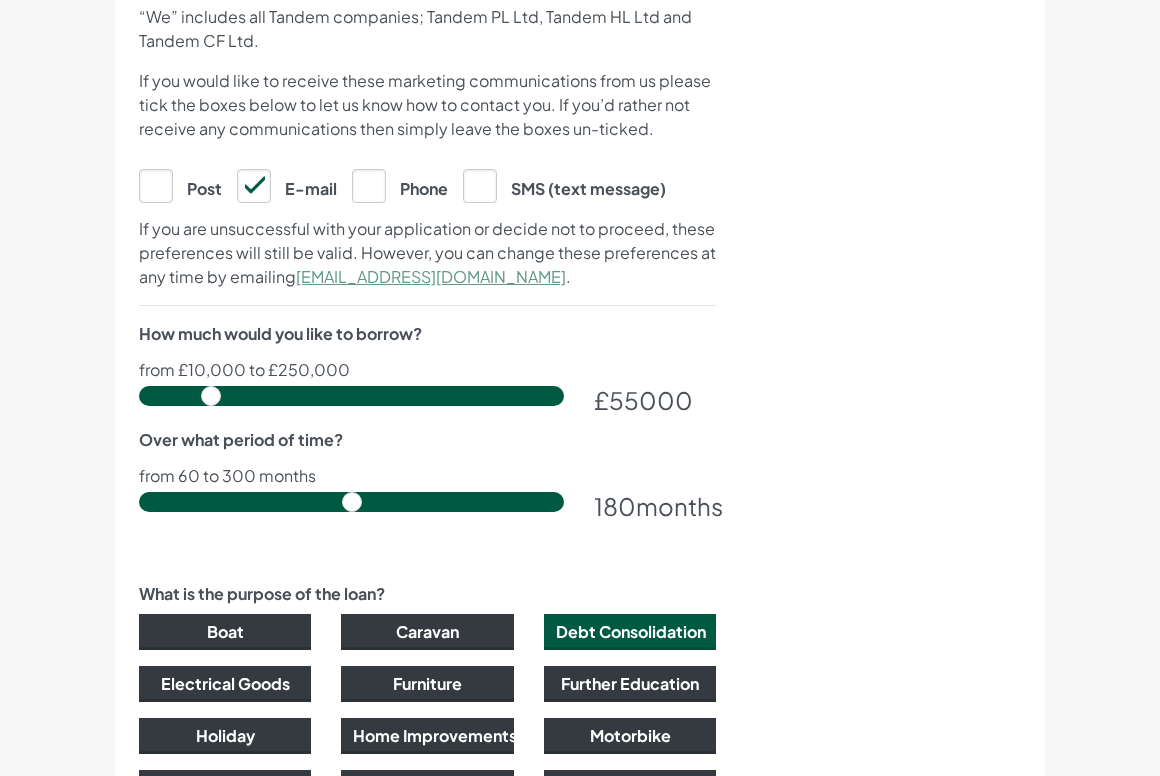 click at bounding box center (351, 396) 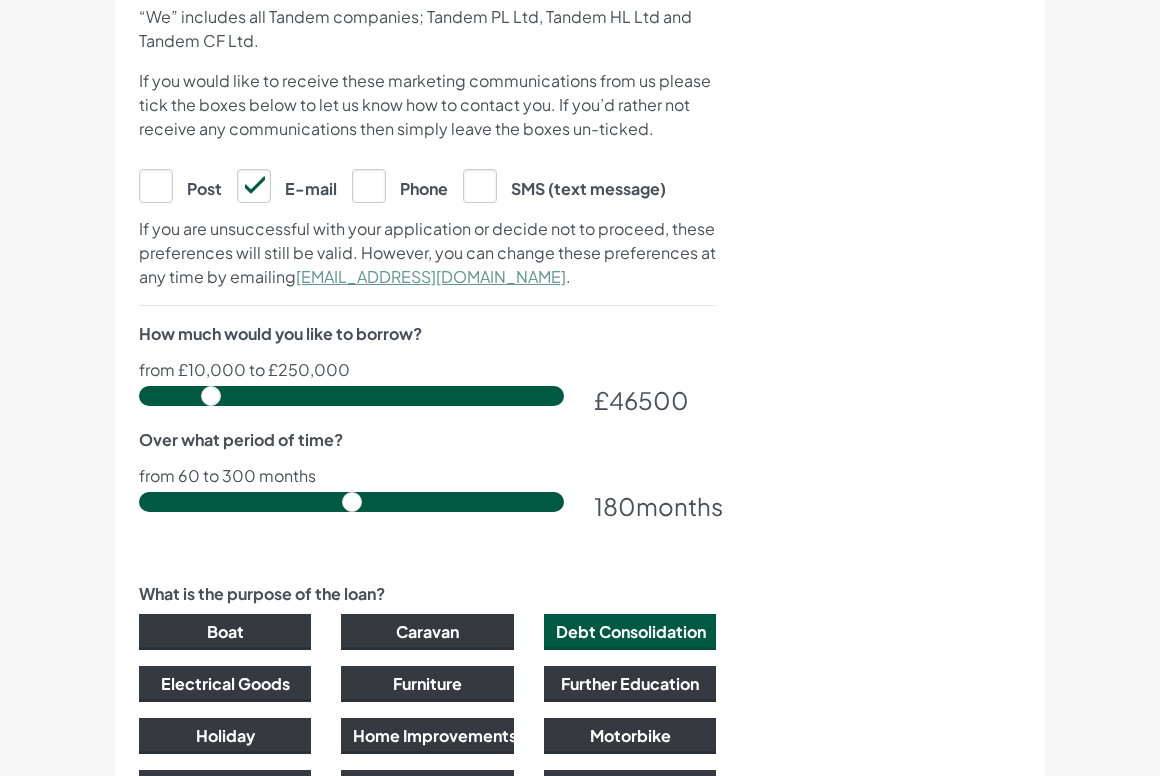 click at bounding box center (351, 396) 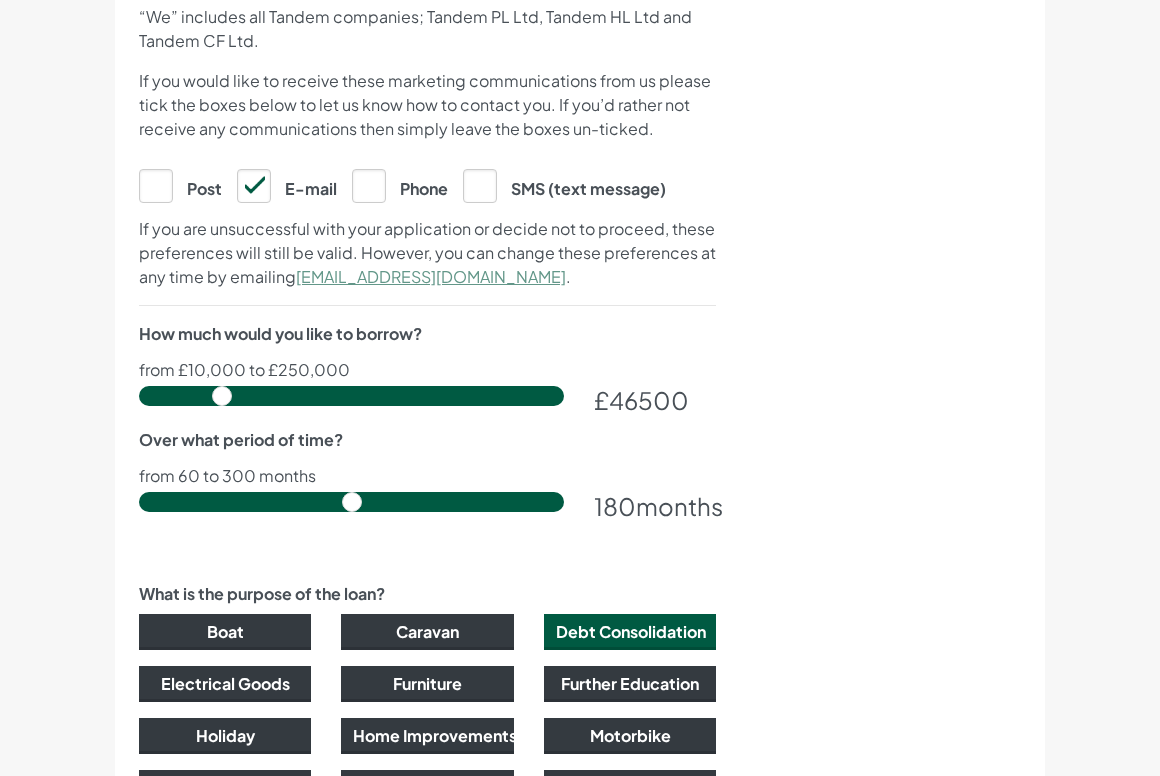 click at bounding box center [351, 396] 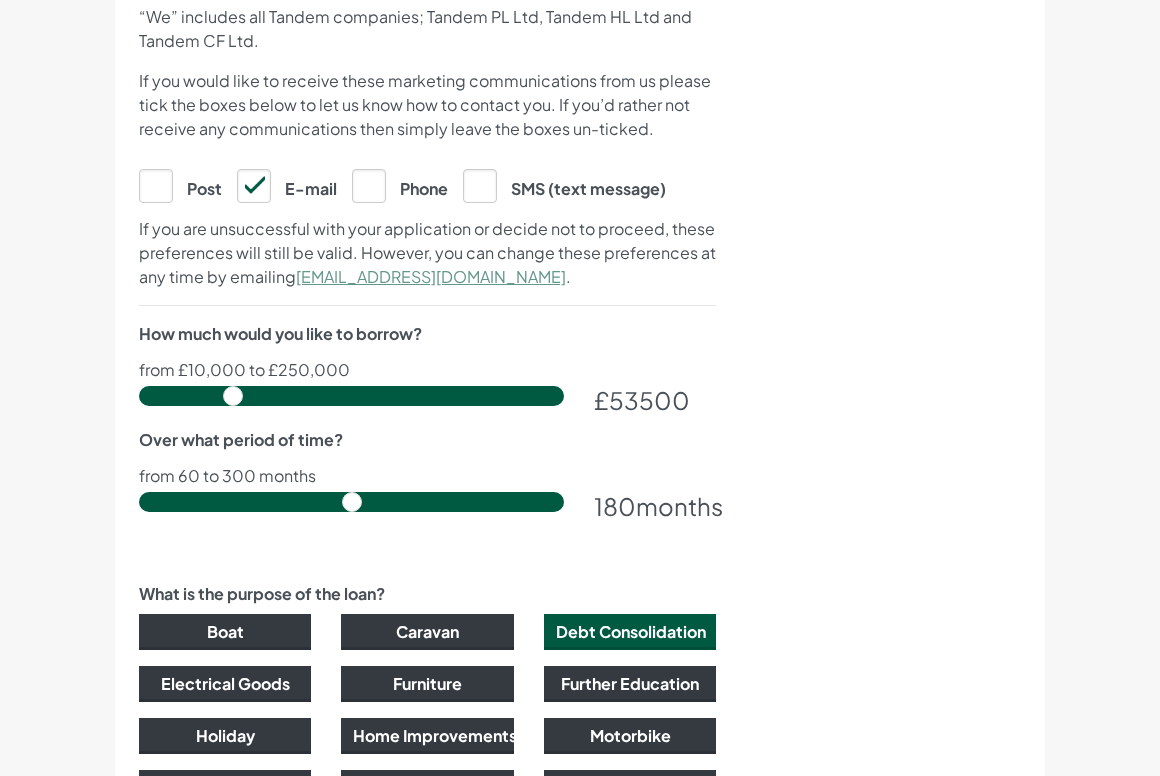 click at bounding box center [351, 396] 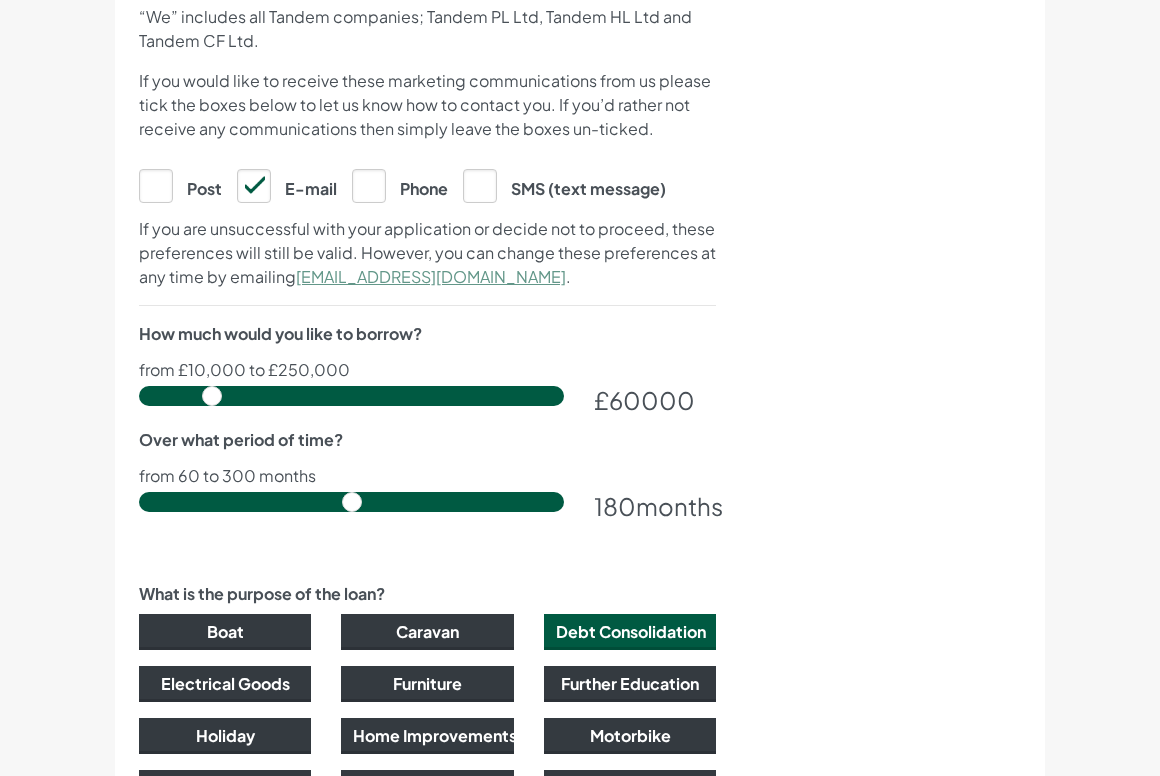 click at bounding box center [351, 396] 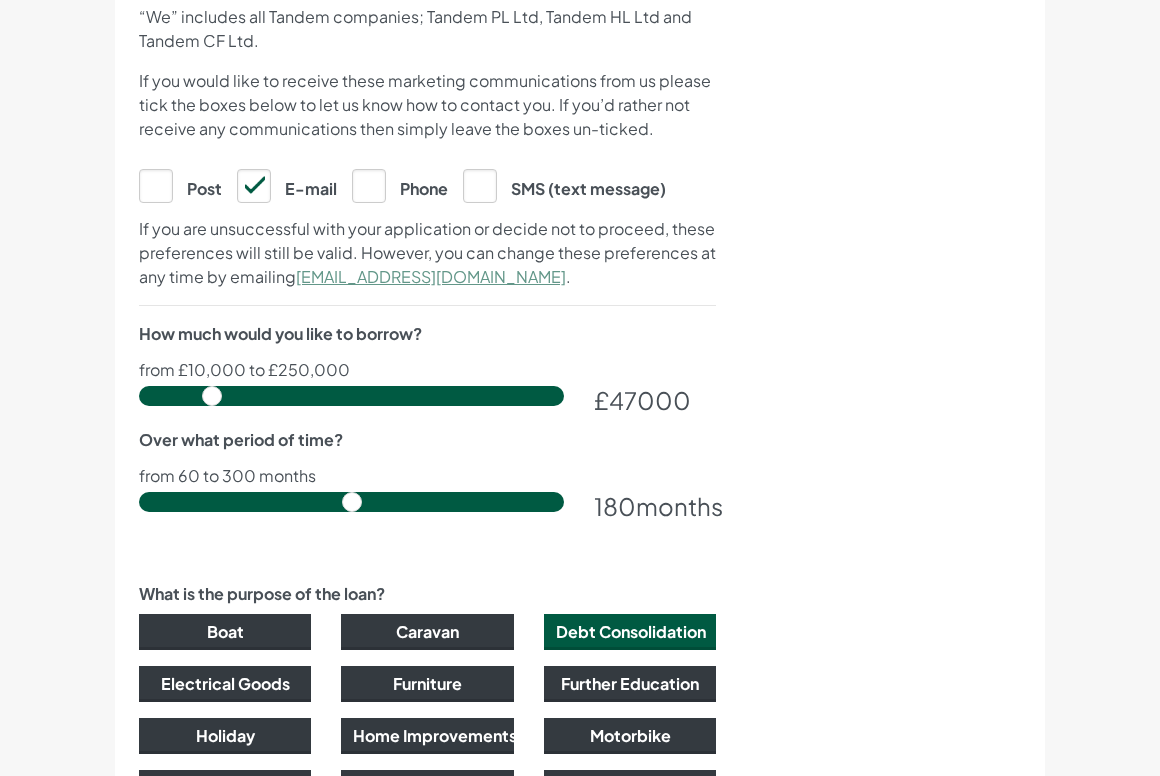 click at bounding box center (351, 396) 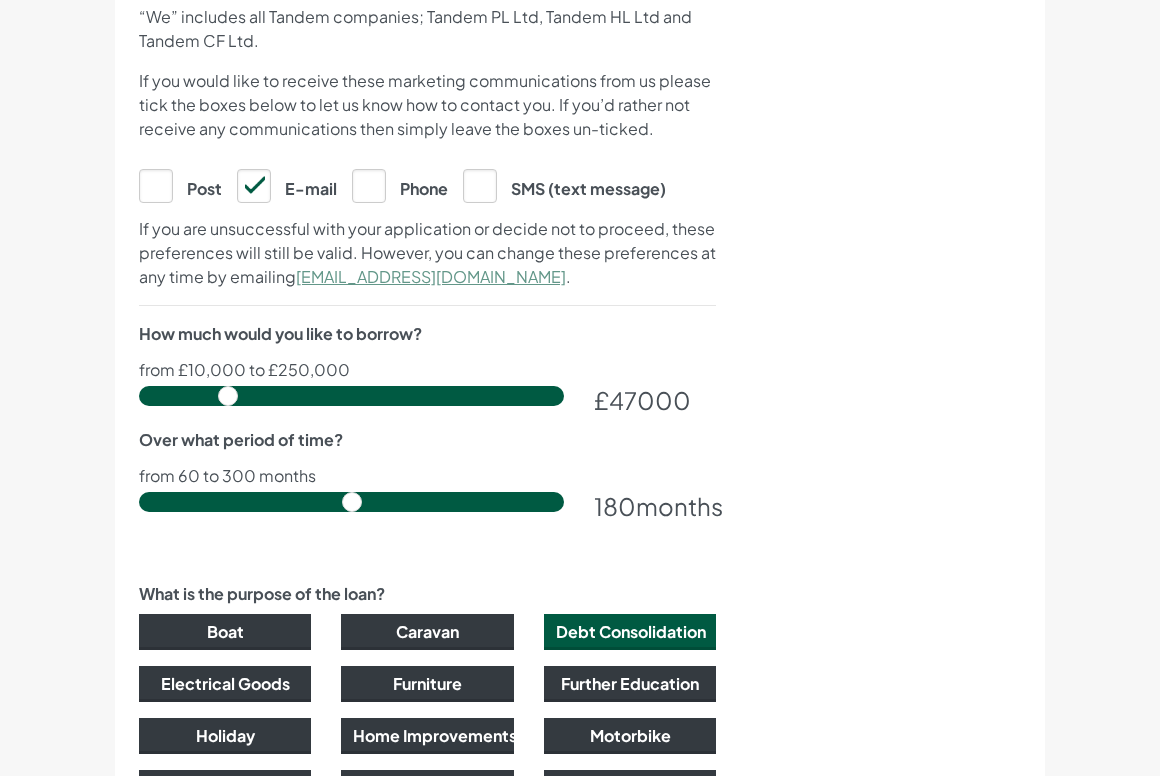 click at bounding box center (351, 396) 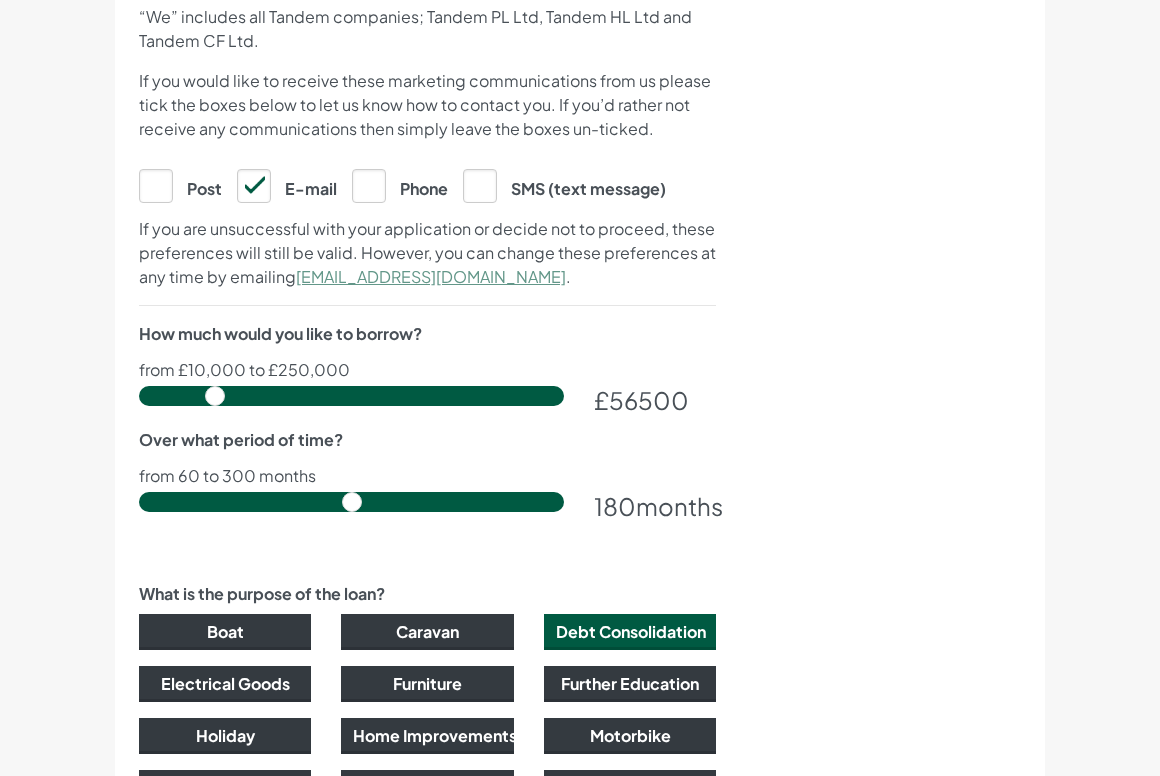 click at bounding box center (351, 396) 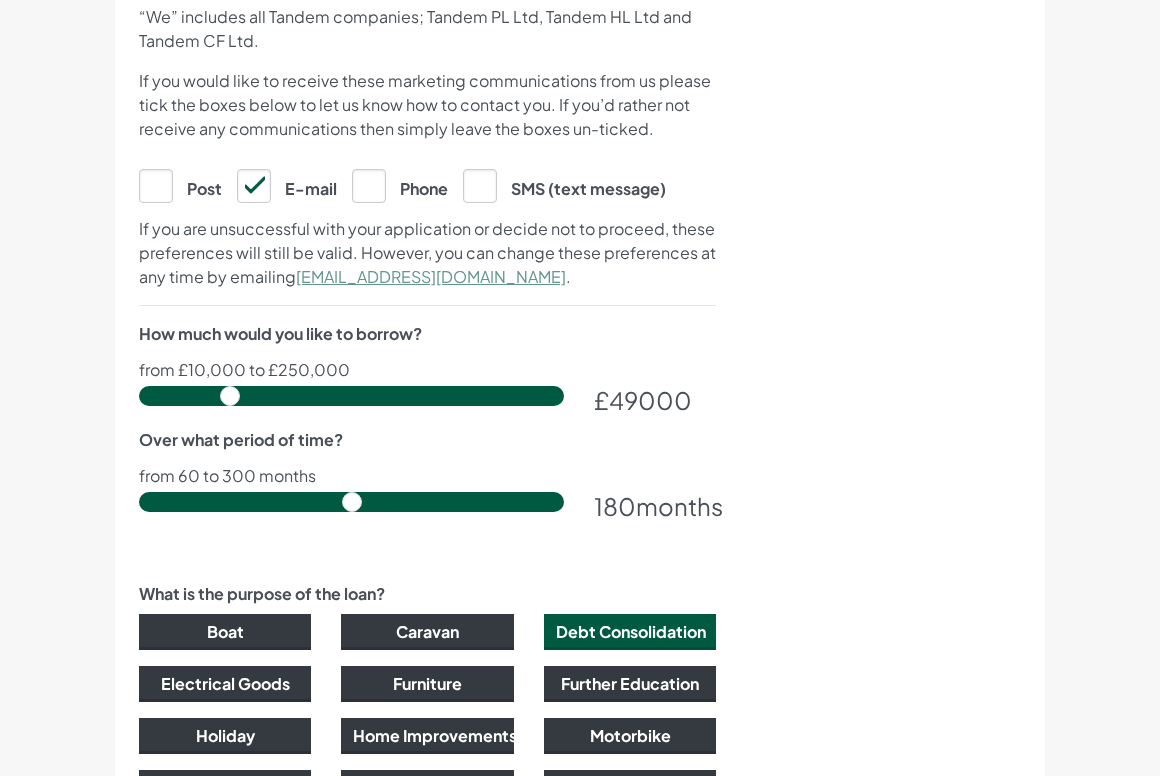 click at bounding box center [351, 396] 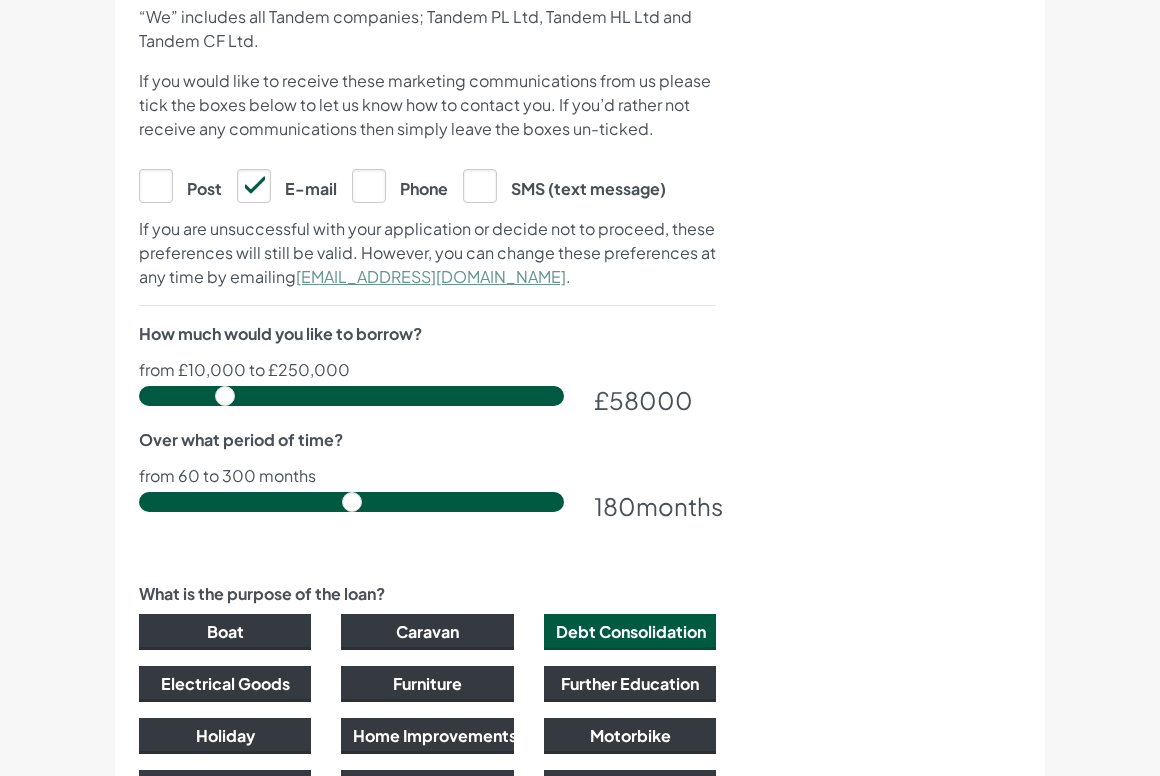 type on "55000" 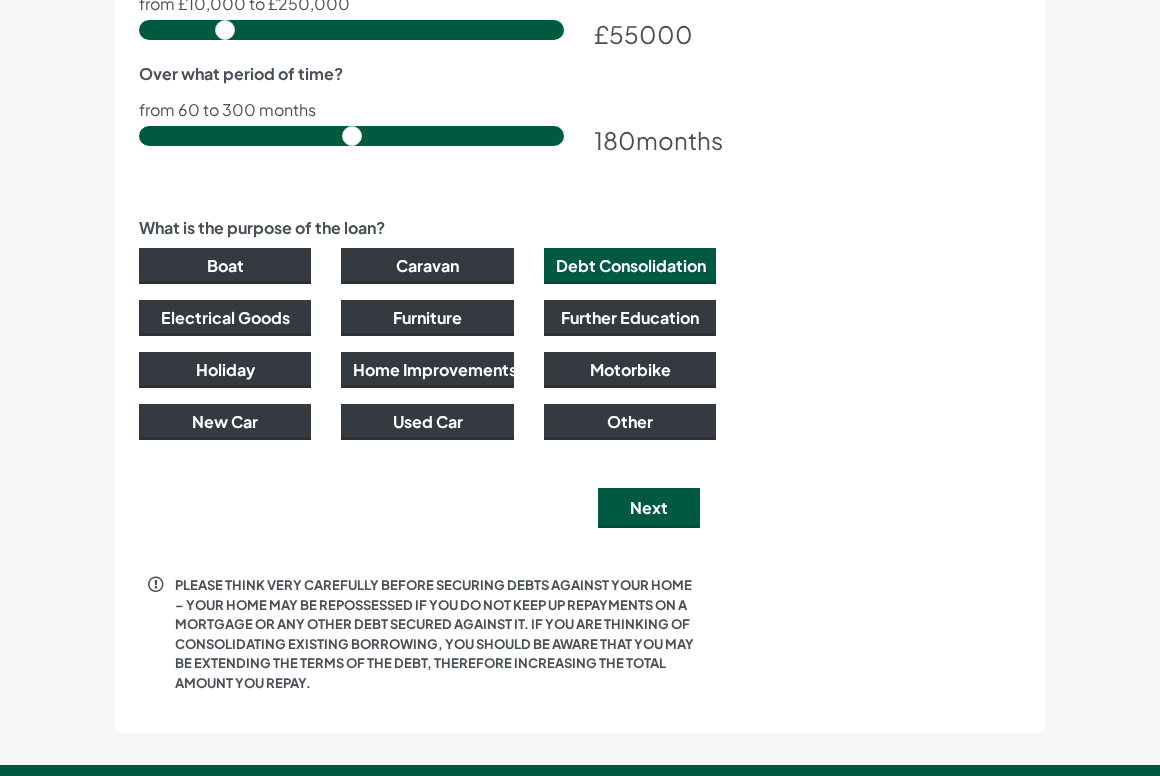scroll, scrollTop: 1380, scrollLeft: 0, axis: vertical 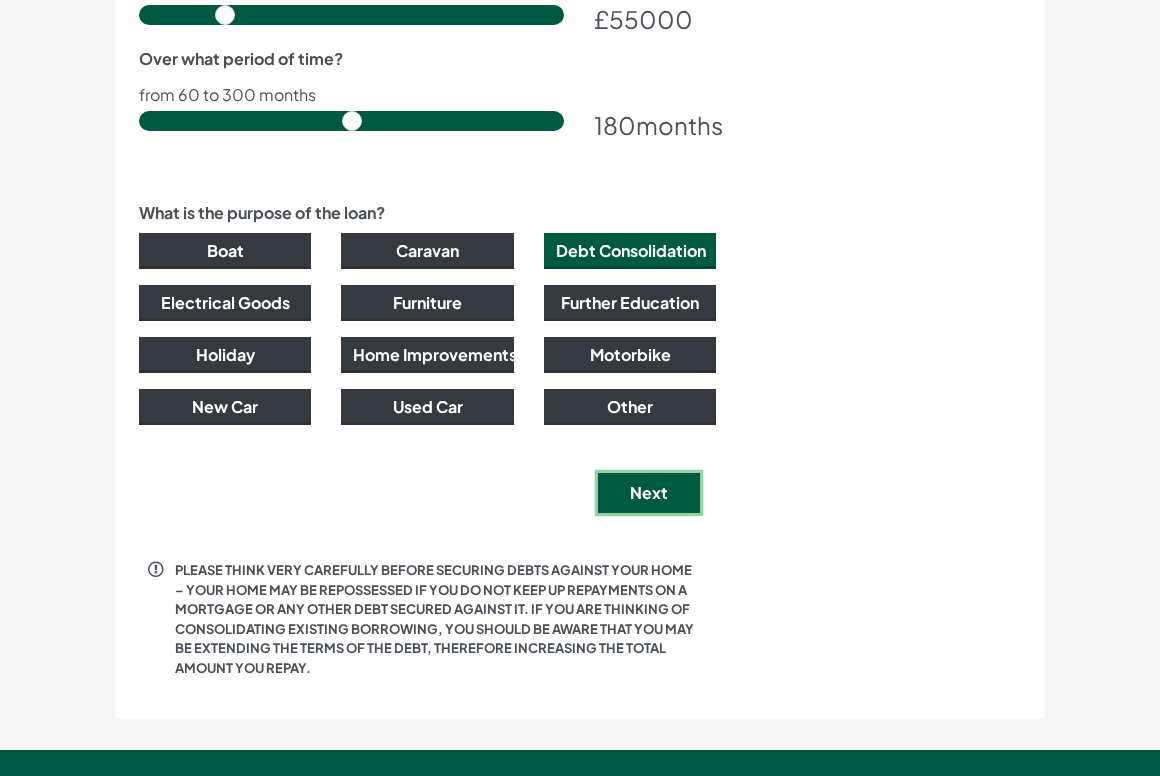 click on "Next" at bounding box center (649, 493) 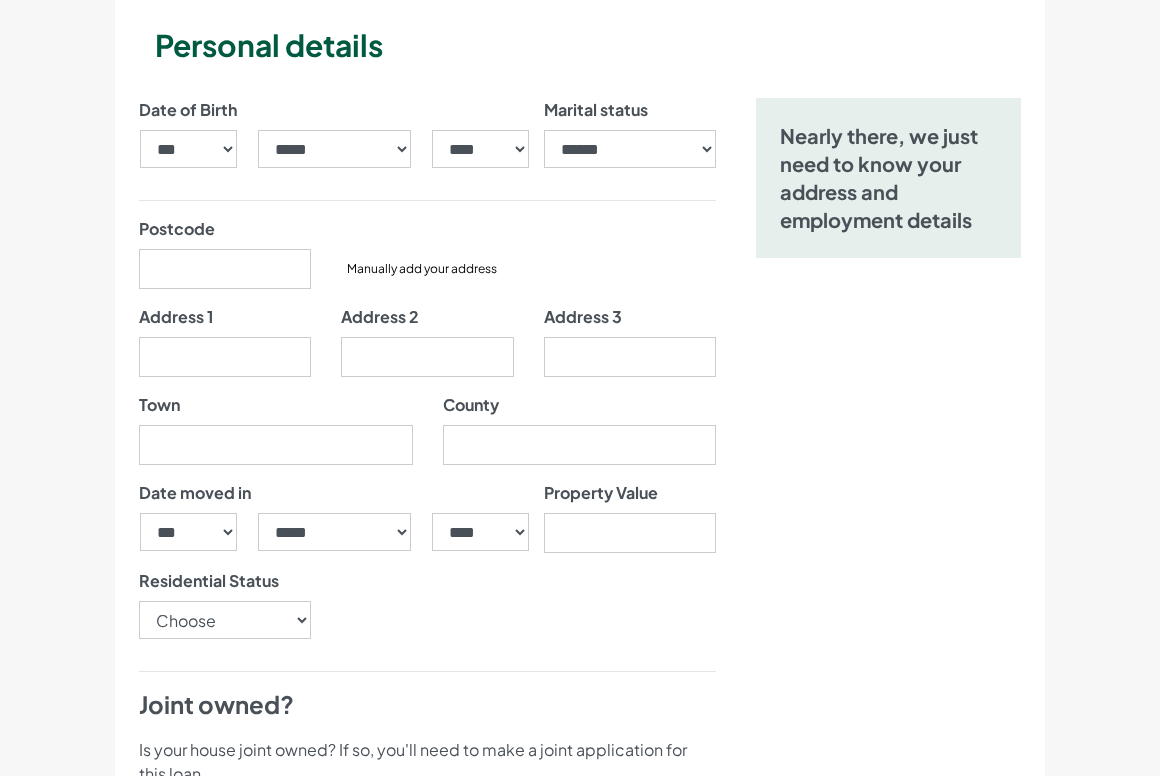 scroll, scrollTop: 256, scrollLeft: 0, axis: vertical 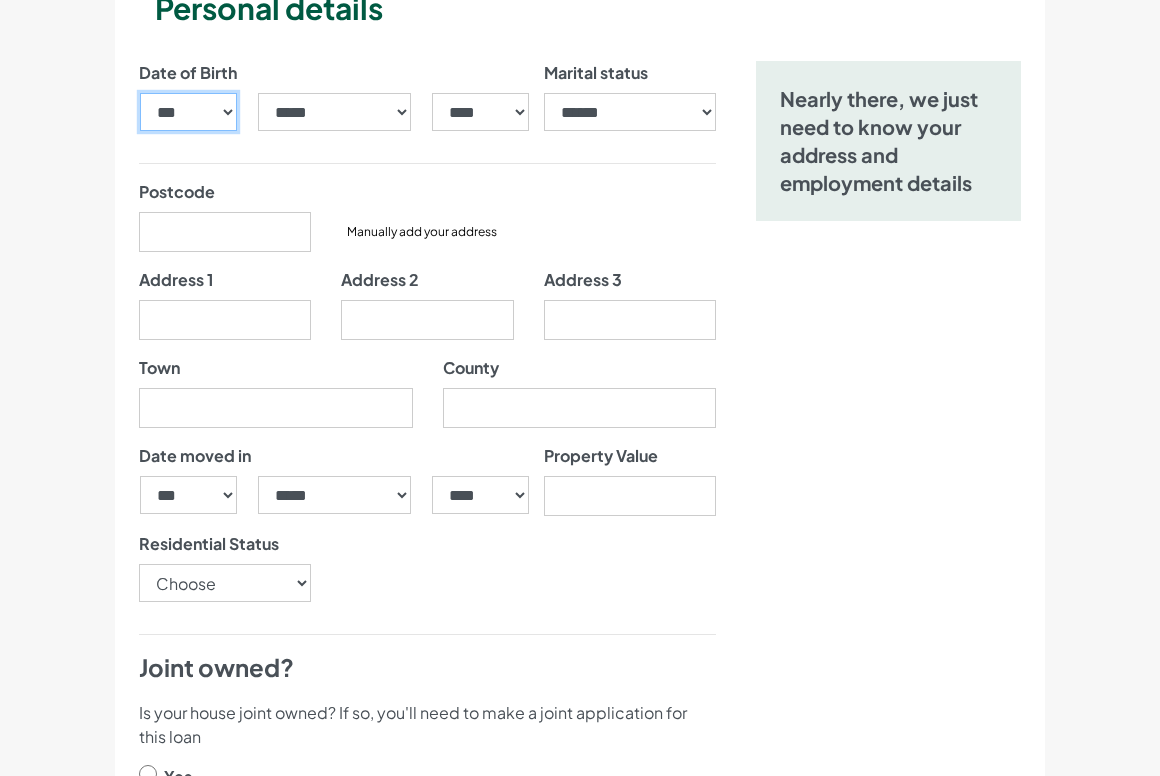 click on "***
* * * * * * * * * ** ** ** ** ** ** ** ** ** ** ** ** ** ** ** ** ** ** ** ** ** **" at bounding box center (188, 112) 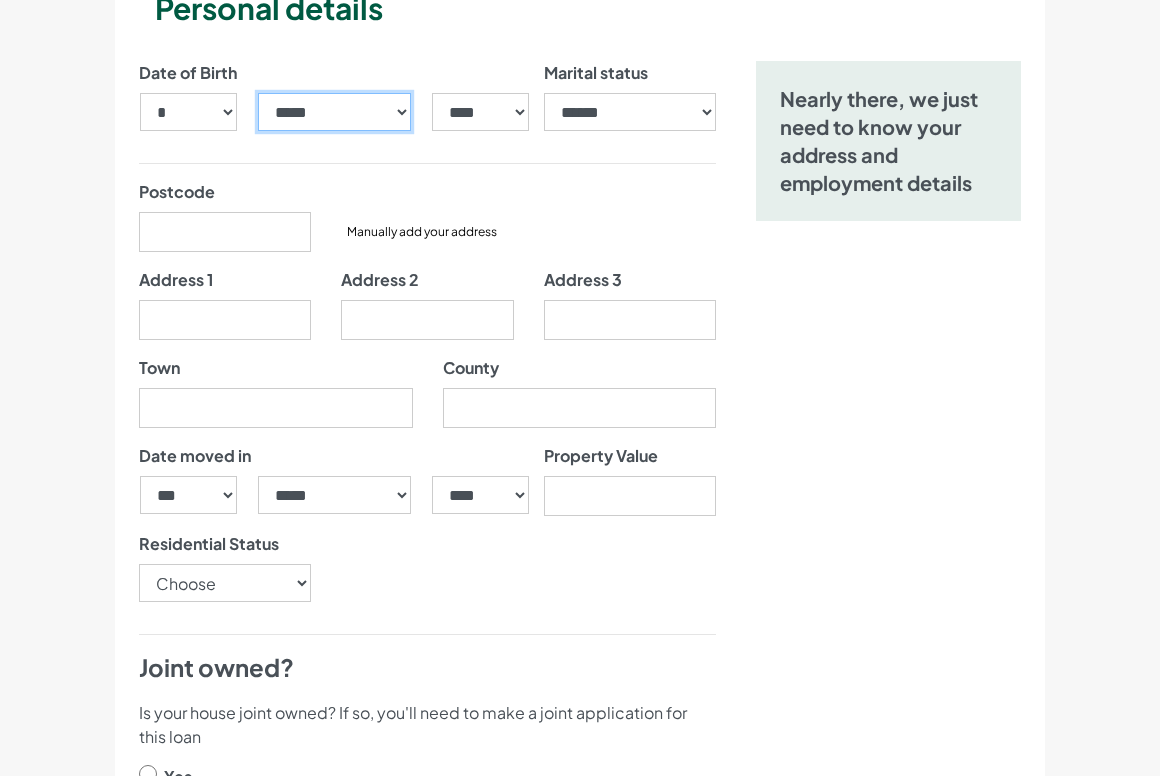 click on "*****
*******
********
*****
*****
***
****
****
******
*********
*******
********
********" at bounding box center [335, 112] 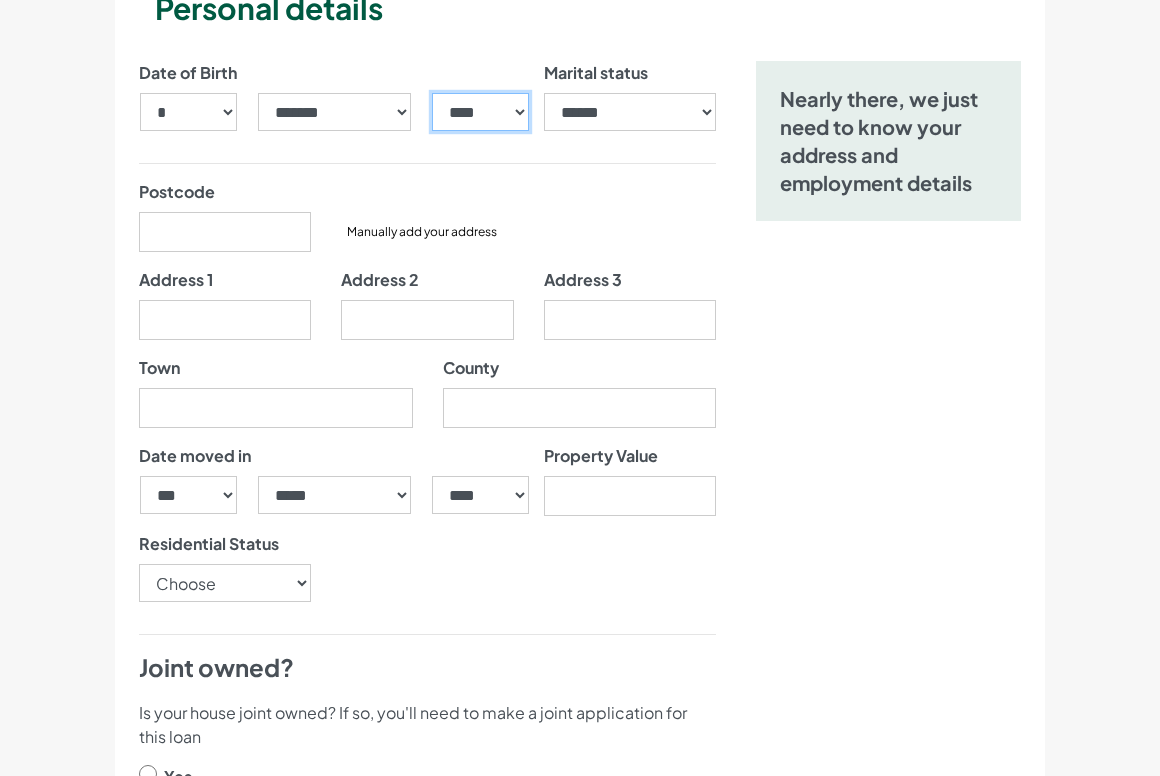 click on "****
**** **** **** **** **** **** **** **** **** **** **** **** **** **** **** **** **** **** **** **** **** **** **** **** **** **** **** **** **** **** **** **** **** **** **** **** **** **** **** **** **** **** **** **** **** **** **** **** **** **** **** **** **** **** **** **** **** **** **** **** **** **** **** **** **** **** **** **** **** **** **** **** **** **** **** **** **** **** **** **** **** **** **** **** **** **** **** **** **** **** **** **** **** **** **** **** **** **** **** **** **** **** **** **** **** **** **** **** **** **** **** **** **** **** **** **** **** **** **** **** **** **** **** **** **** ****" at bounding box center (480, 112) 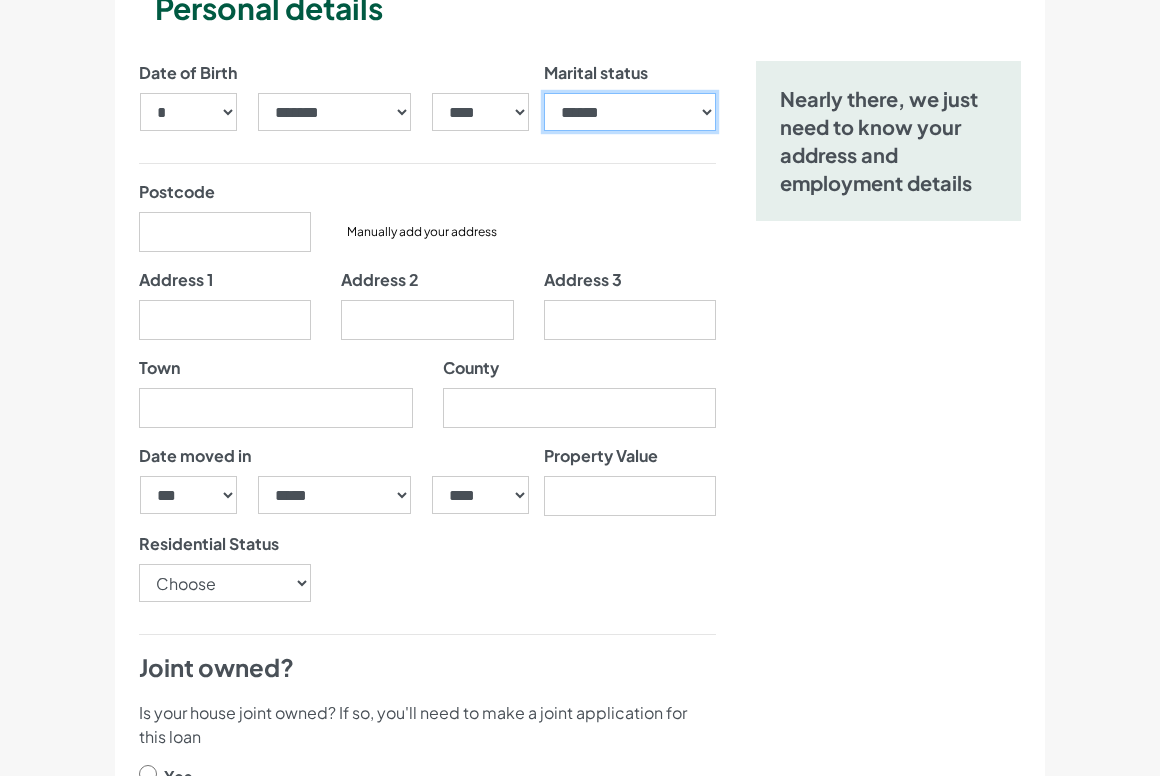 click on "**********" at bounding box center [630, 112] 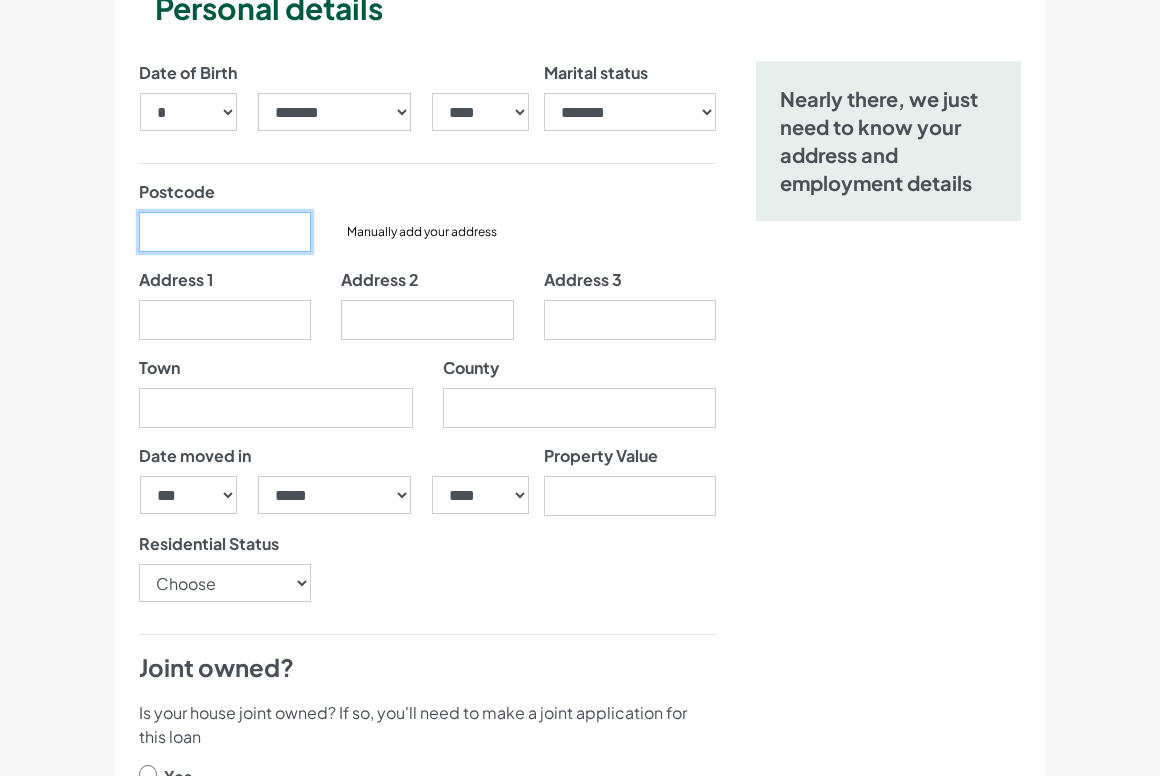 click on "Postcode" at bounding box center (225, 232) 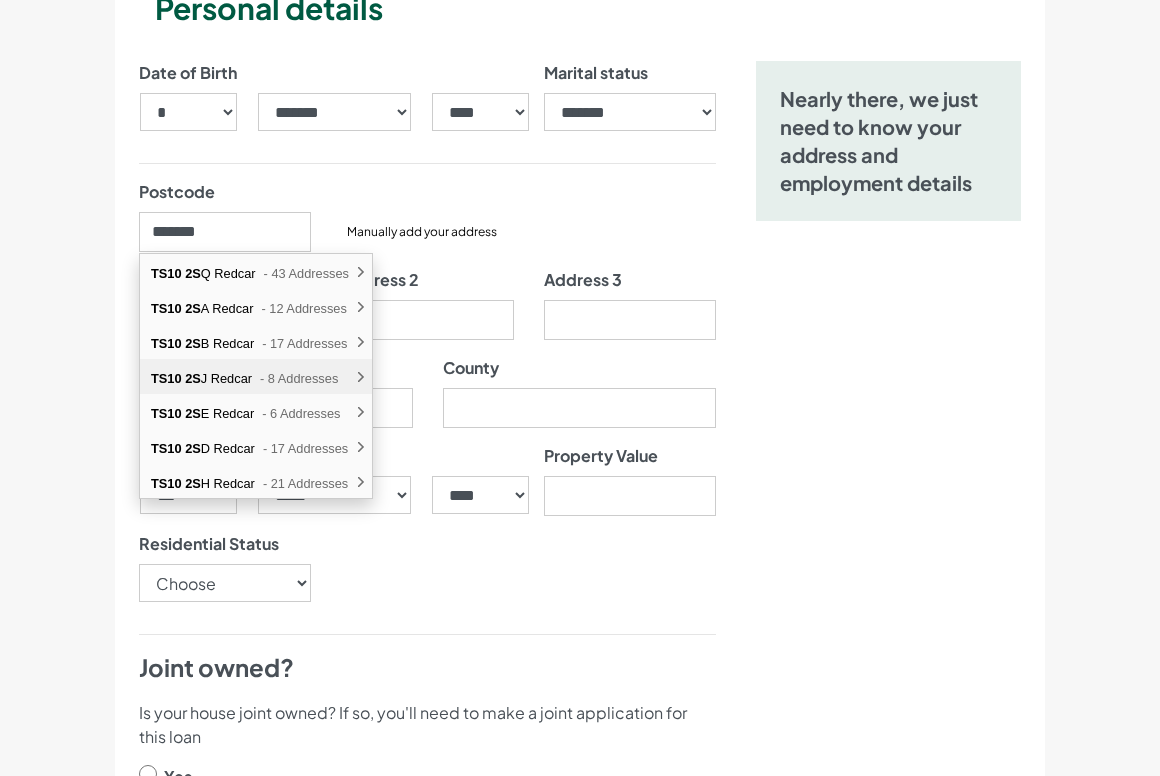 click on "- 8 Addresses" at bounding box center (299, 378) 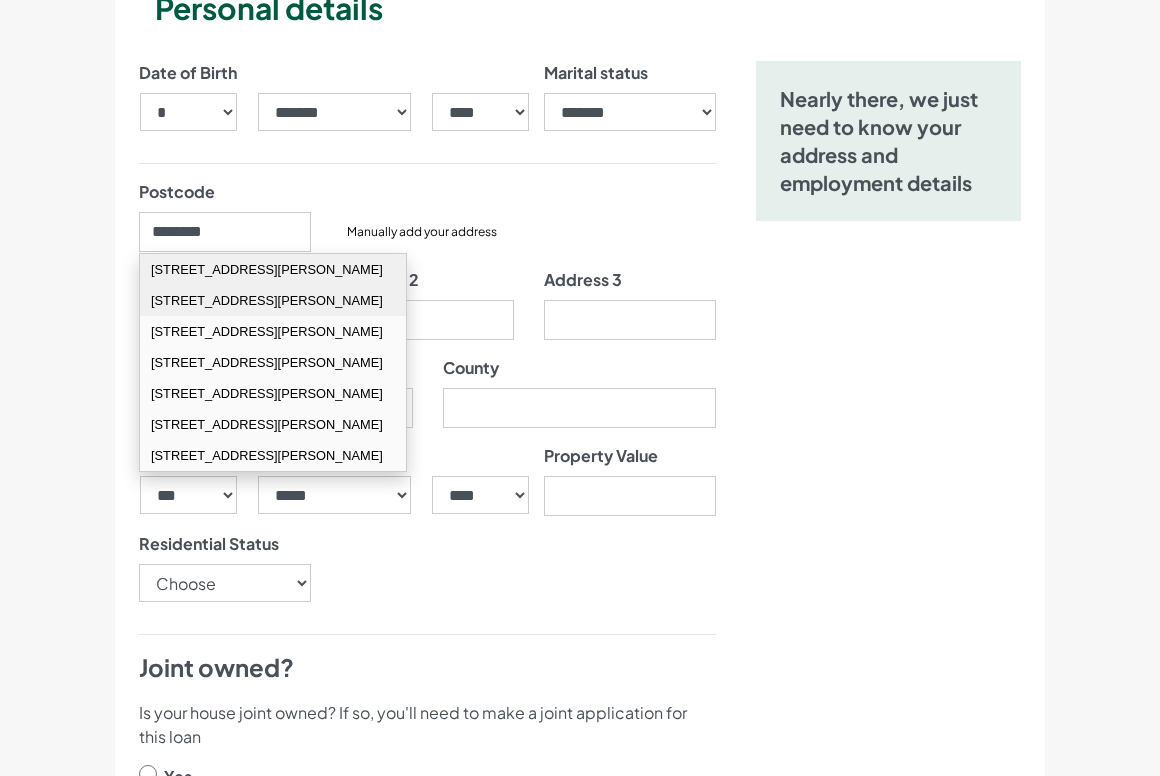 click on "[STREET_ADDRESS][PERSON_NAME]" at bounding box center [273, 300] 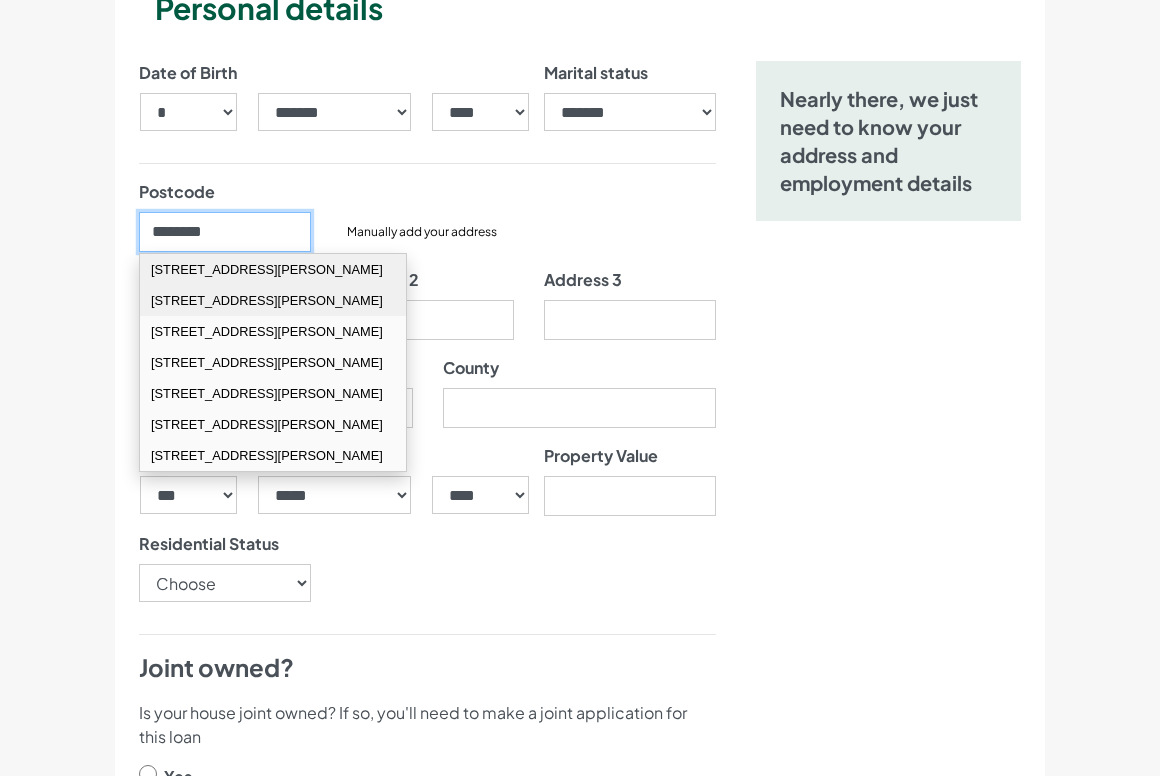 type on "********" 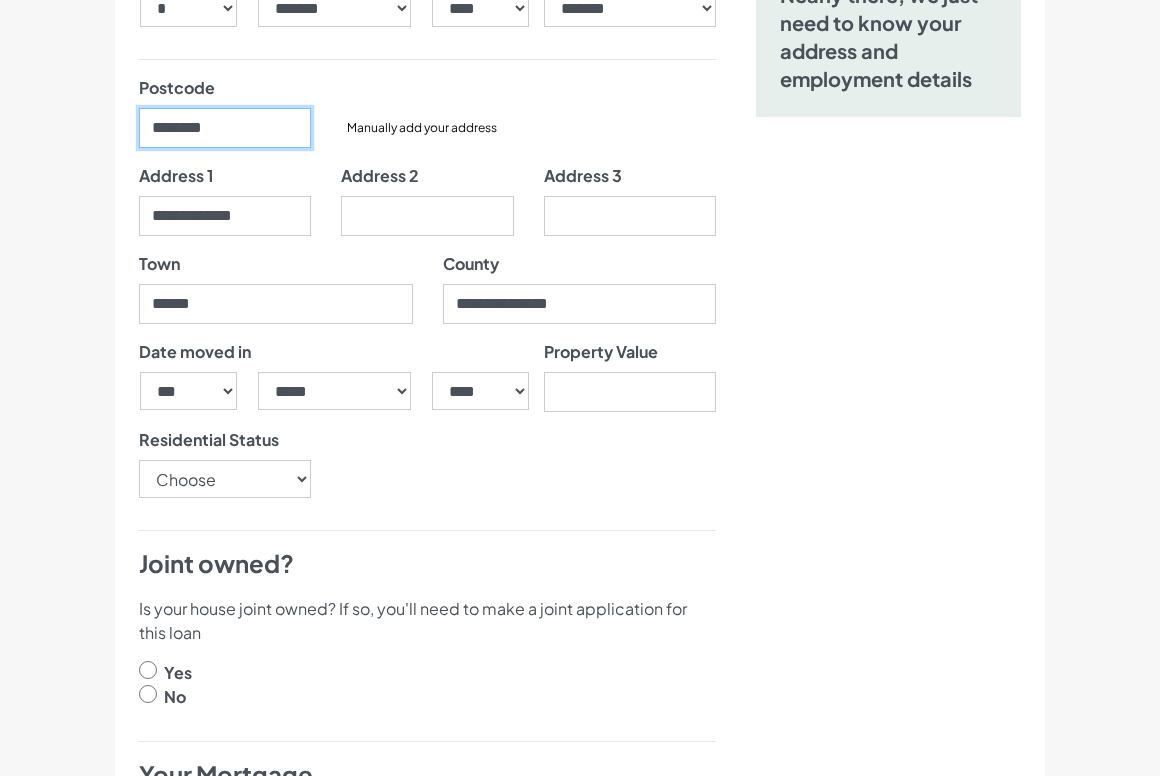 scroll, scrollTop: 384, scrollLeft: 0, axis: vertical 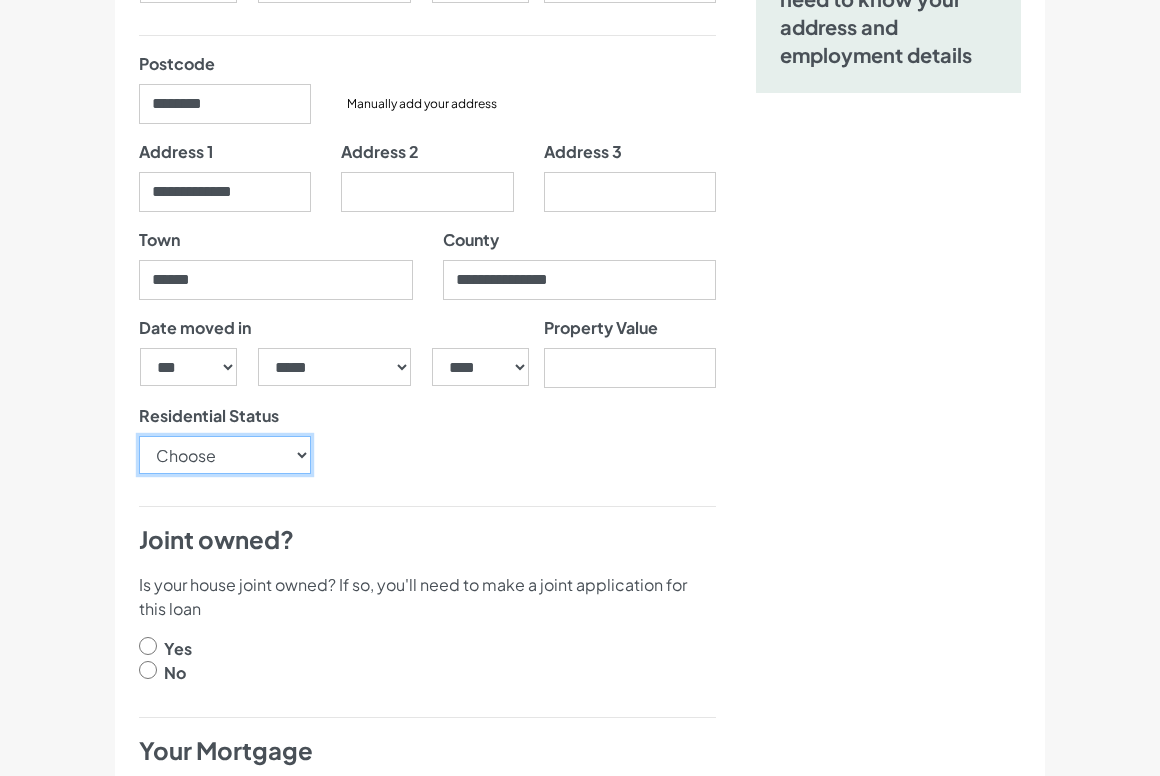 click on "Choose
Owner Occupier
Owner Non Occupier
Living With Parents
Property Owned By Partner
Tenant - Council
Tenant - Housing Association
Tenant - Lodger
Tenant - Private
Living with Friends
Military Accommodation
Works Accommodation" at bounding box center [225, 455] 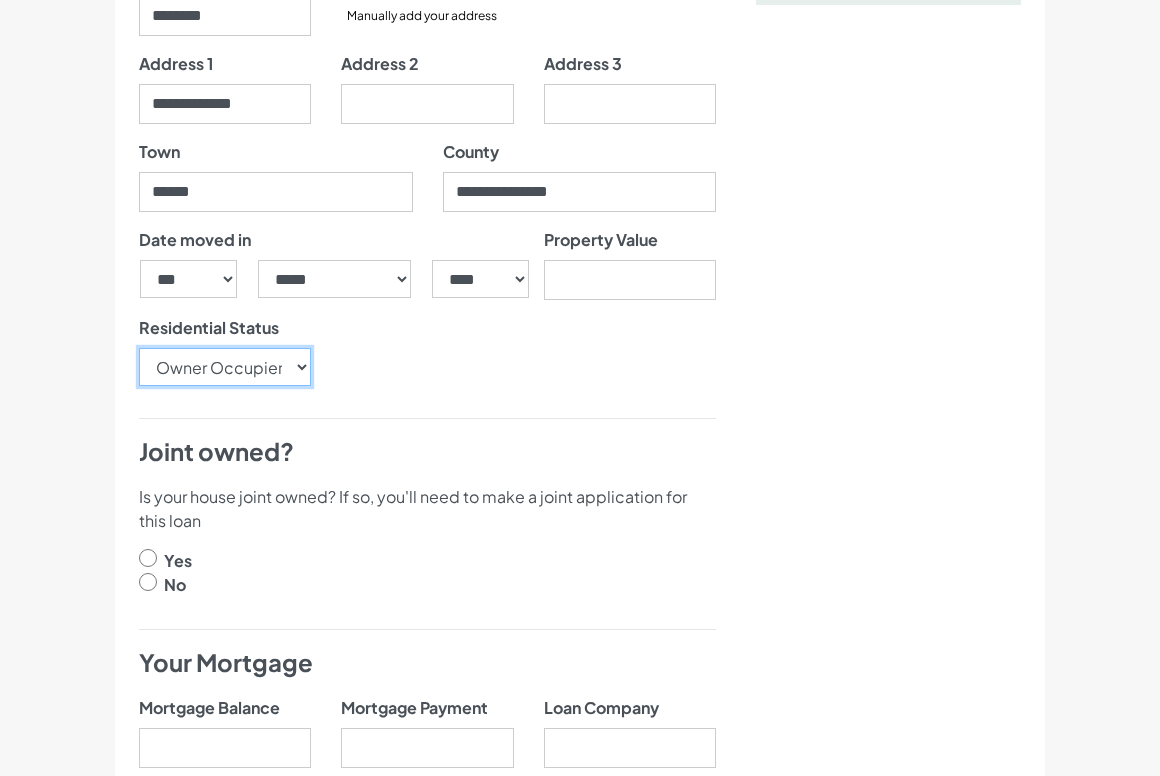 scroll, scrollTop: 487, scrollLeft: 0, axis: vertical 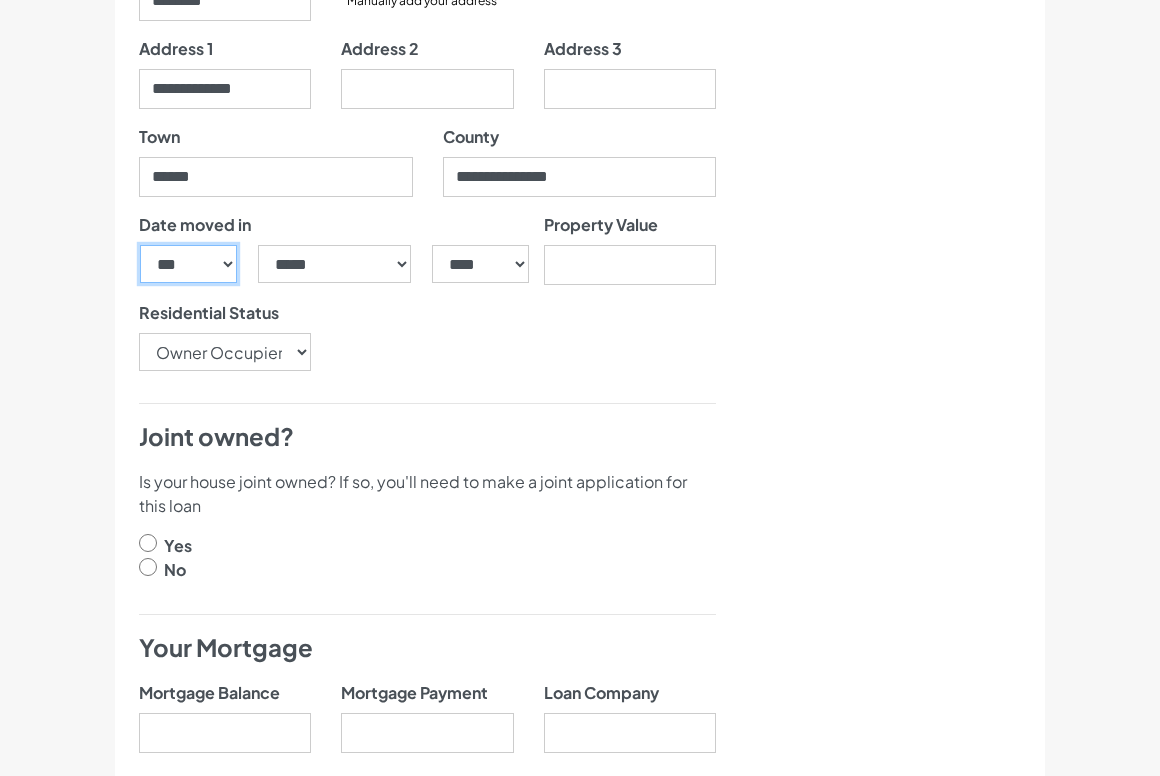 click on "***
* * * * * * * * * ** ** ** ** ** ** ** ** ** ** ** ** ** ** ** ** ** ** ** ** ** **" at bounding box center (188, 264) 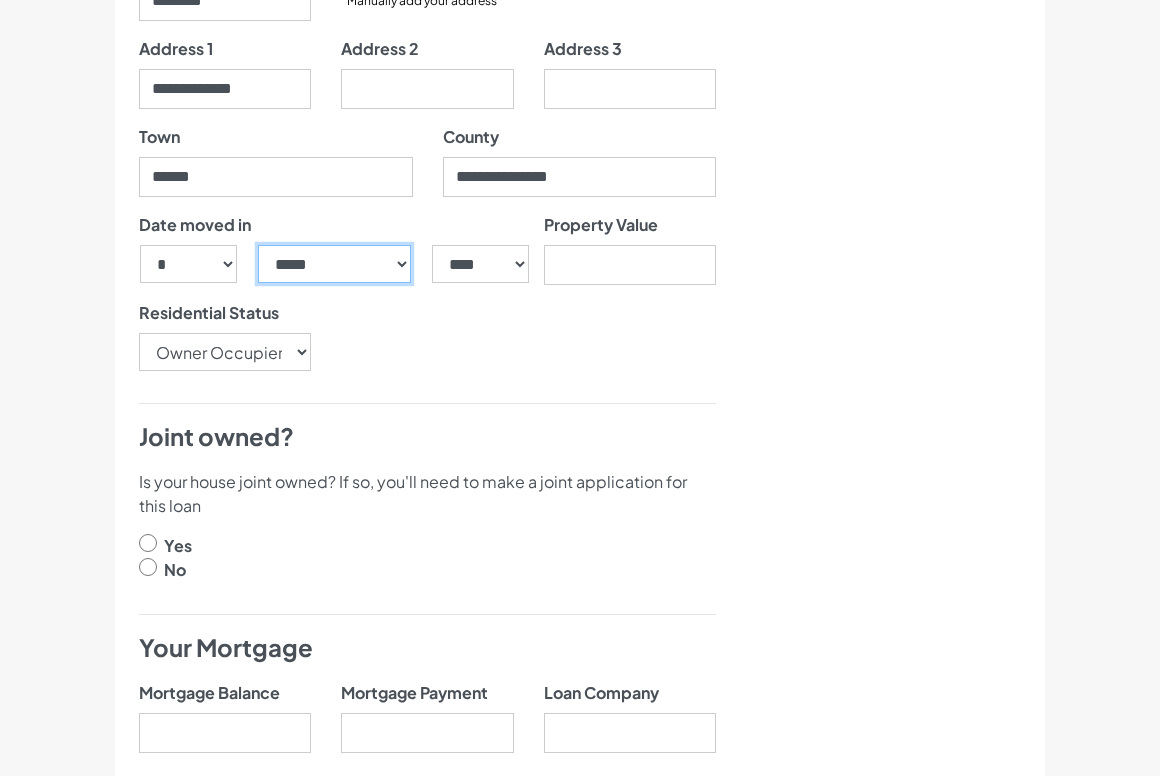 click on "*****
*******
********
*****
*****
***
****
****
******
*********
*******
********
********" at bounding box center [335, 264] 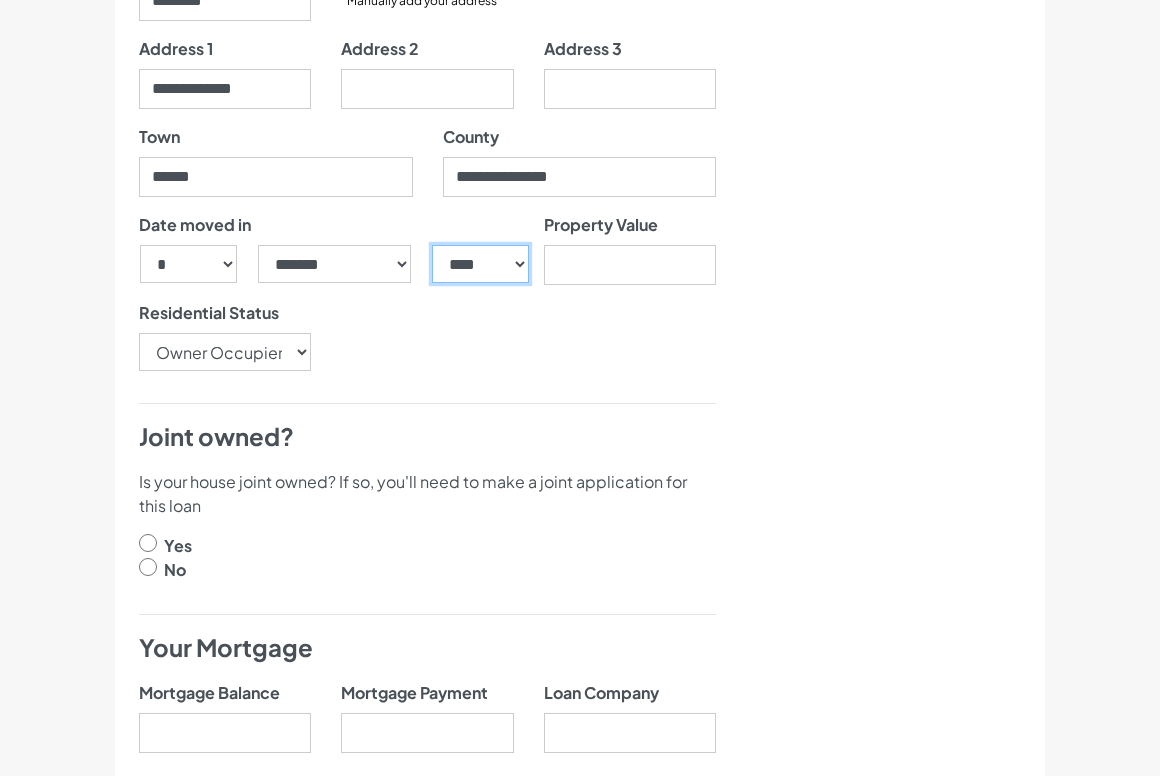 click on "****
**** **** **** **** **** **** **** **** **** **** **** **** **** **** **** **** **** **** **** **** **** **** **** **** **** **** **** **** **** **** **** **** **** **** **** **** **** **** **** **** **** **** **** **** **** **** **** **** **** **** **** **** **** **** **** **** **** **** **** **** **** **** **** **** **** **** **** **** **** **** **** **** **** **** **** **** **** **** **** **** **** **** **** **** **** **** **** **** **** **** **** **** **** **** **** **** **** **** **** **** **** **** **** **** **** **** **** **** **** **** **** **** **** **** **** **** **** **** **** **** **** **** **** **** **** ****" at bounding box center [480, 264] 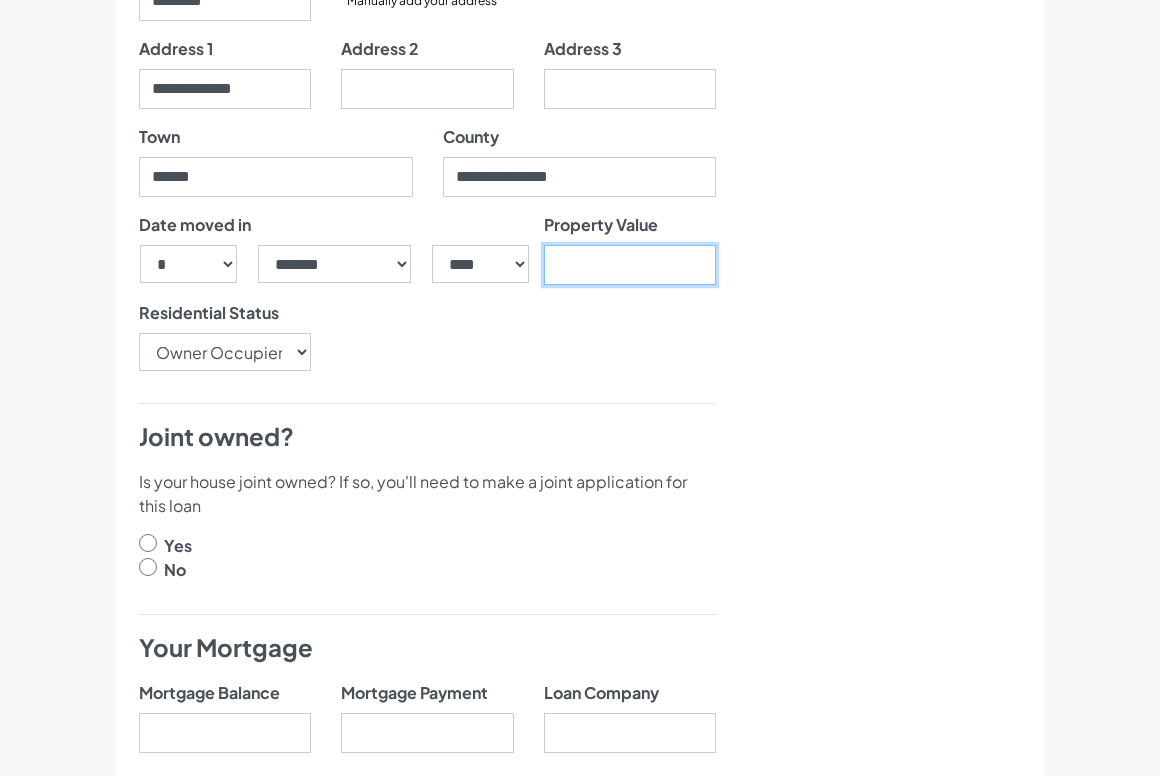 click on "Property Value" at bounding box center (630, 265) 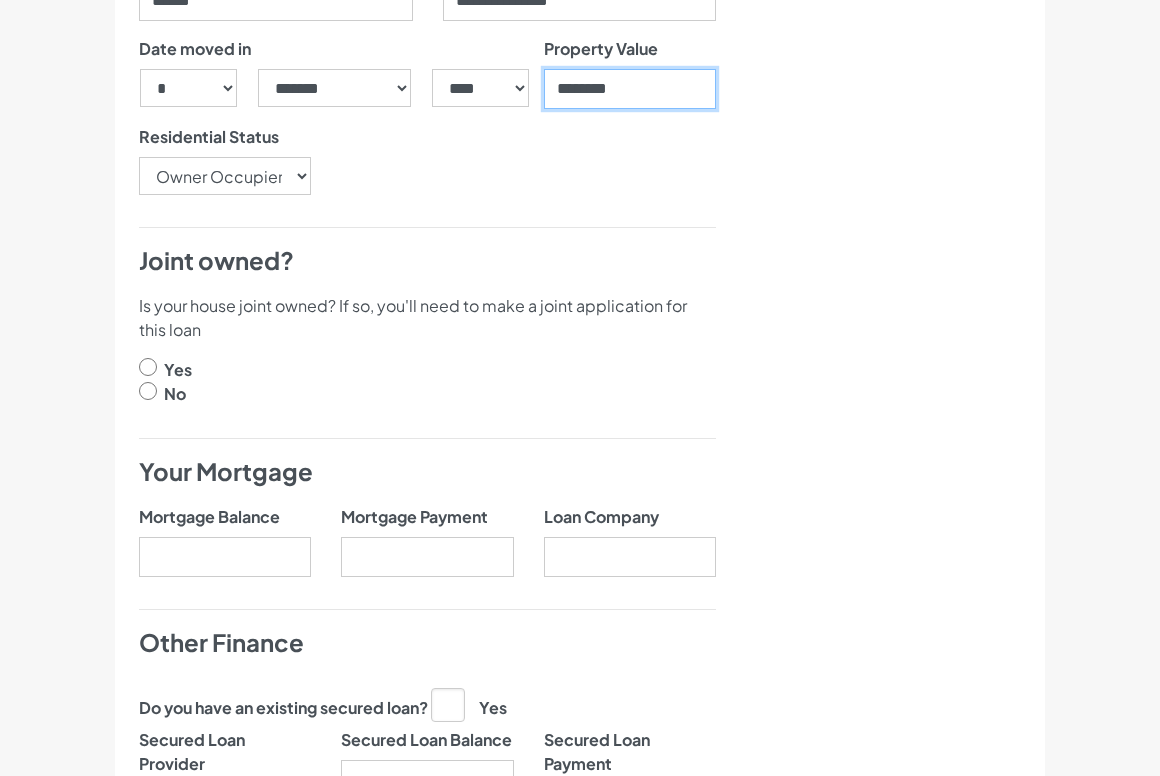 scroll, scrollTop: 683, scrollLeft: 0, axis: vertical 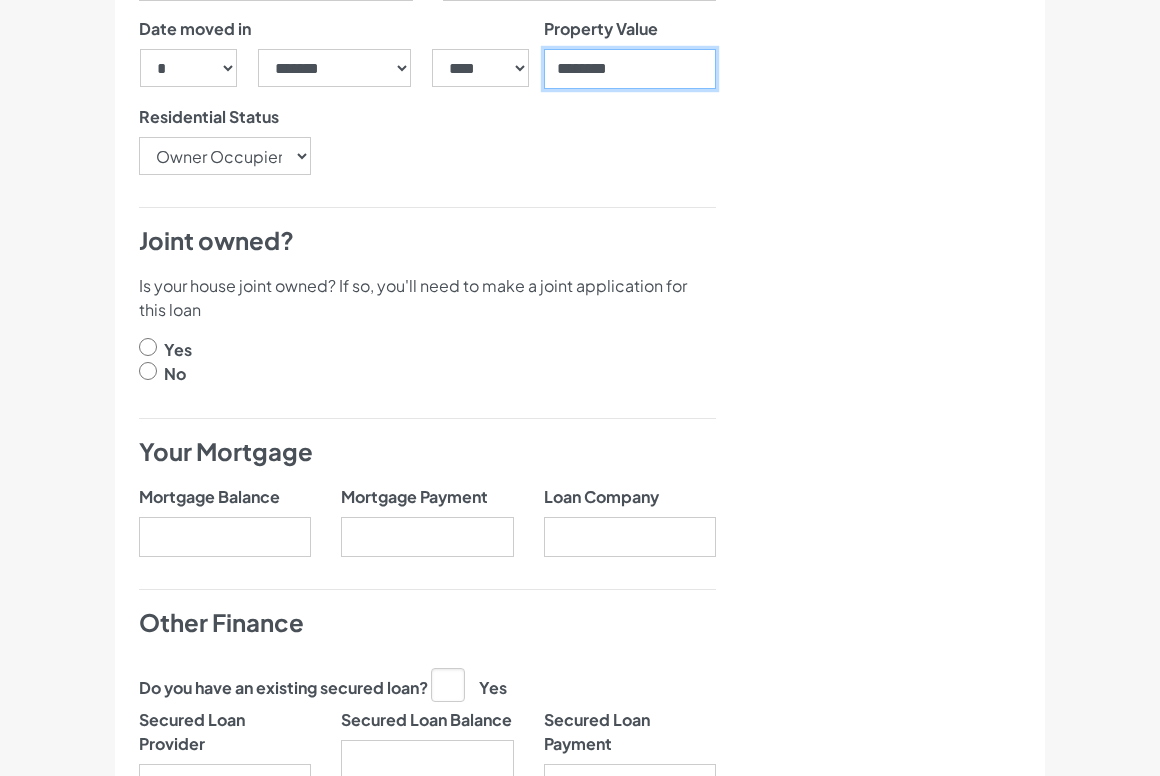 type on "********" 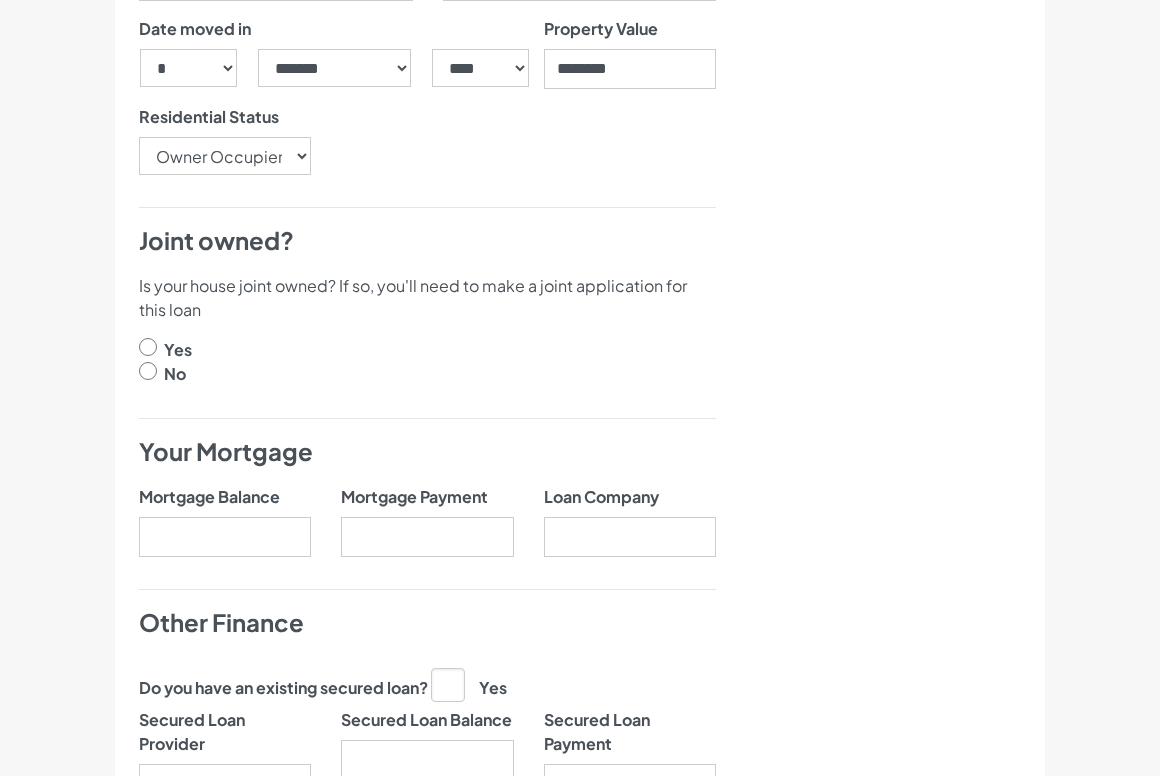 click on "Yes" at bounding box center (178, 350) 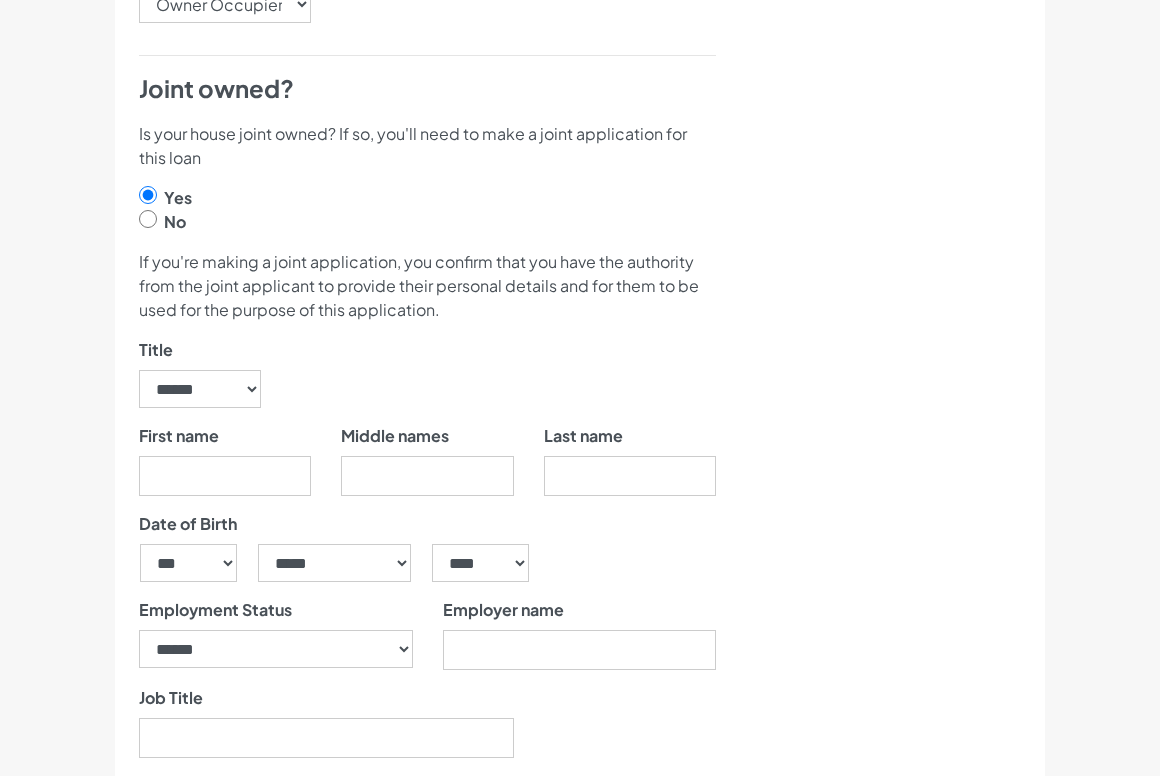 scroll, scrollTop: 933, scrollLeft: 0, axis: vertical 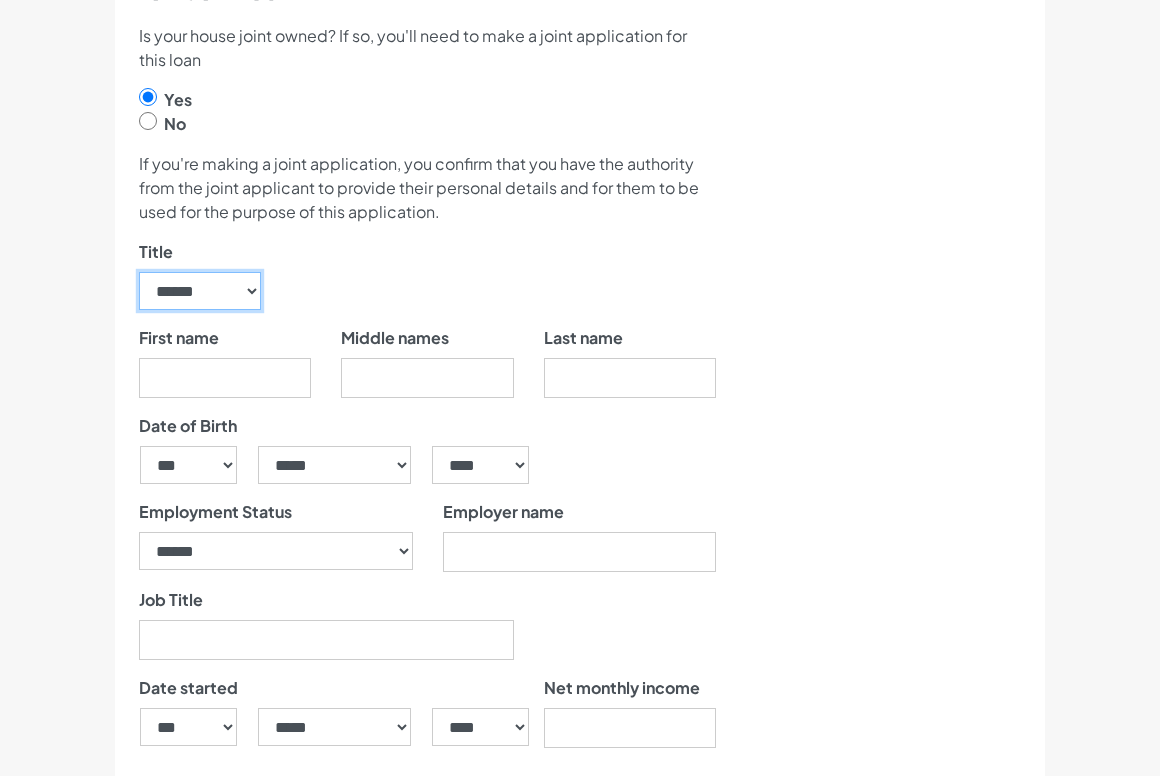 click on "******
**
***
****
**
**
****" at bounding box center [200, 291] 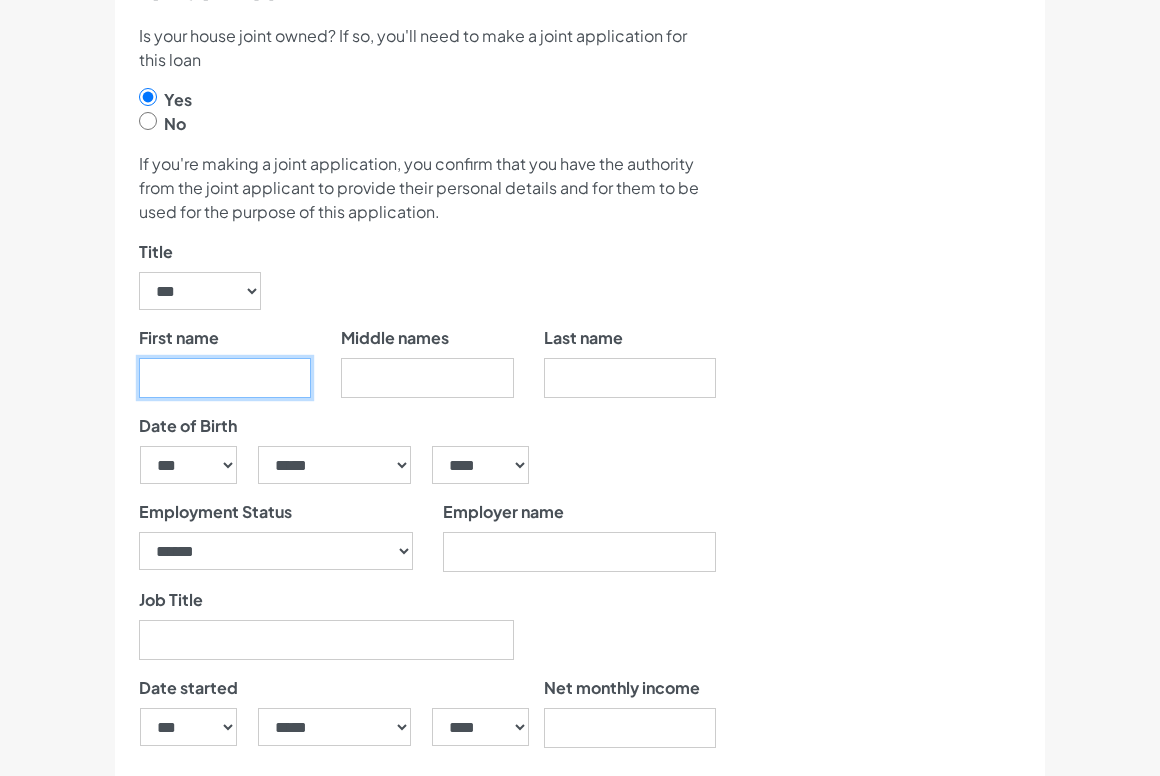 click on "First name" at bounding box center [225, 378] 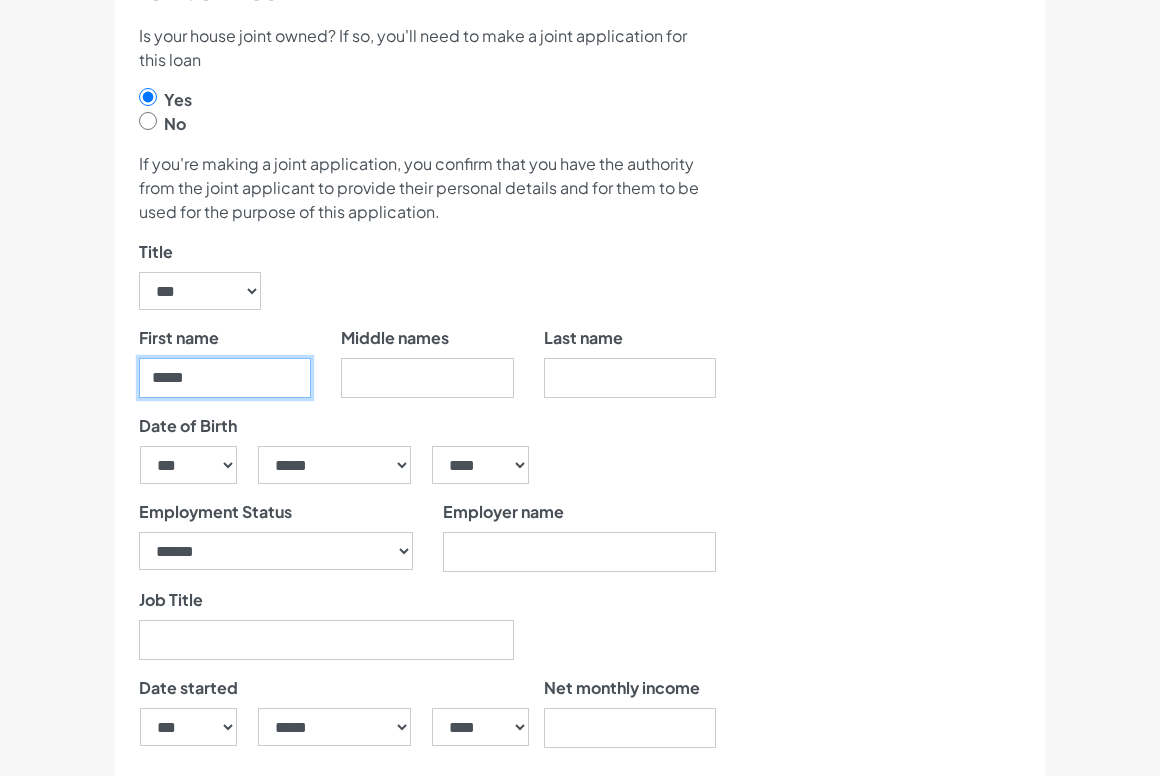 type on "*****" 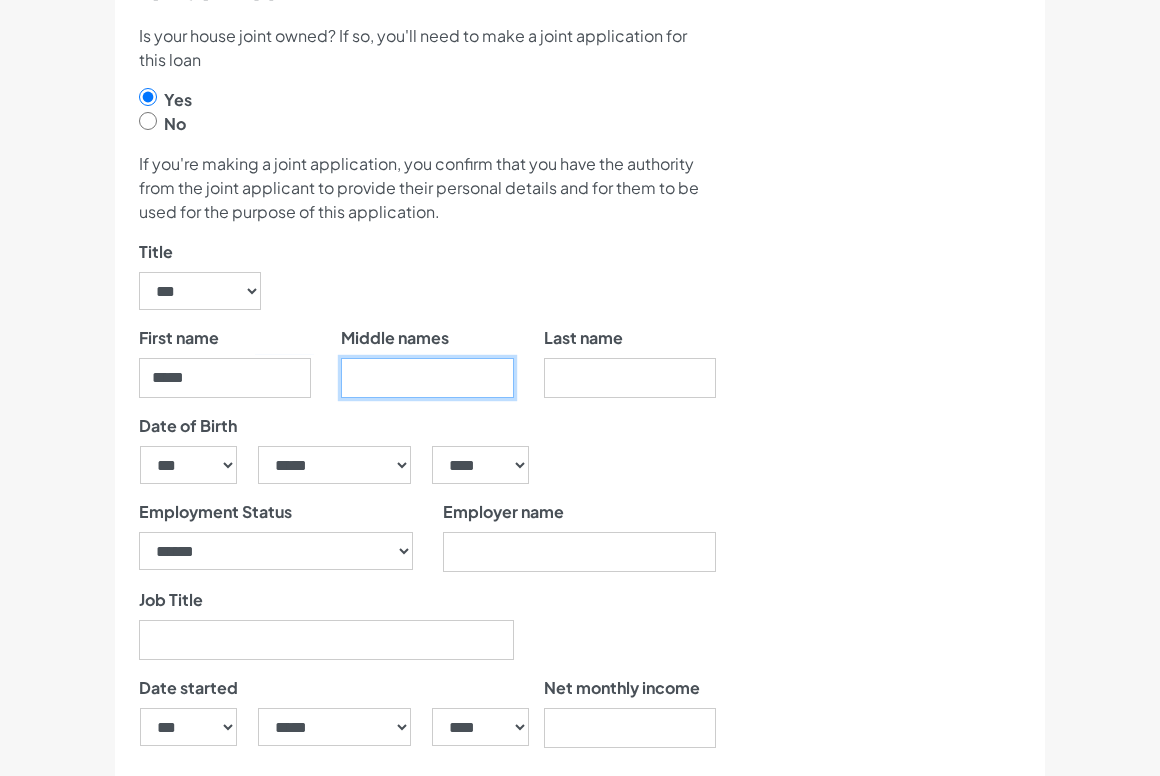 click on "Middle names" at bounding box center (427, 378) 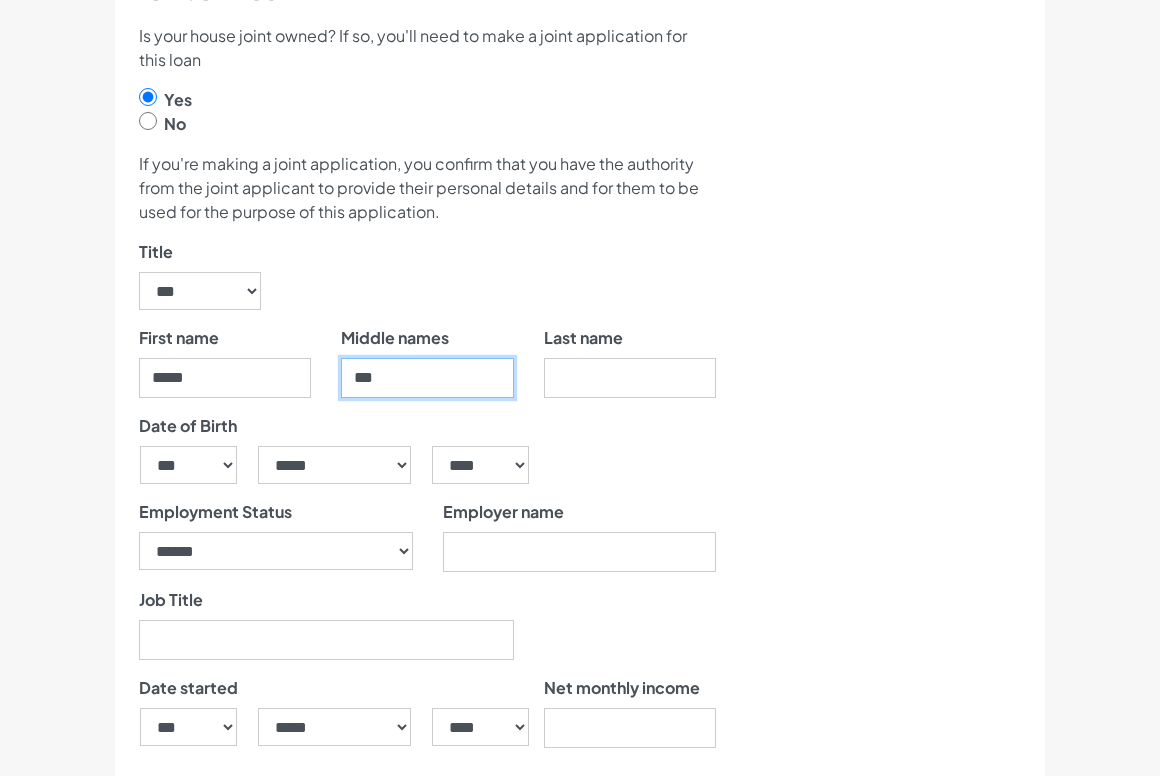 type on "***" 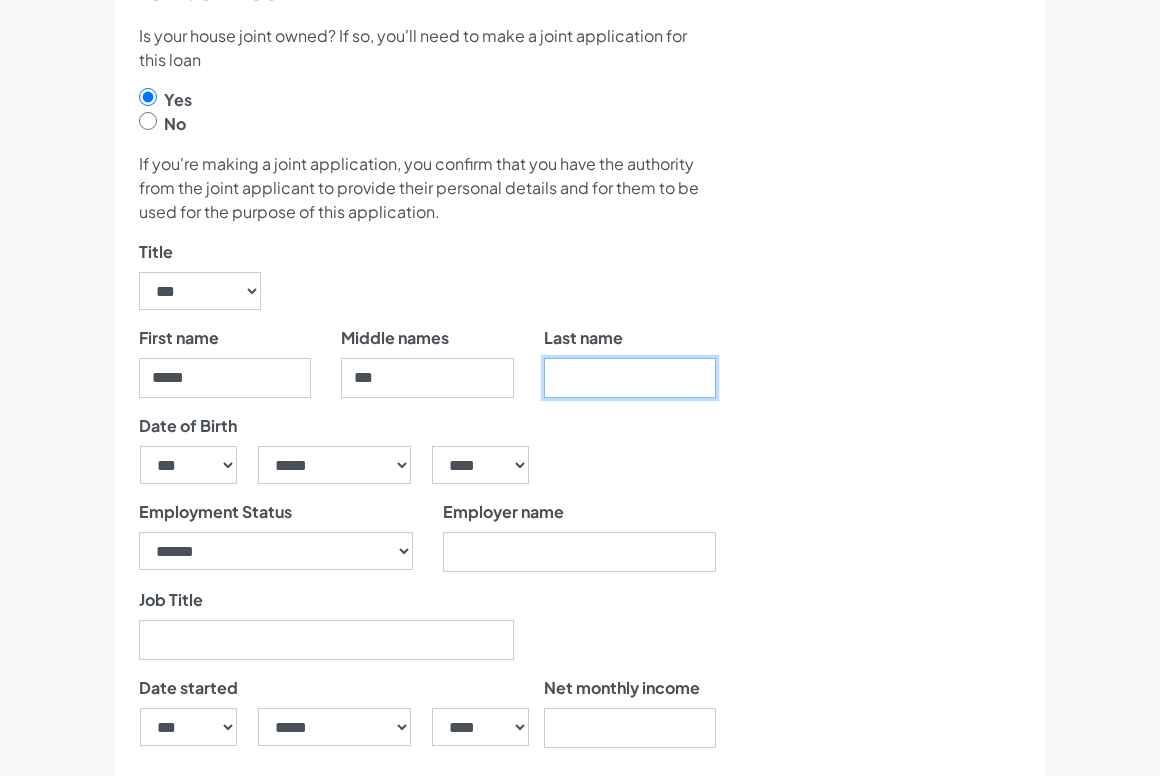 click on "Last name" at bounding box center [630, 378] 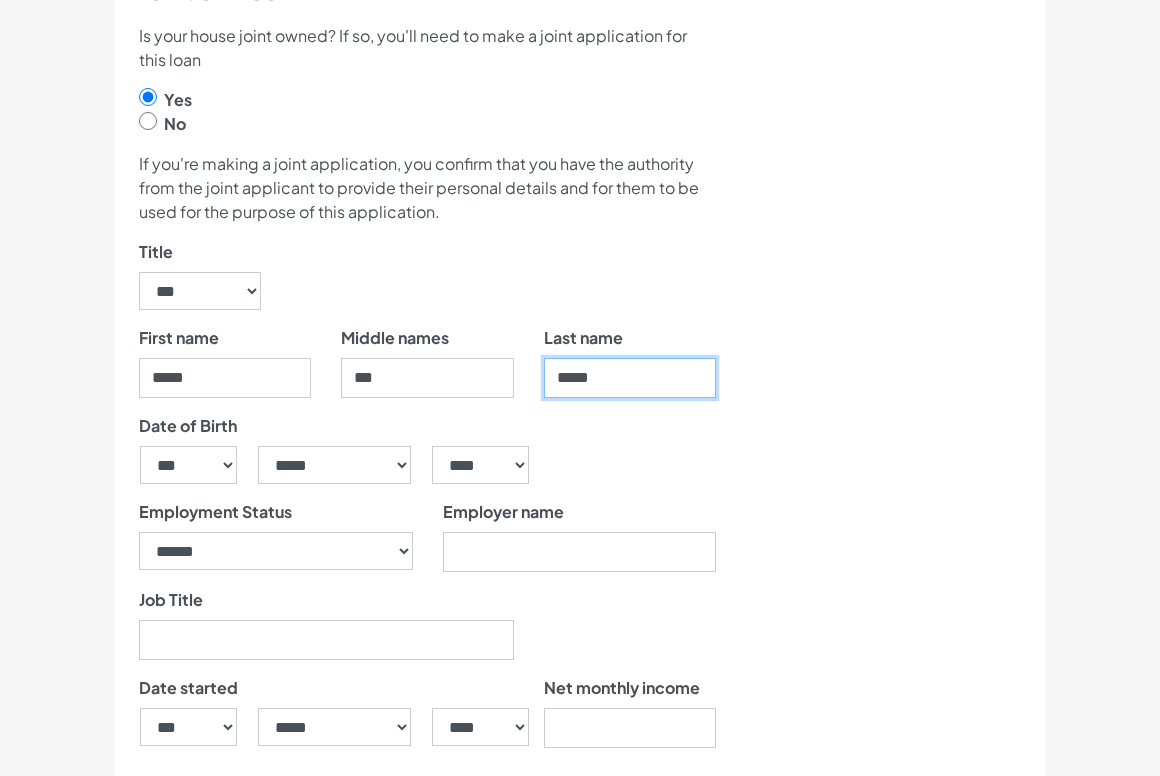 type on "*****" 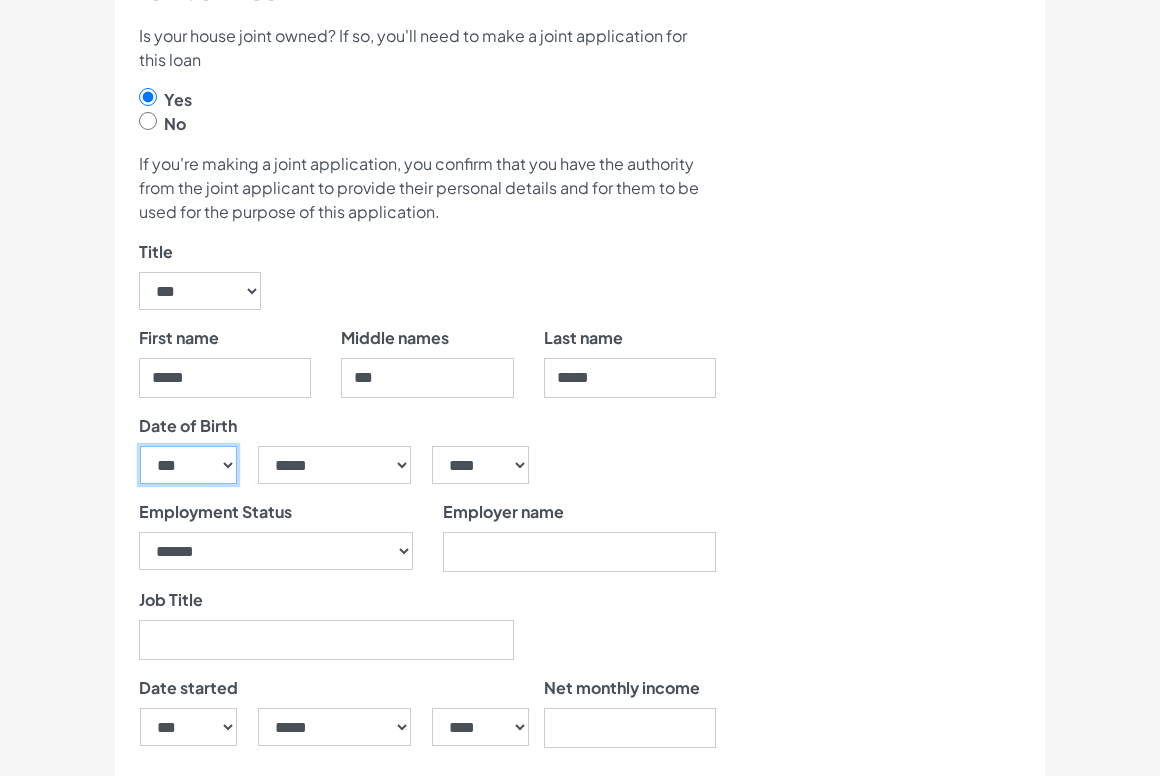 click on "***
* * * * * * * * * ** ** ** ** ** ** ** ** ** ** ** ** ** ** ** ** ** ** ** ** ** **" at bounding box center [188, 465] 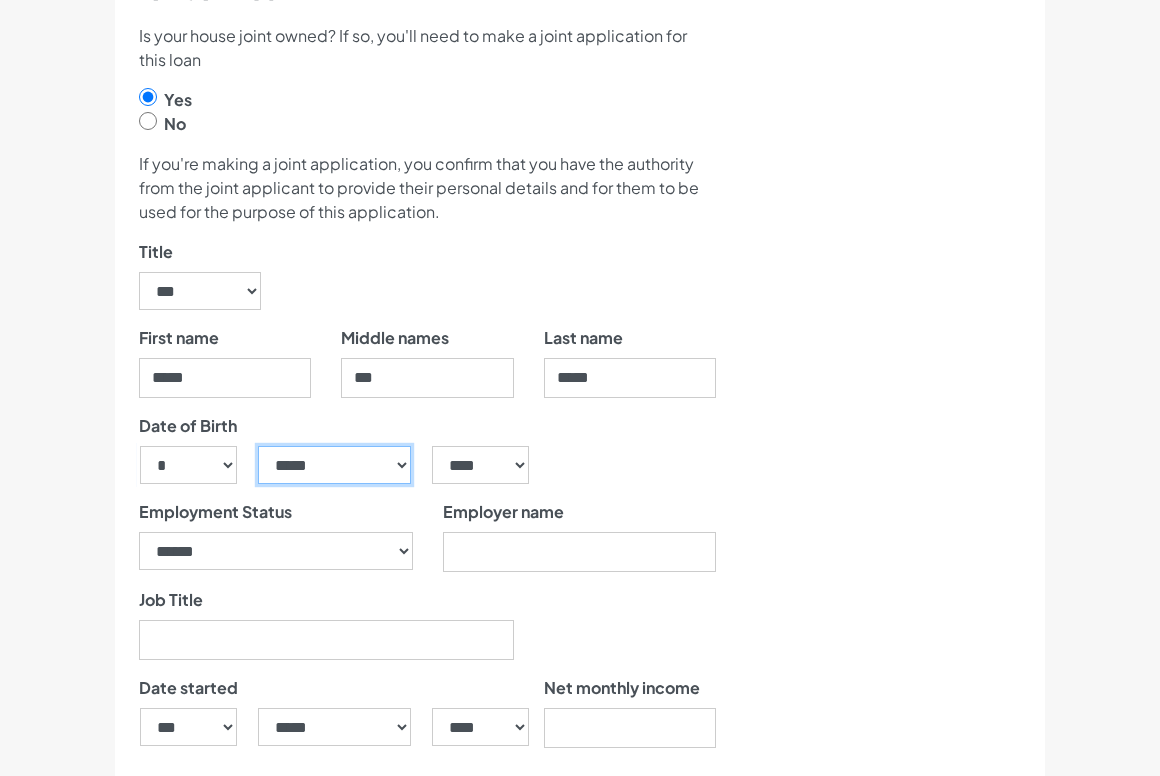click on "*****
*******
********
*****
*****
***
****
****
******
*********
*******
********
********" at bounding box center (335, 465) 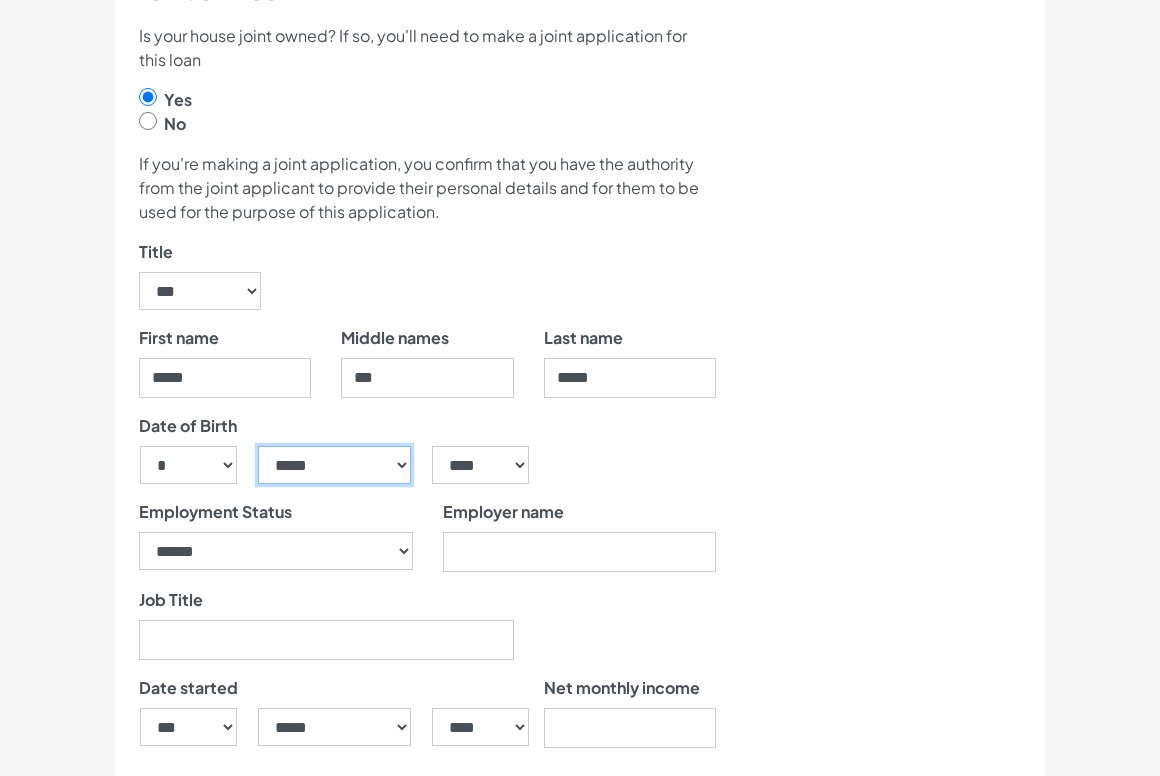 select on "**" 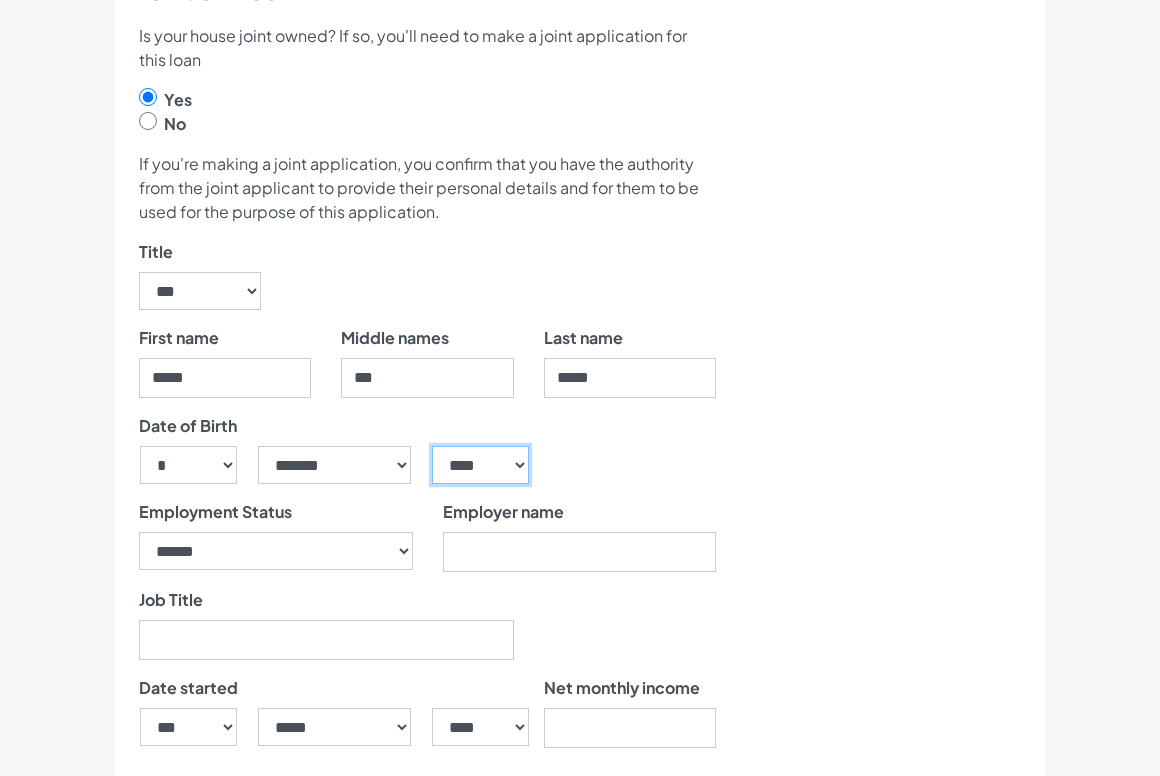 click on "****
**** **** **** **** **** **** **** **** **** **** **** **** **** **** **** **** **** **** **** **** **** **** **** **** **** **** **** **** **** **** **** **** **** **** **** **** **** **** **** **** **** **** **** **** **** **** **** **** **** **** **** **** **** **** **** **** **** **** **** **** **** **** **** **** **** **** **** **** **** **** **** **** **** **** **** **** **** **** **** **** **** **** **** **** **** **** **** **** **** **** **** **** **** **** **** **** **** **** **** **** **** **** **** **** **** **** **** **** **** **** **** **** **** **** **** **** **** **** **** **** **** **** **** **** **** ****" at bounding box center [480, 465] 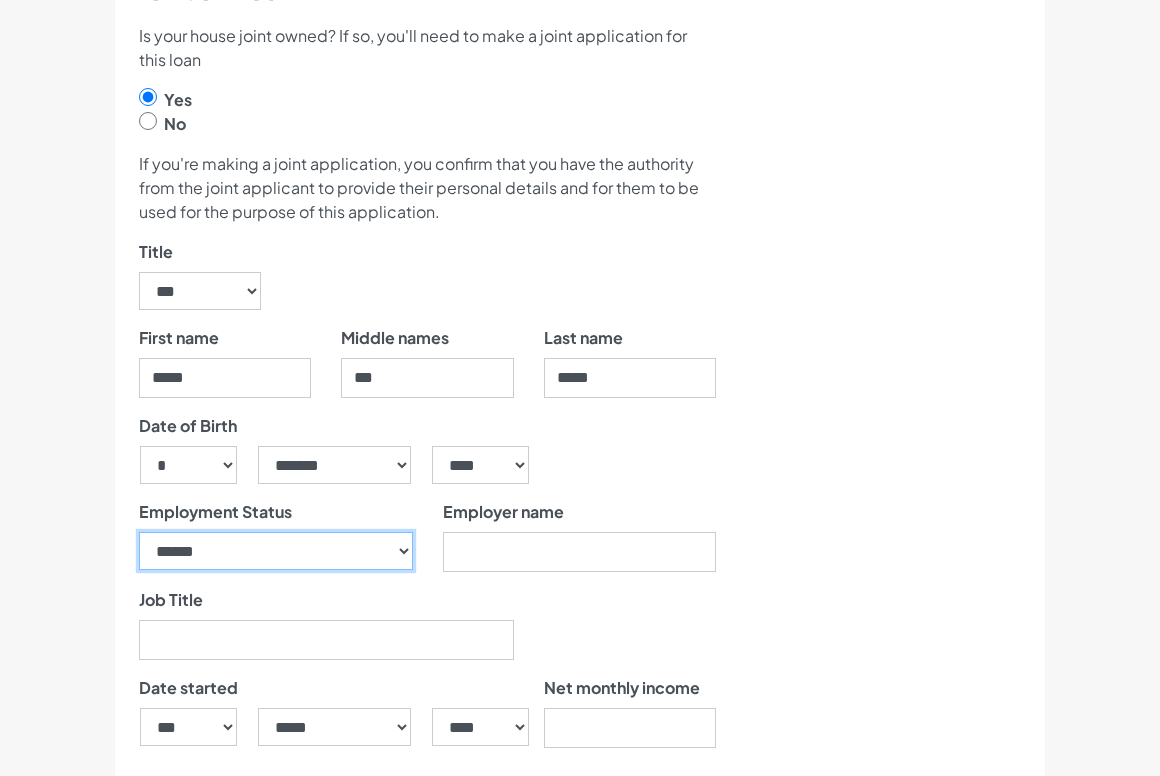 click on "**********" at bounding box center [276, 551] 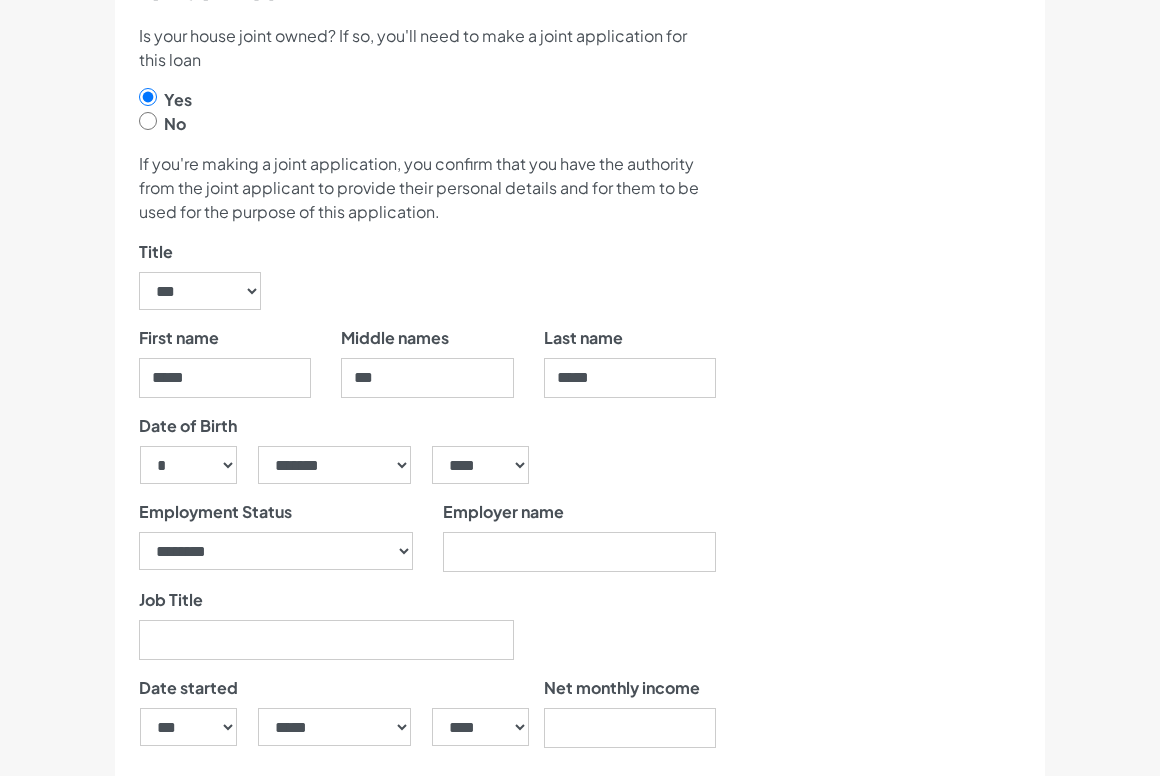 click on "Employer name" at bounding box center (580, 544) 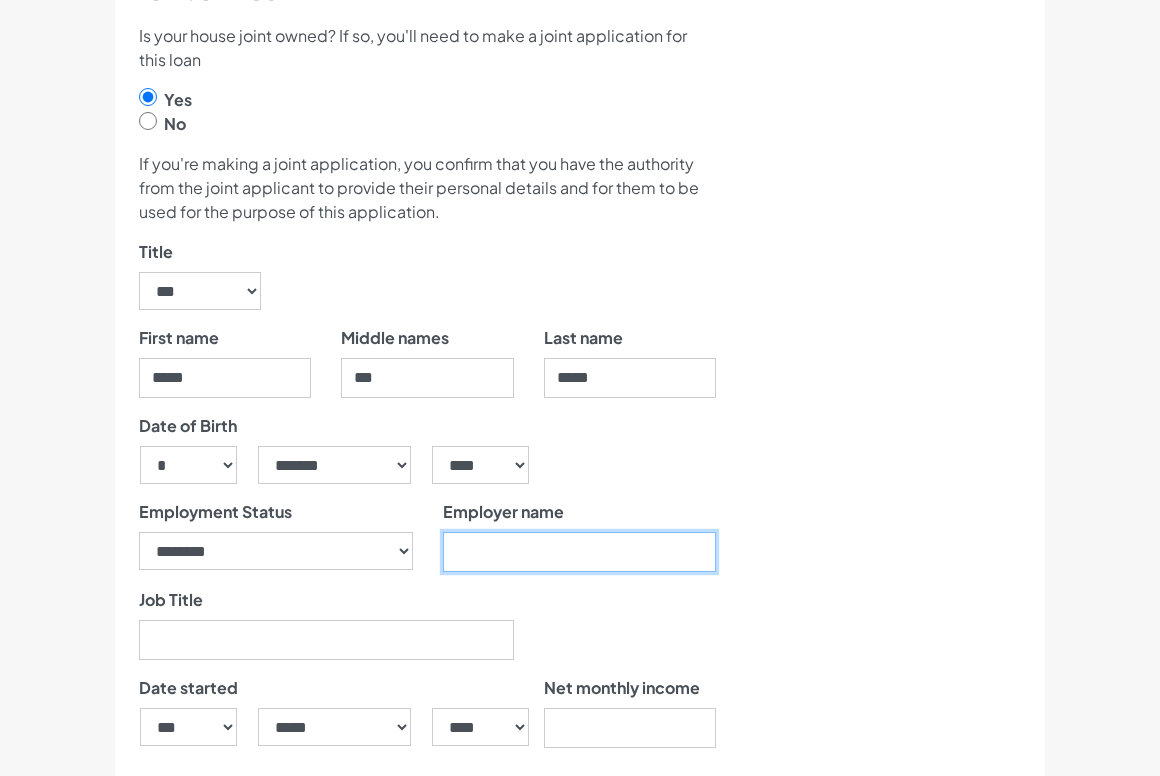 click on "Employer name" at bounding box center [580, 552] 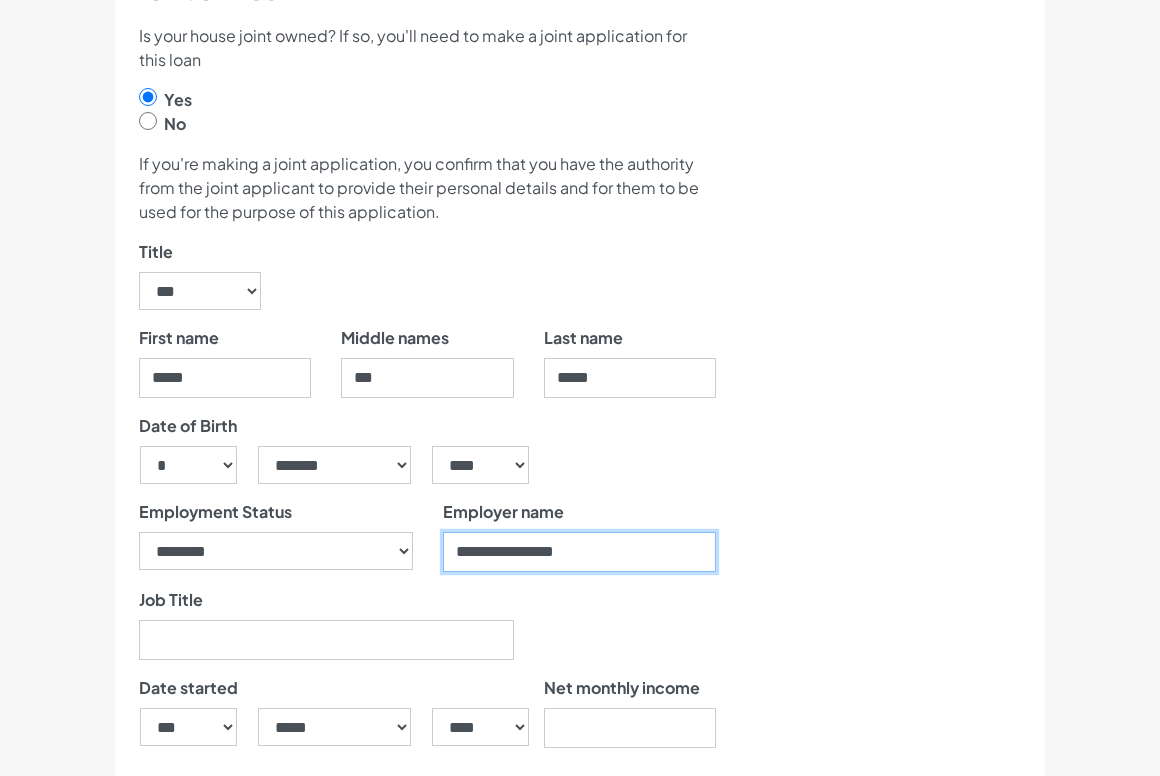 type on "**********" 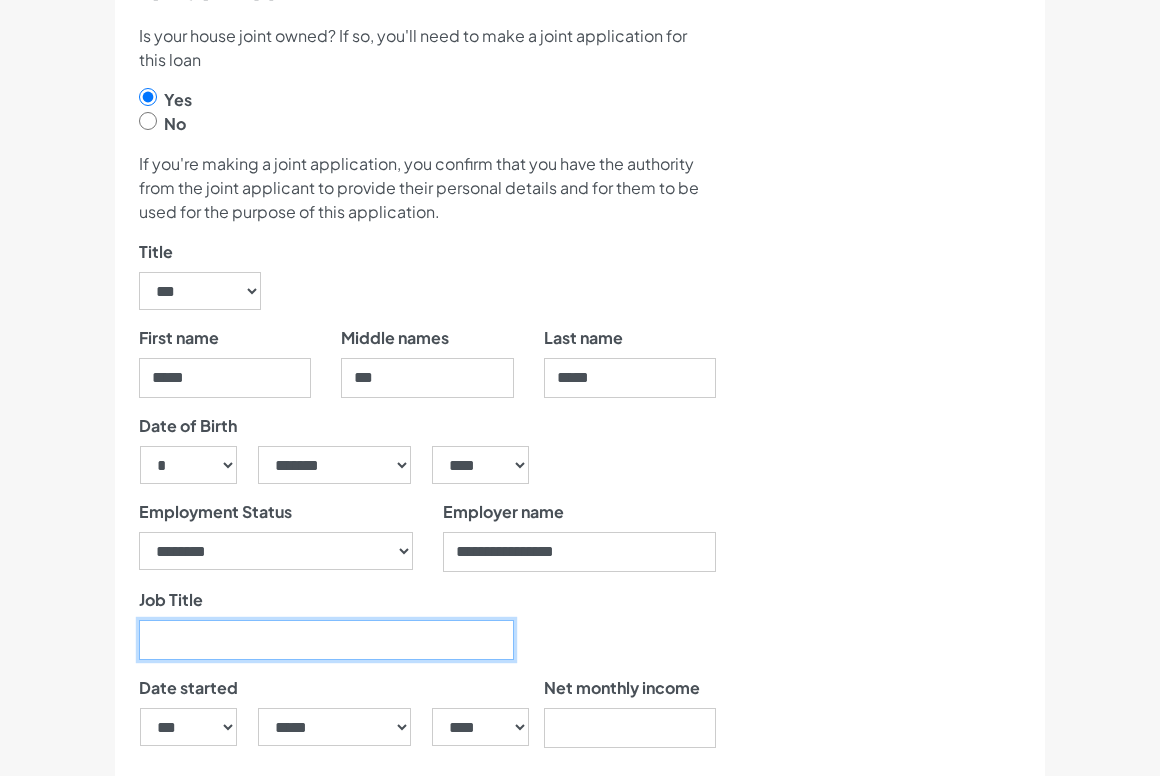 click on "Job Title" at bounding box center (326, 640) 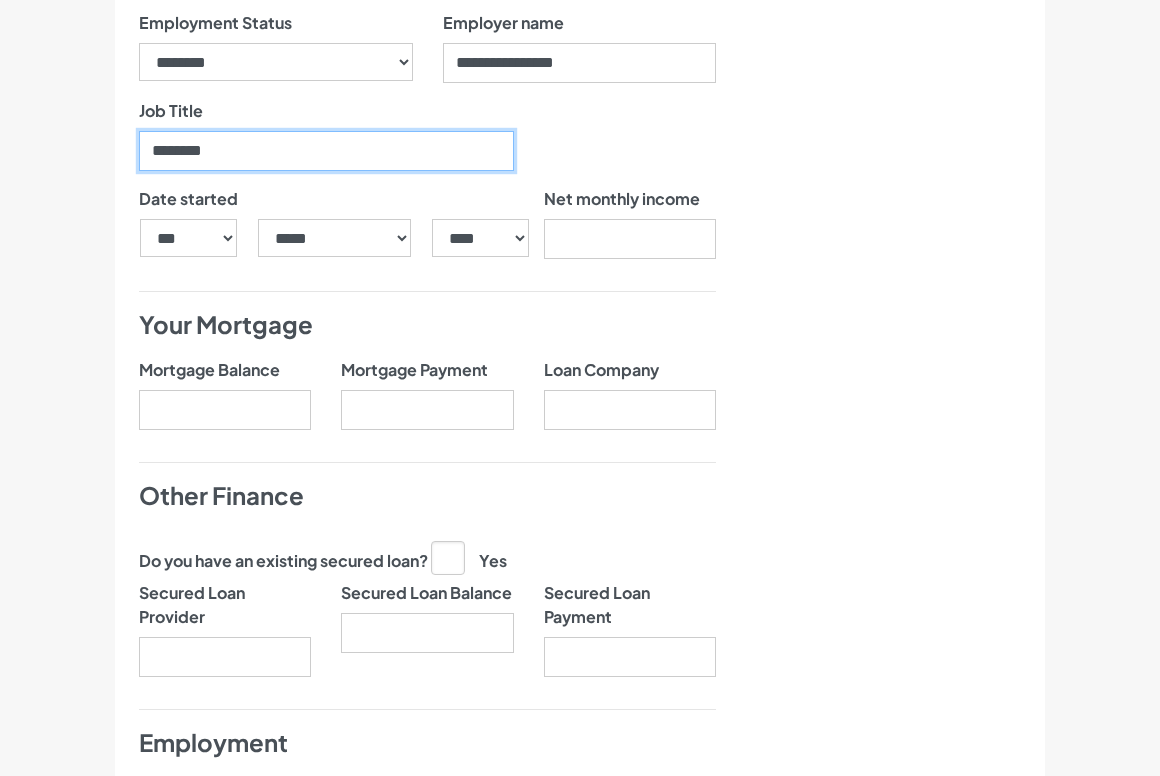 scroll, scrollTop: 1431, scrollLeft: 0, axis: vertical 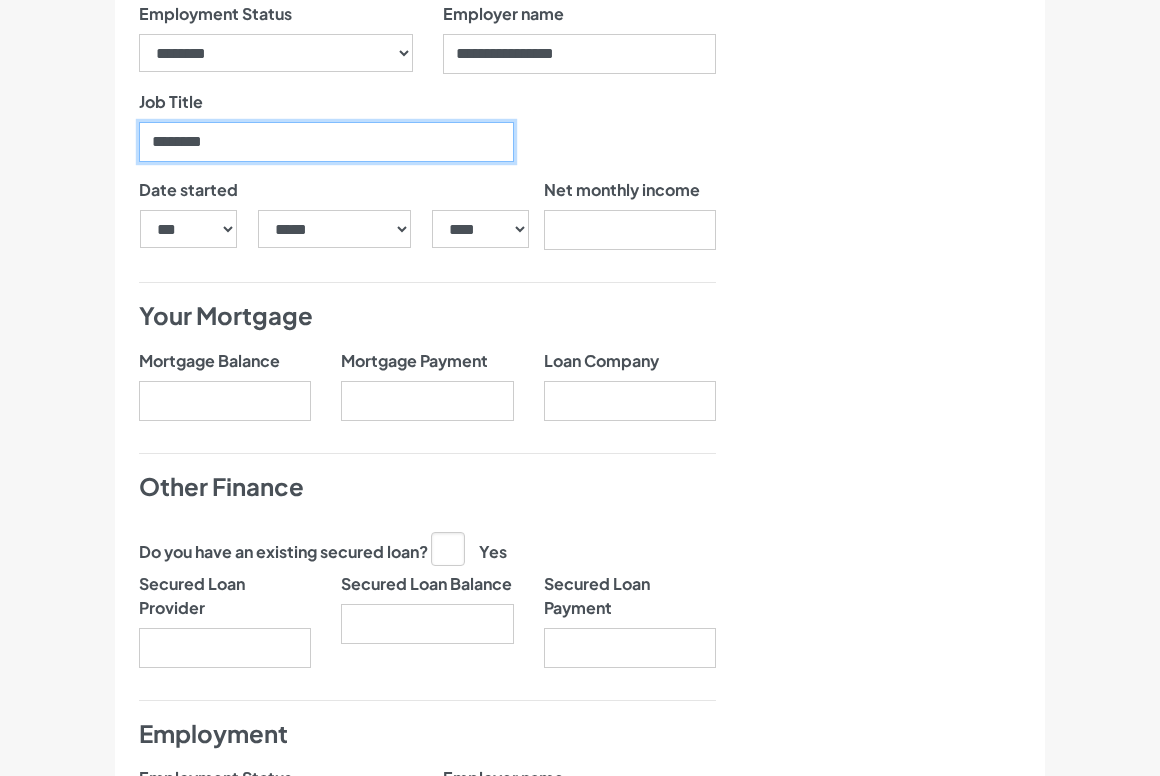 type on "*******" 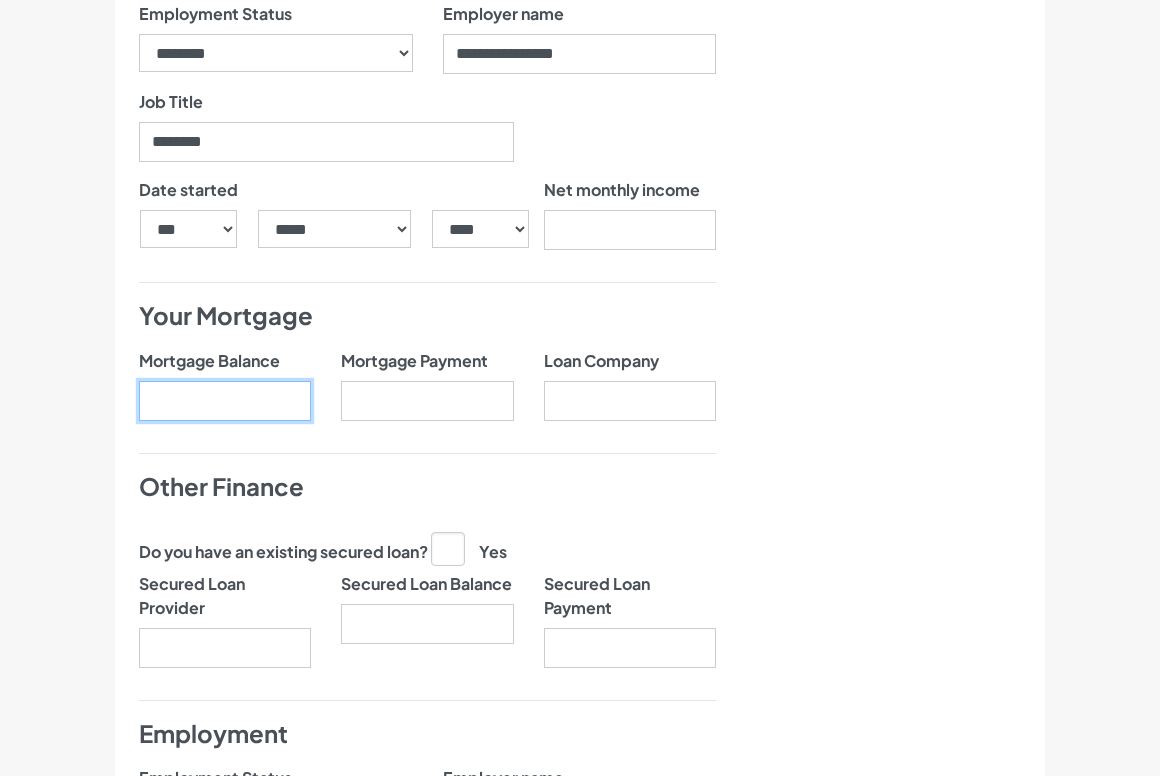 click on "Mortgage Balance" at bounding box center [225, 401] 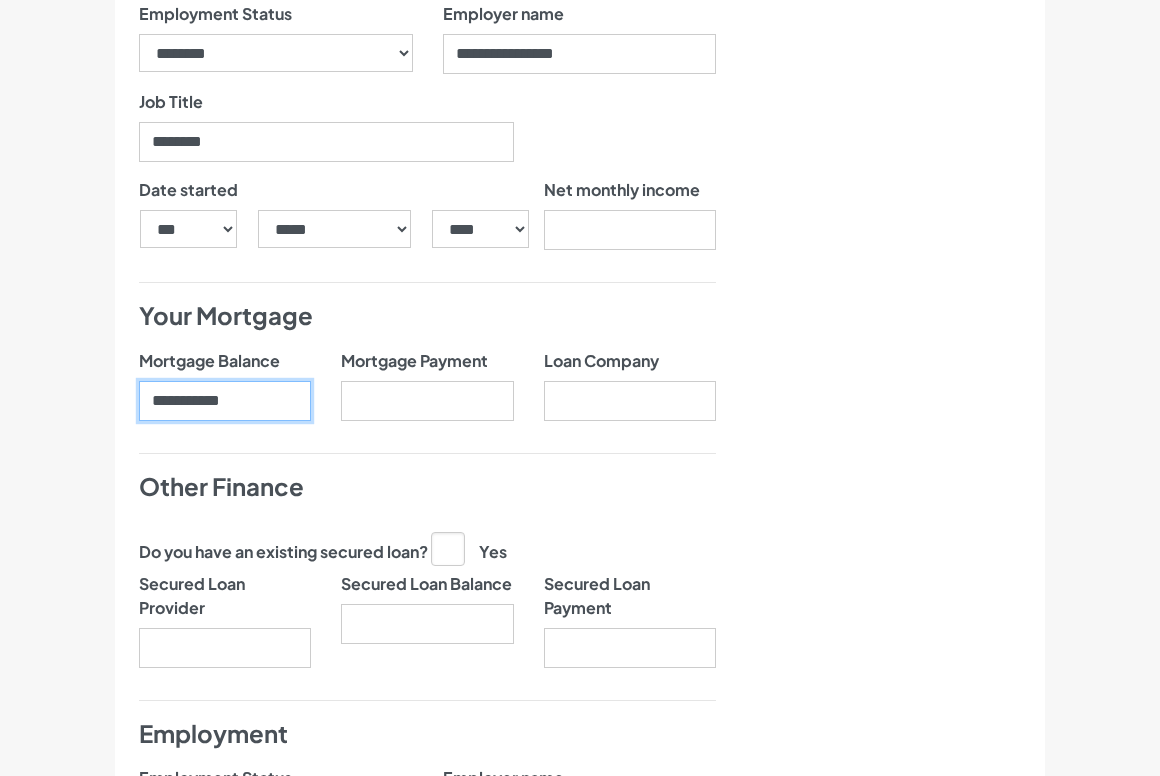 type on "**********" 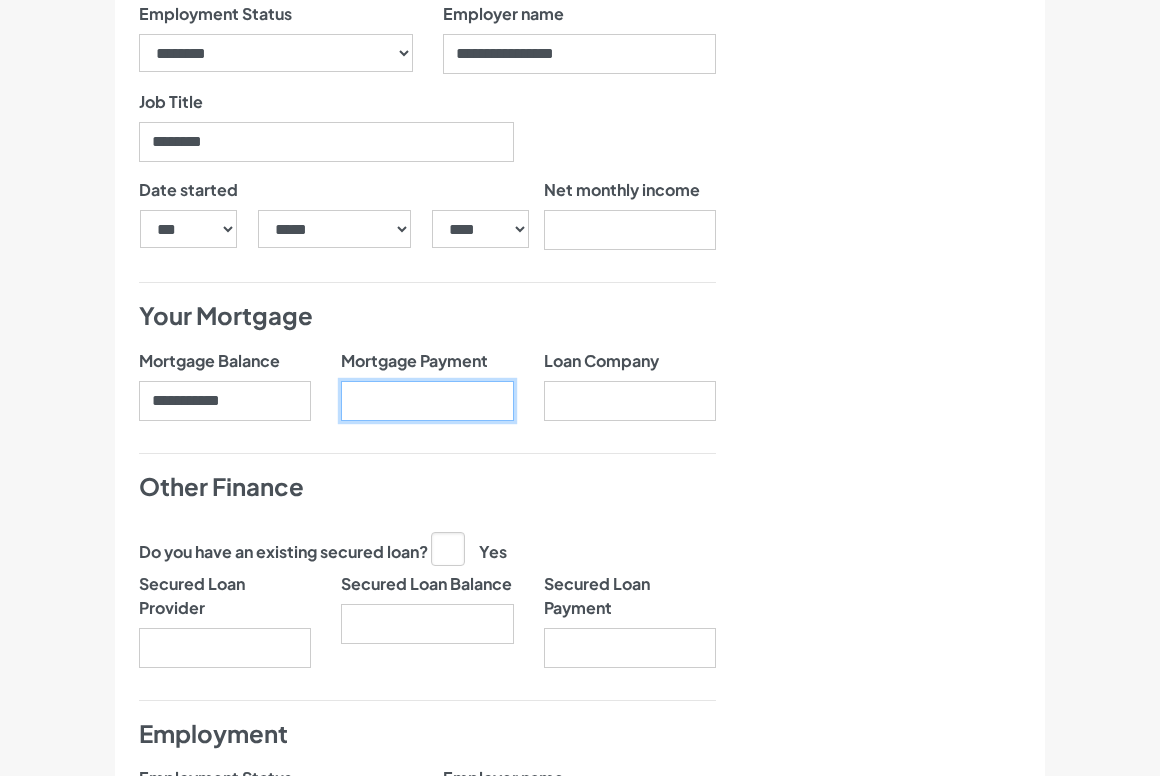 click on "Mortgage Payment" at bounding box center (427, 401) 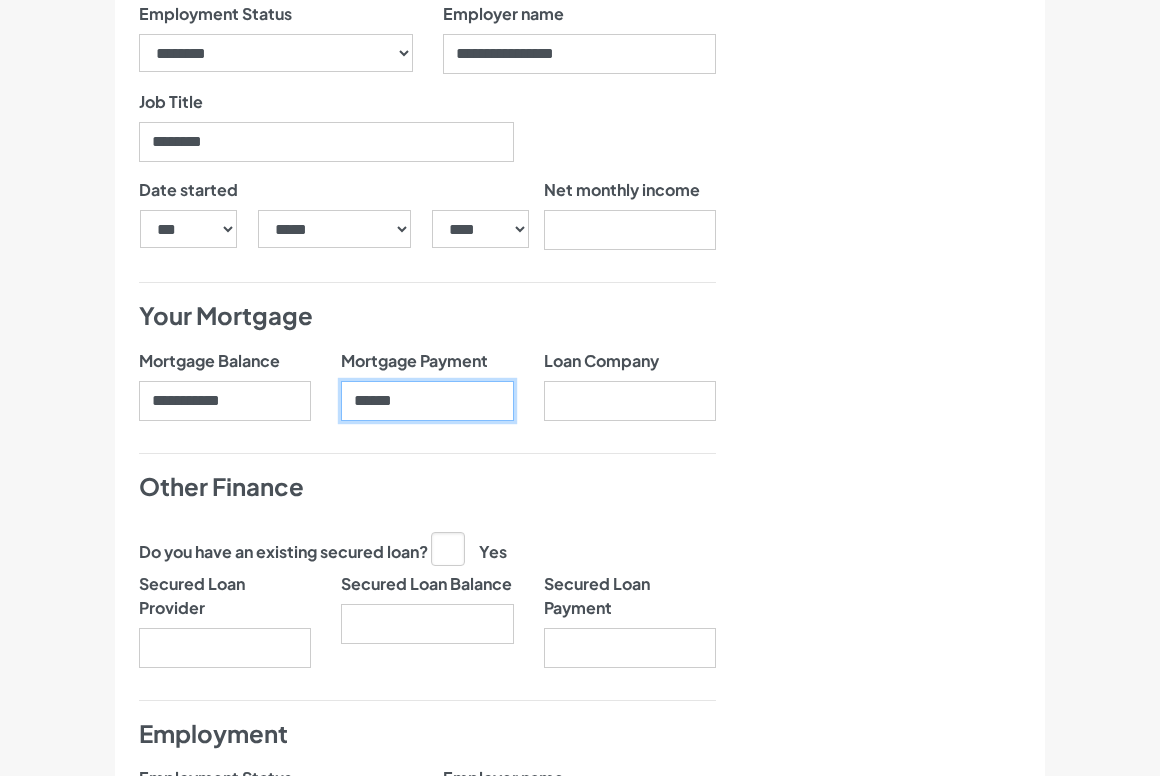 type on "******" 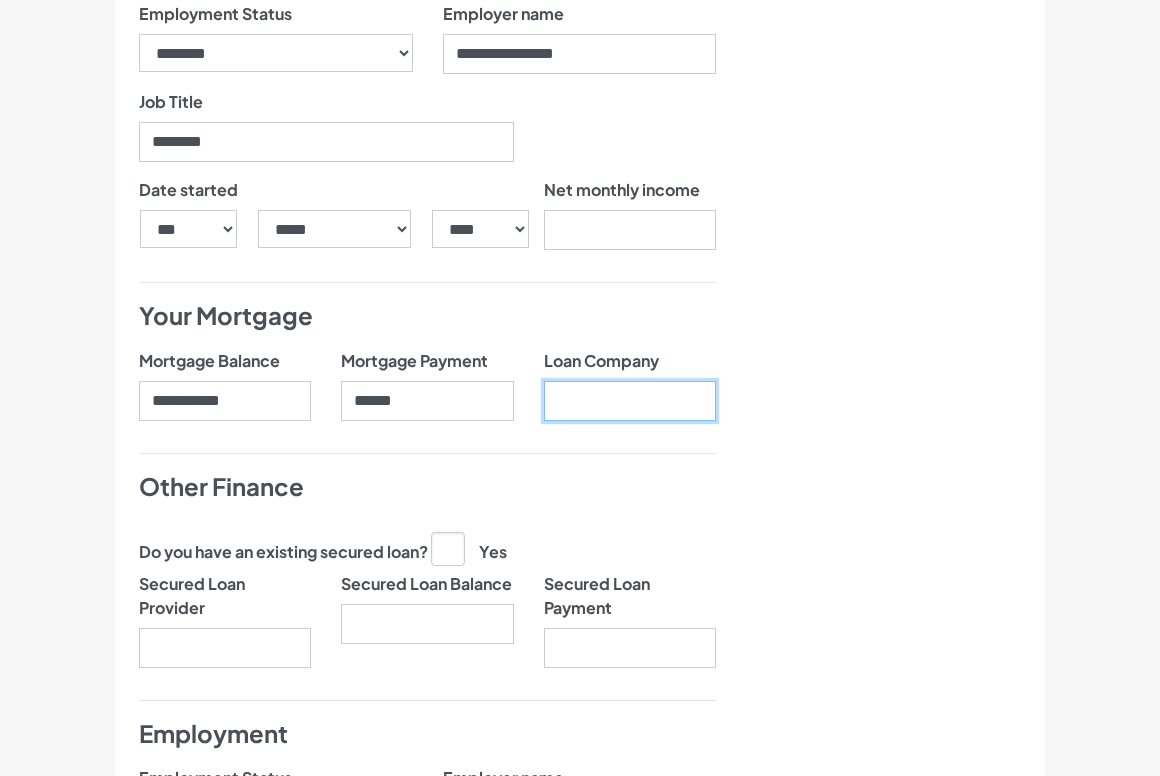 click on "Loan Company" at bounding box center (630, 401) 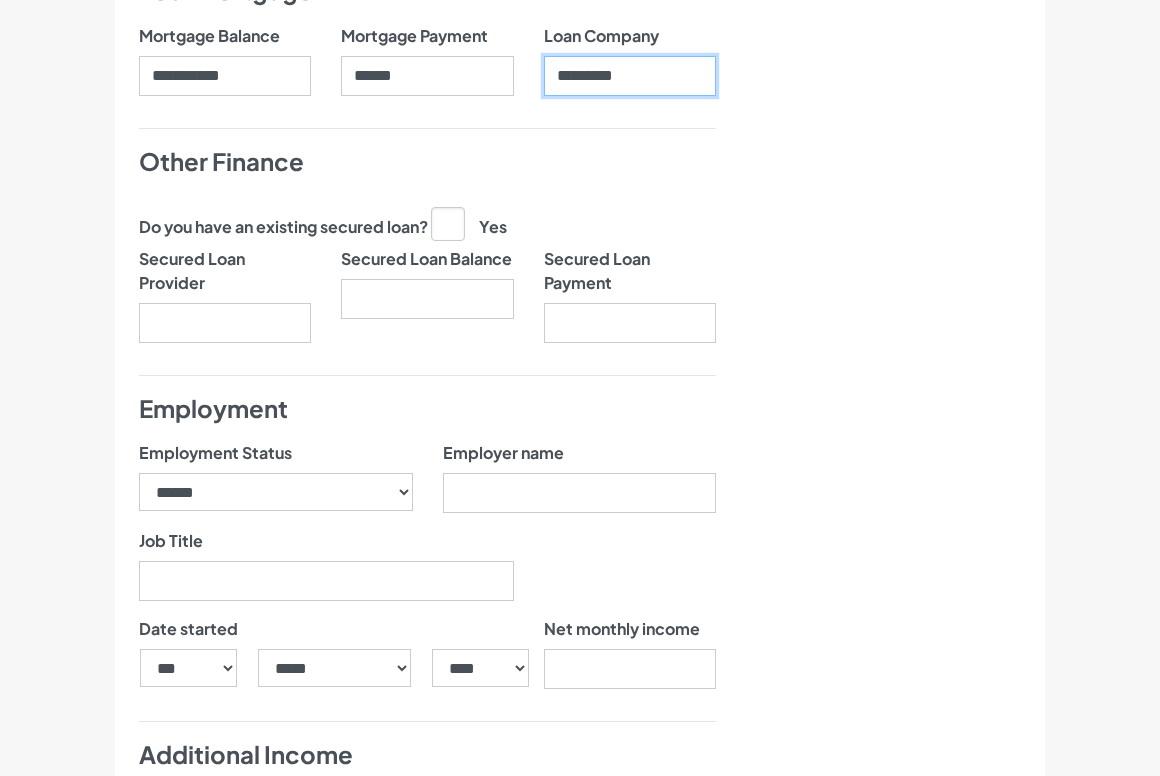 scroll, scrollTop: 1760, scrollLeft: 0, axis: vertical 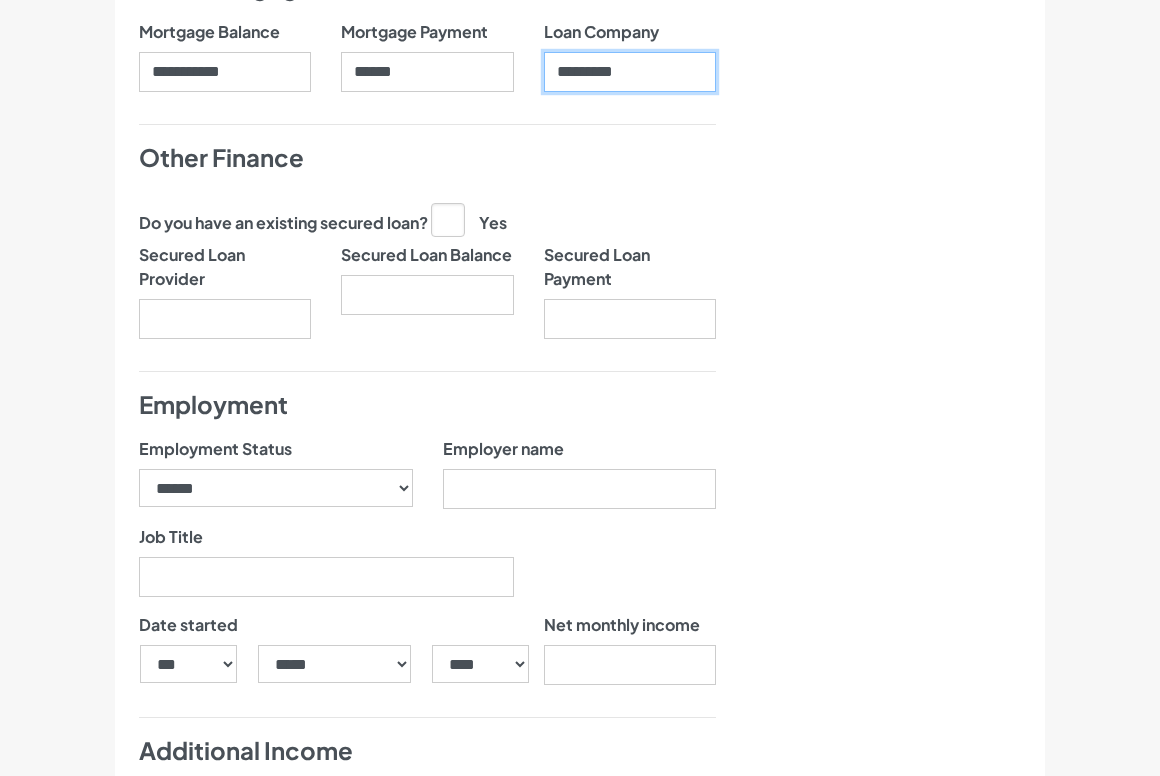 type on "********" 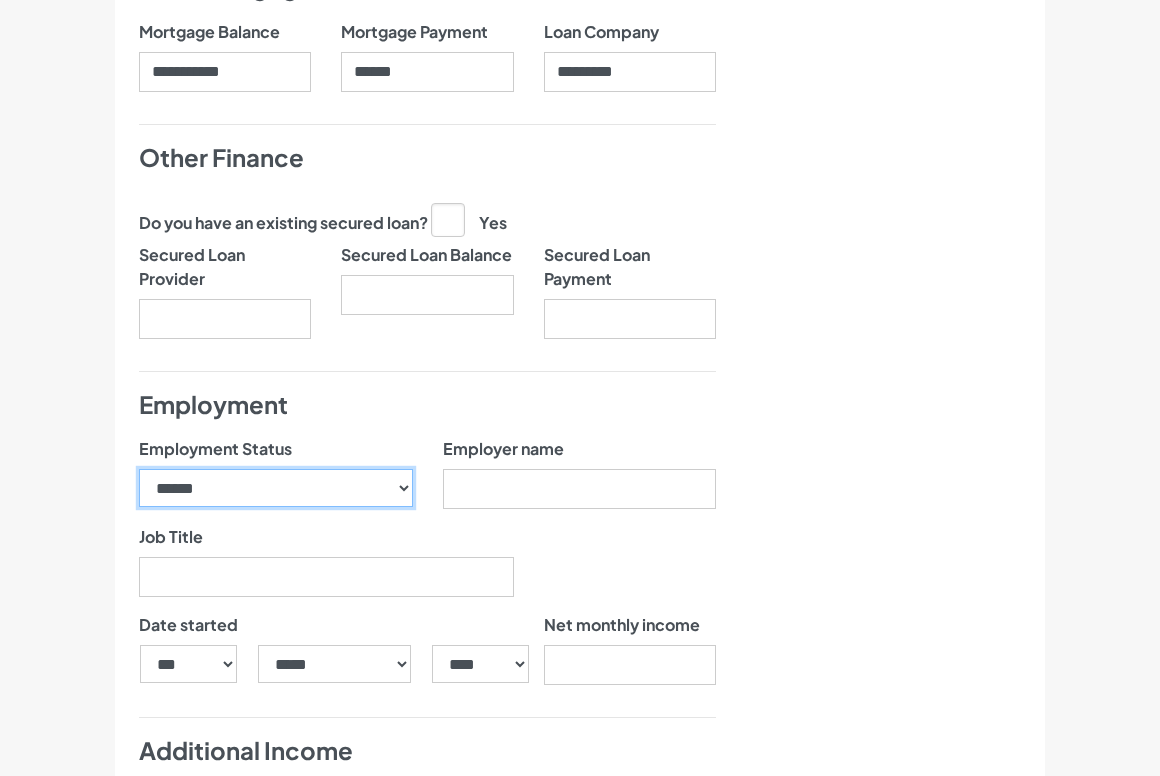click on "**********" at bounding box center (276, 488) 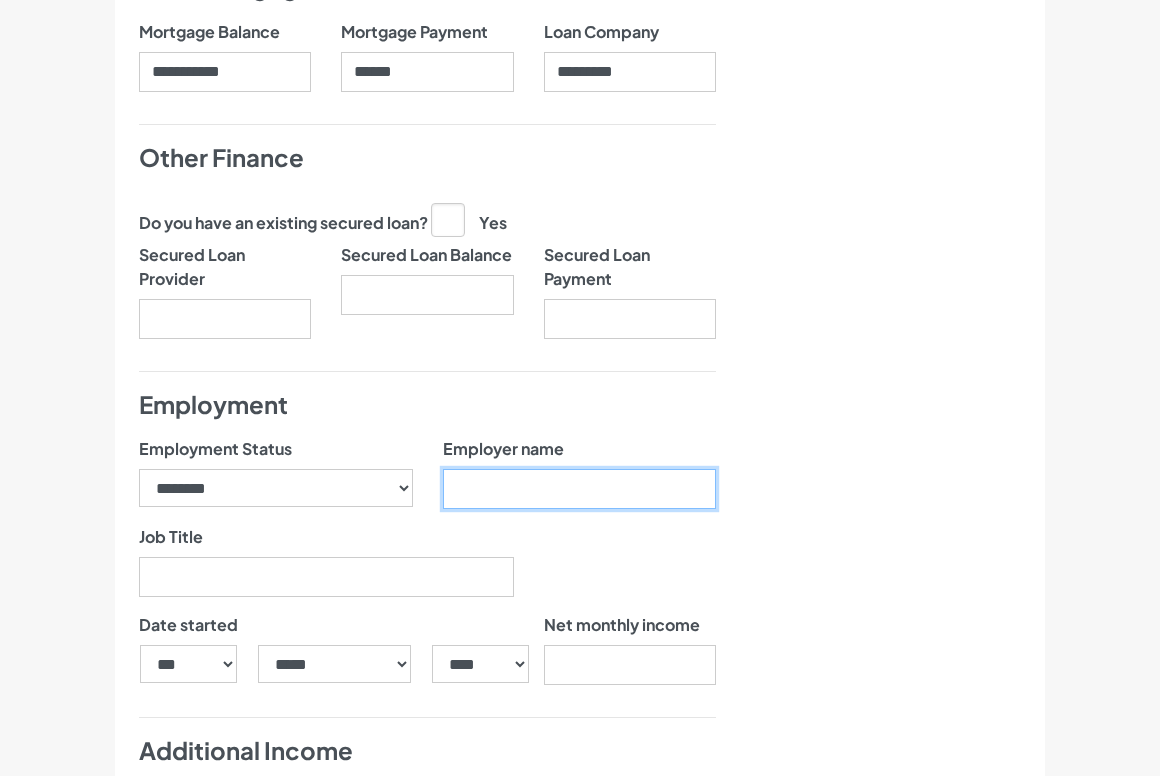 click on "Employer name" at bounding box center [580, 489] 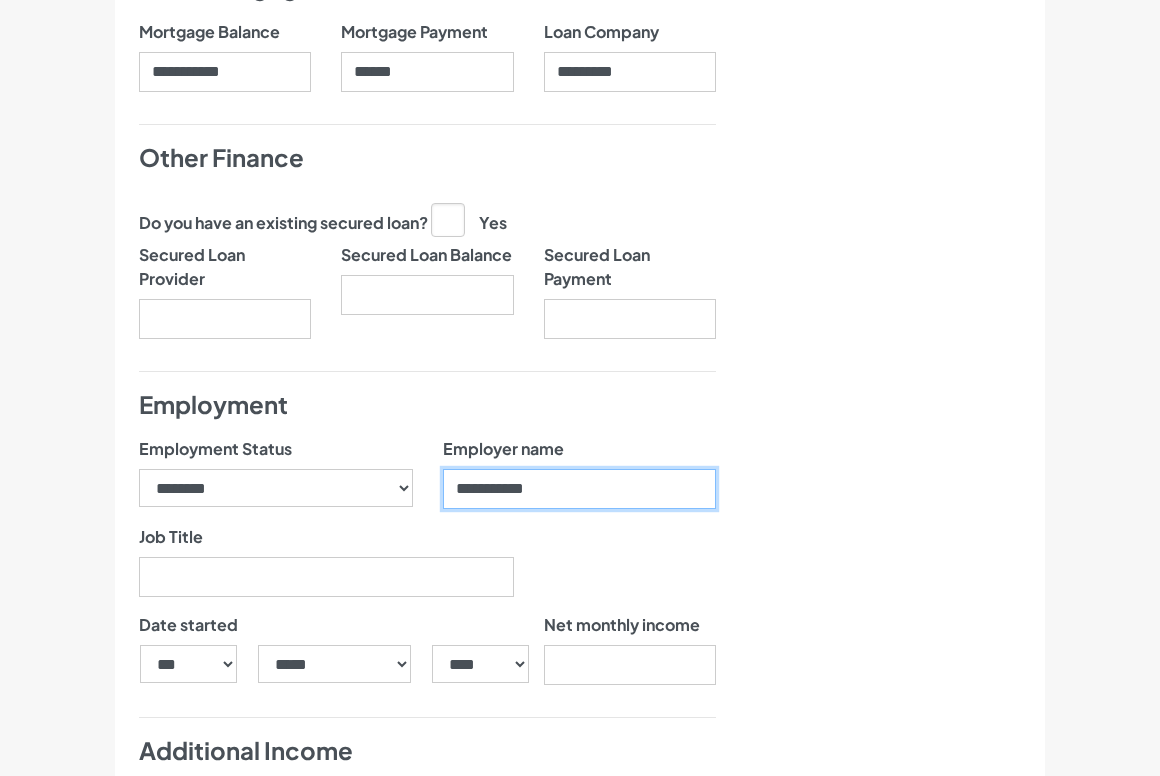 type on "**********" 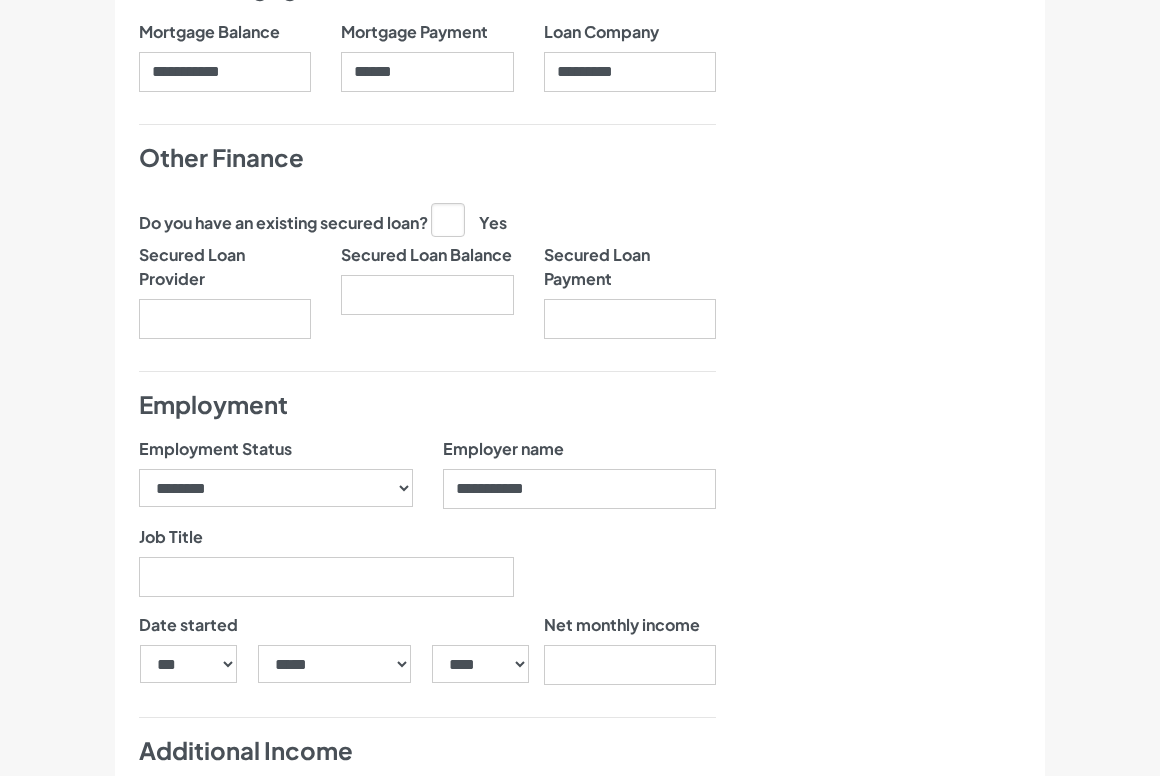 click on "Job Title" at bounding box center (326, 569) 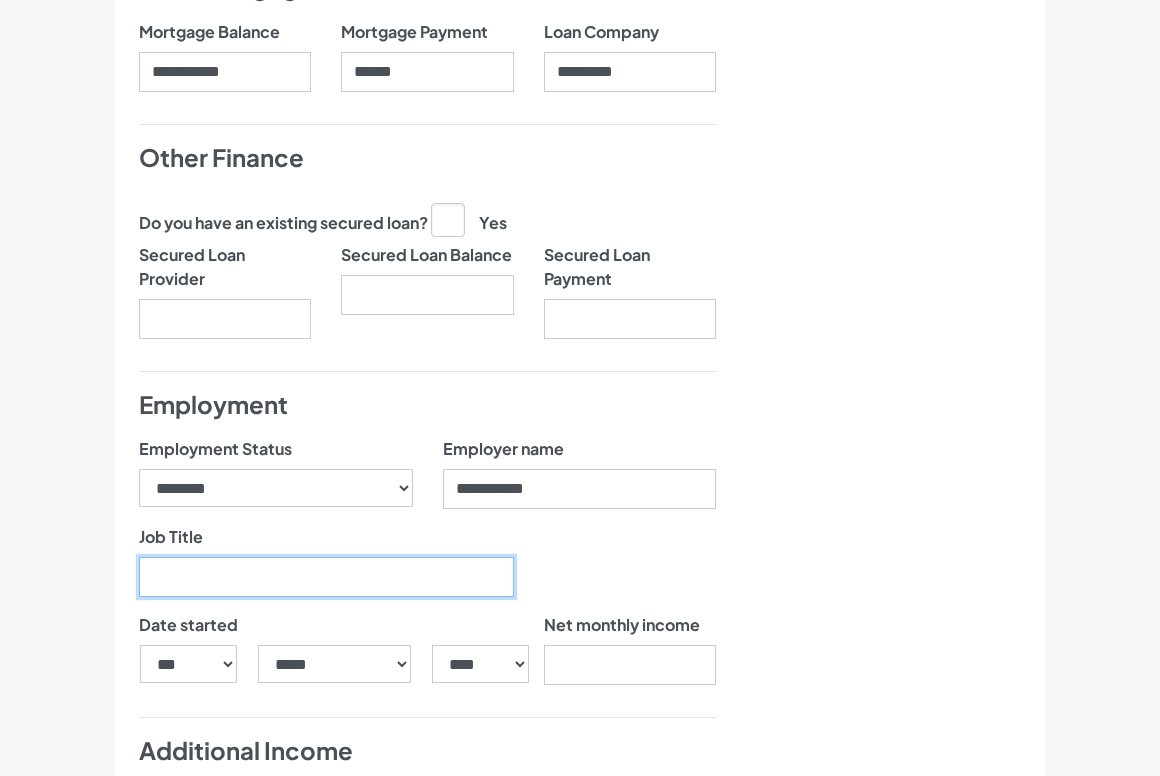 click on "Job Title" at bounding box center (326, 577) 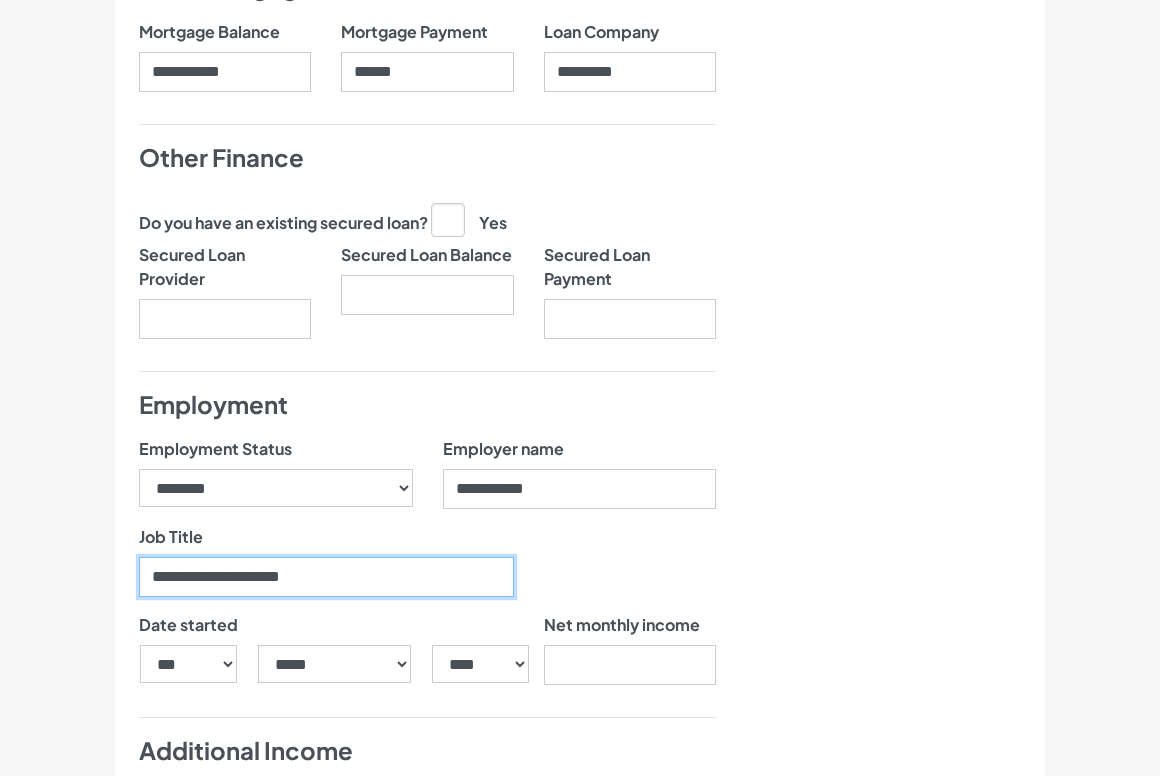 type on "**********" 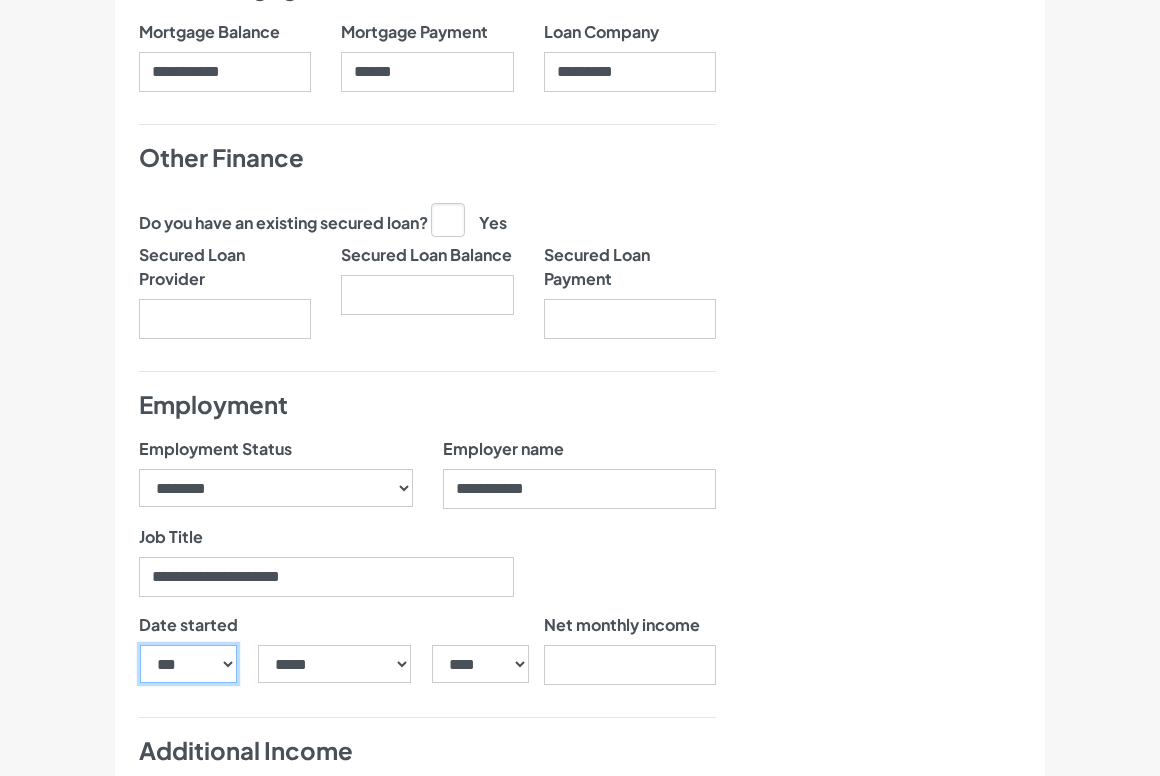 click on "***
* * * * * * * * * ** ** ** ** ** ** ** ** ** ** ** ** ** ** ** ** ** ** ** ** ** **" at bounding box center [188, 664] 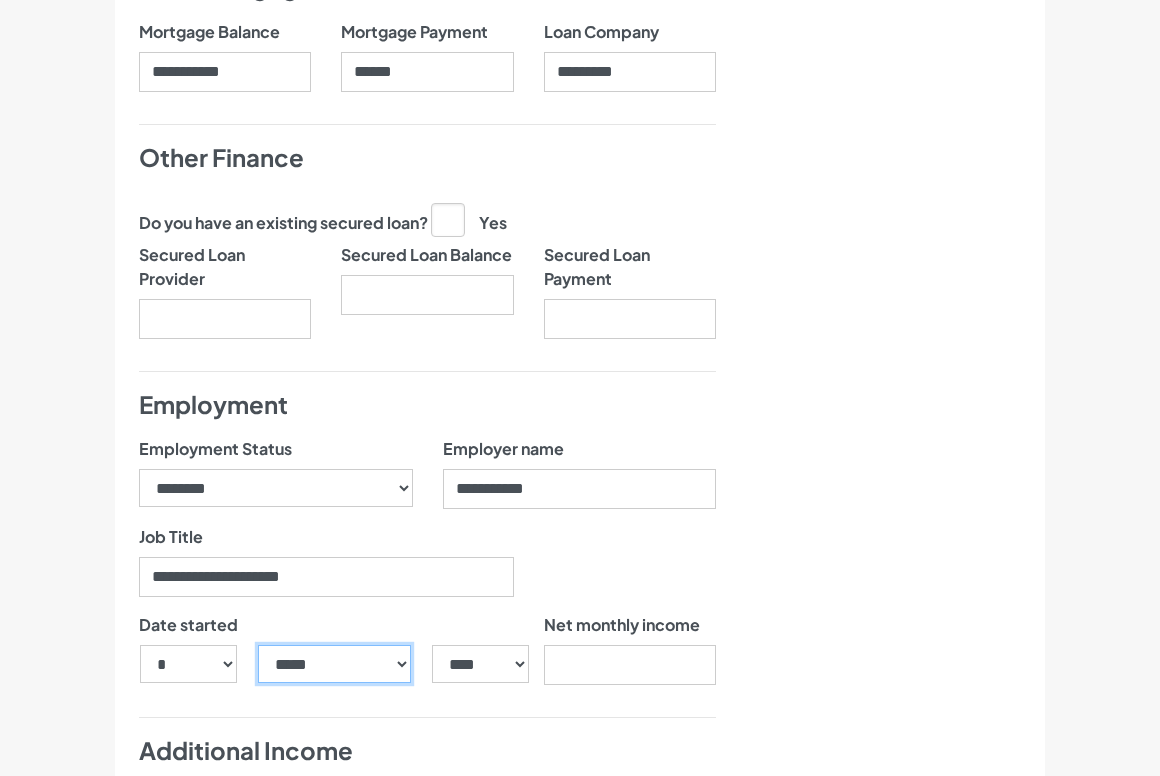 click on "*****
*******
********
*****
*****
***
****
****
******
*********
*******
********
********" at bounding box center [335, 664] 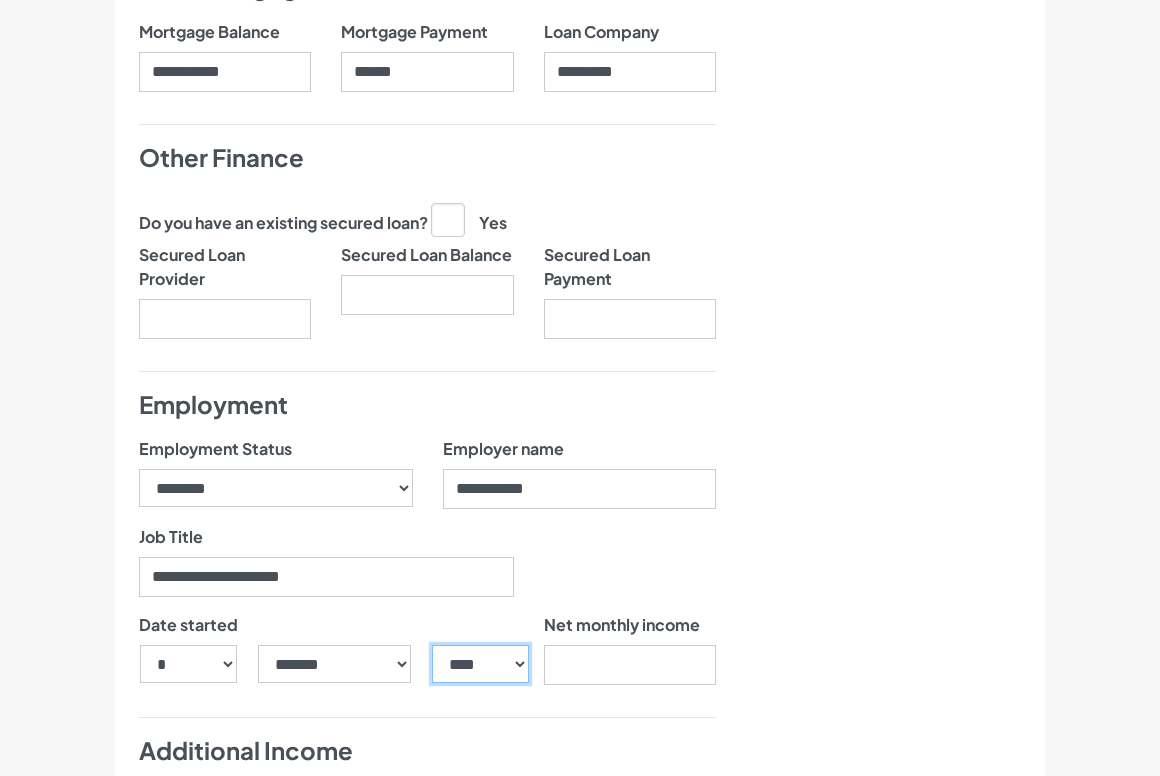 click on "****
**** **** **** **** **** **** **** **** **** **** **** **** **** **** **** **** **** **** **** **** **** **** **** **** **** **** **** **** **** **** **** **** **** **** **** **** **** **** **** **** **** **** **** **** **** **** **** **** **** **** **** **** **** **** **** **** **** **** **** **** **** **** **** **** **** **** **** **** **** **** **** **** **** **** **** **** **** **** **** **** **** **** **** **** **** **** **** **** **** **** **** **** **** **** **** **** **** **** **** **** **** **** **** **** **** **** **** **** **** **** **** **** **** **** **** **** **** **** **** **** **** **** **** **** **** ****" at bounding box center [480, 664] 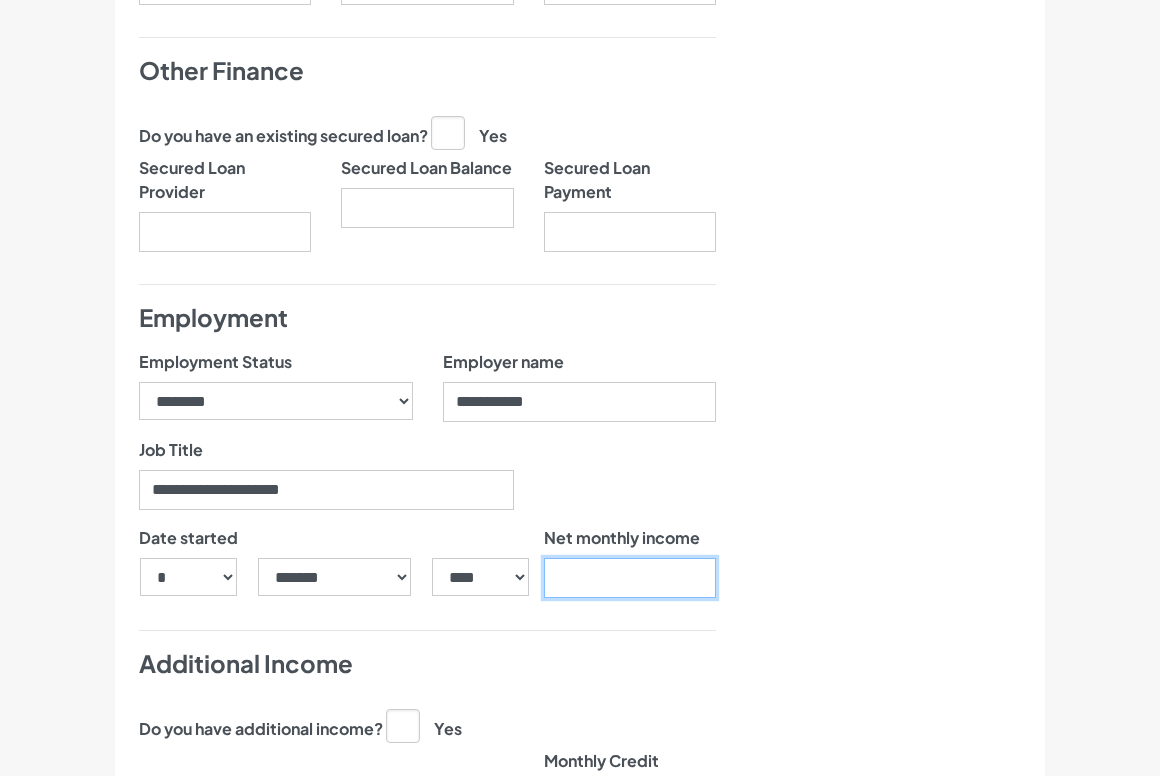 click on "Net monthly income" at bounding box center (630, 578) 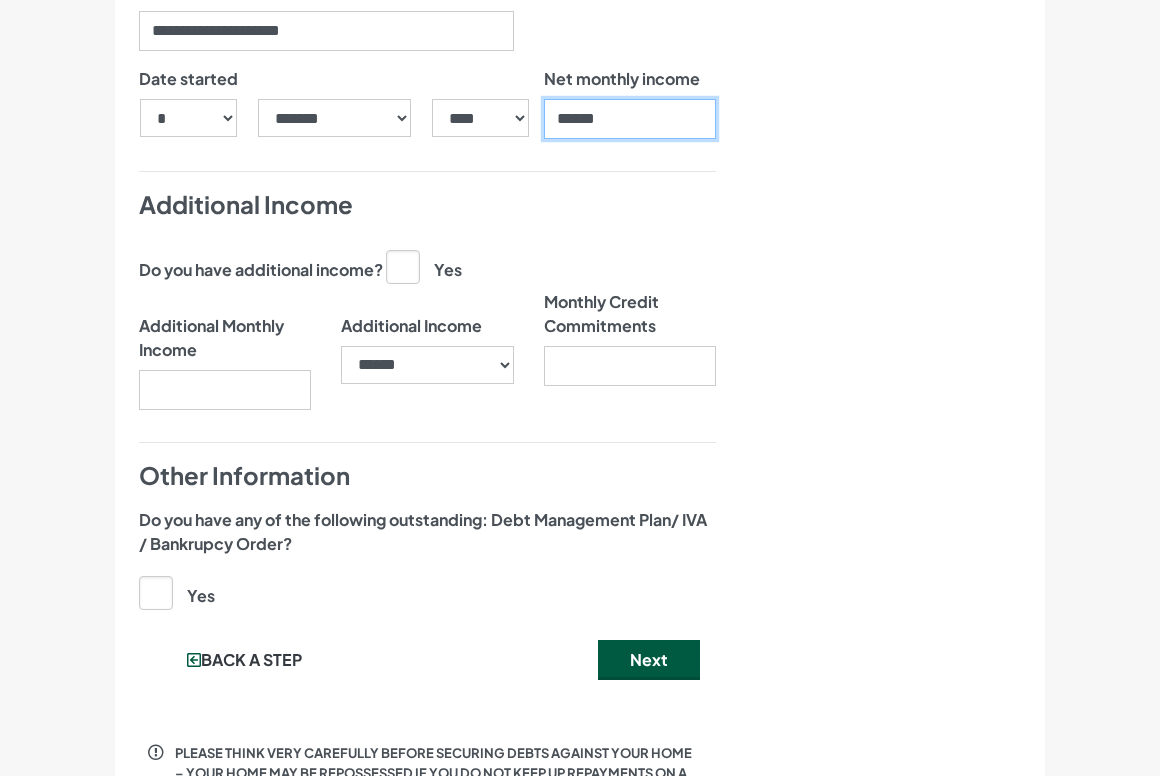 scroll, scrollTop: 2312, scrollLeft: 0, axis: vertical 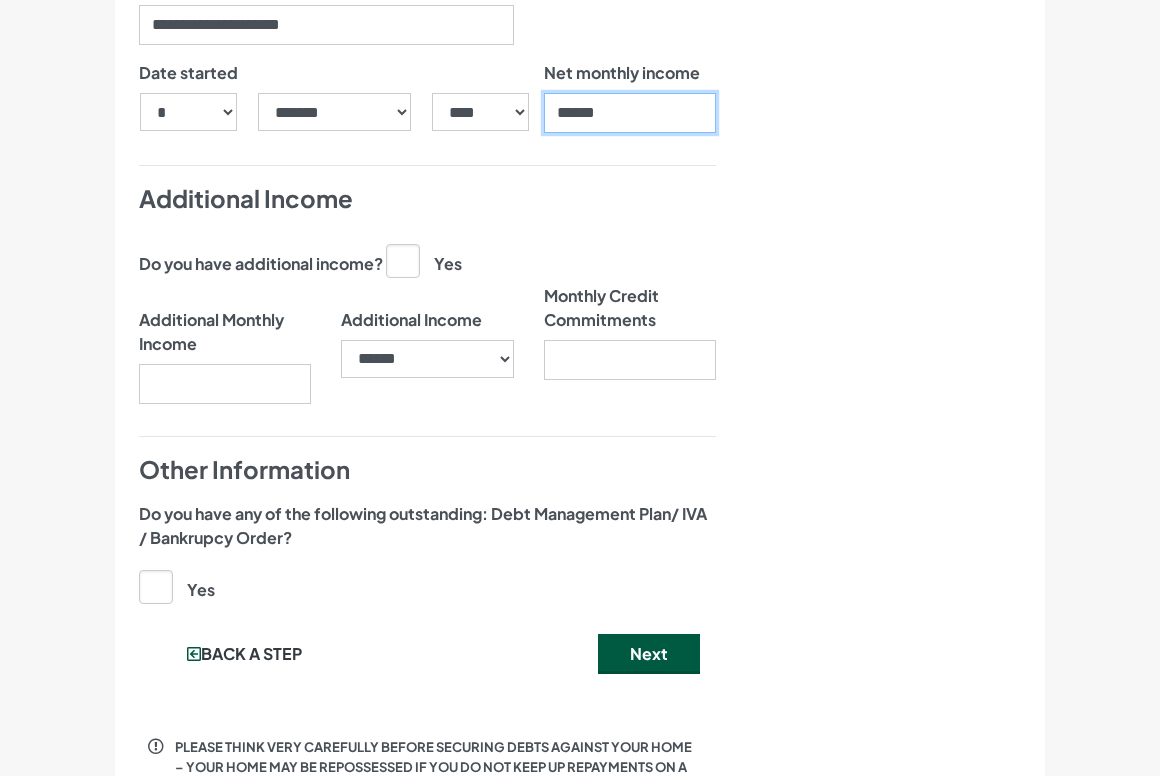 type on "******" 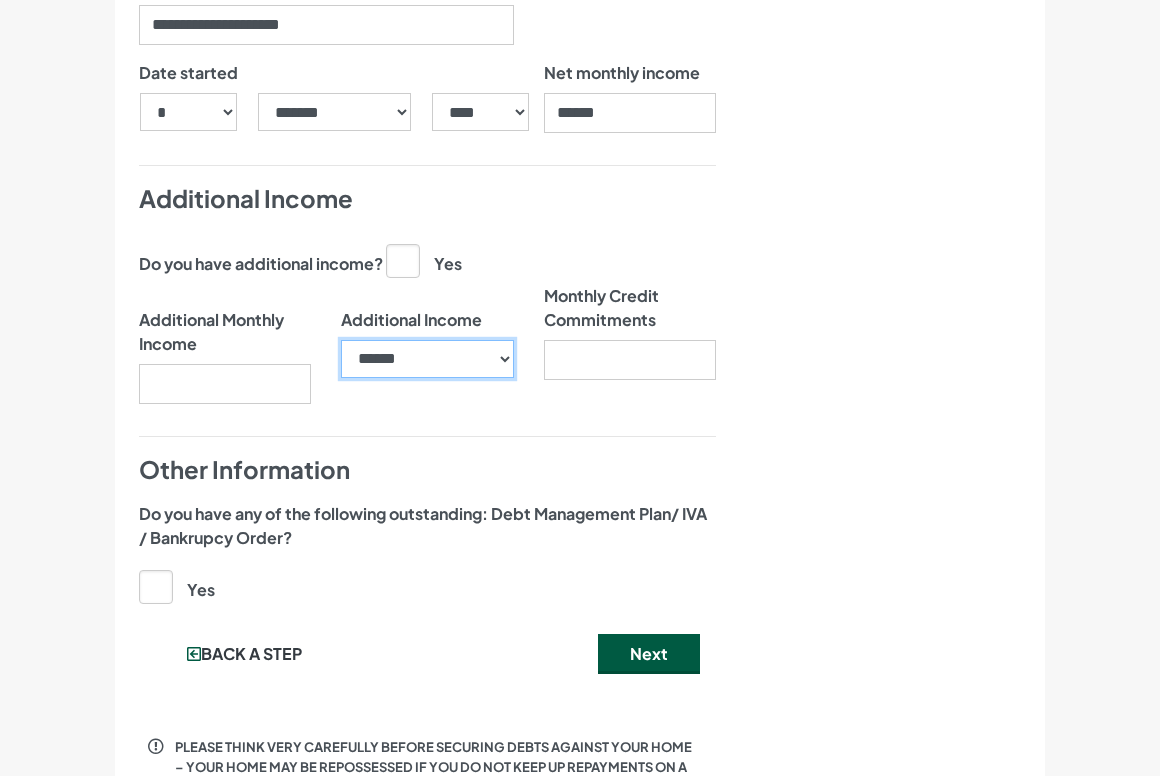 click on "**********" at bounding box center [427, 359] 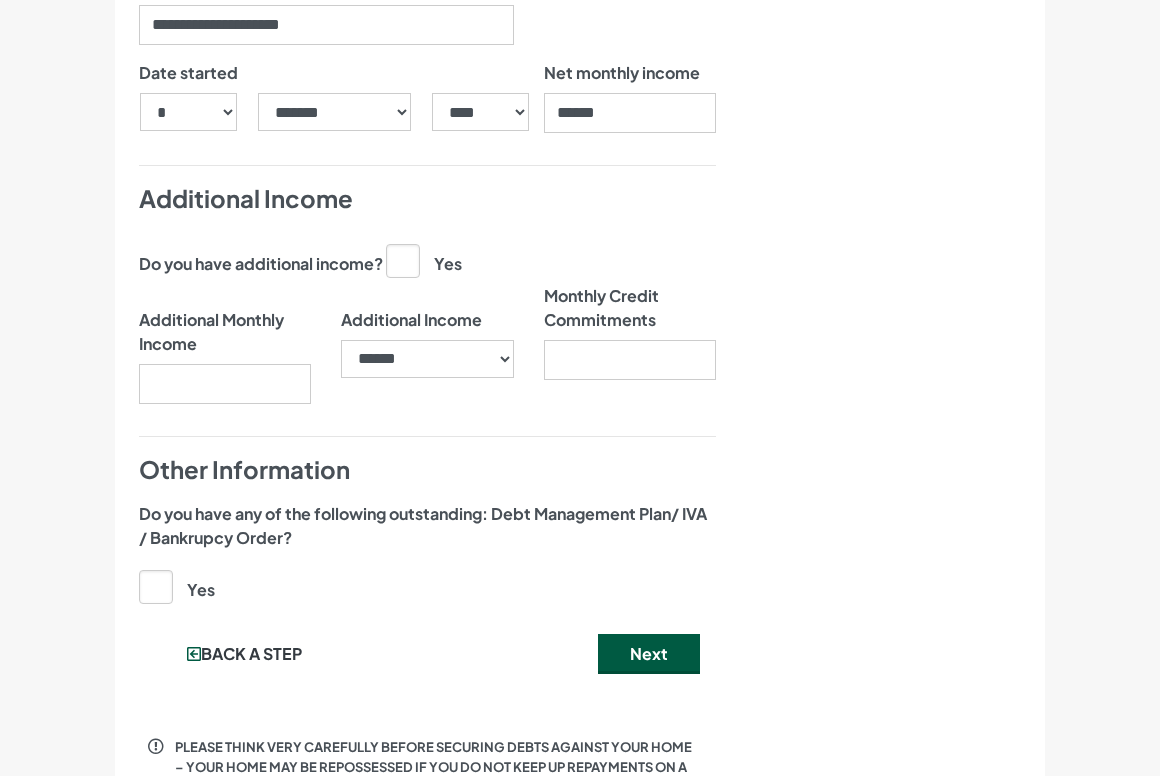 click on "Date of Birth
***
* * * * * * * * * ** ** ** ** ** ** ** ** ** ** ** ** ** ** ** ** ** ** ** ** ** **
*****
*******
********
*****
*****
***
****
****
******
********* *" at bounding box center [427, -697] 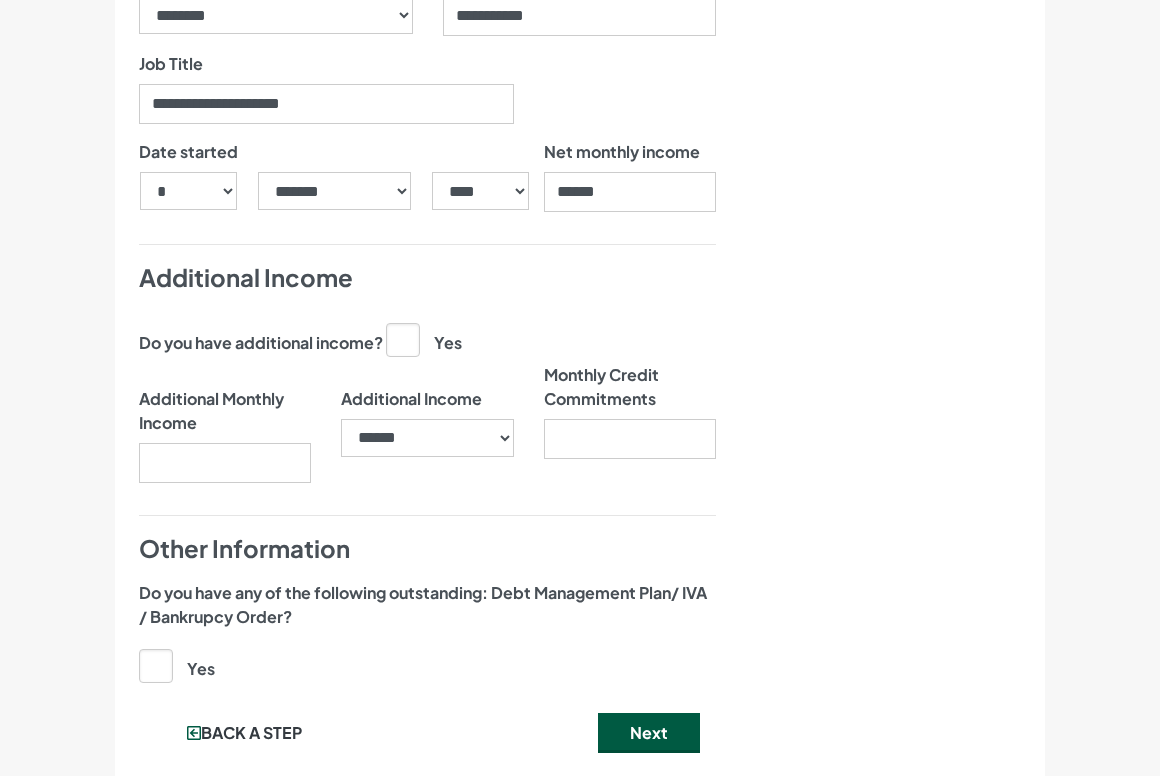 scroll, scrollTop: 2231, scrollLeft: 0, axis: vertical 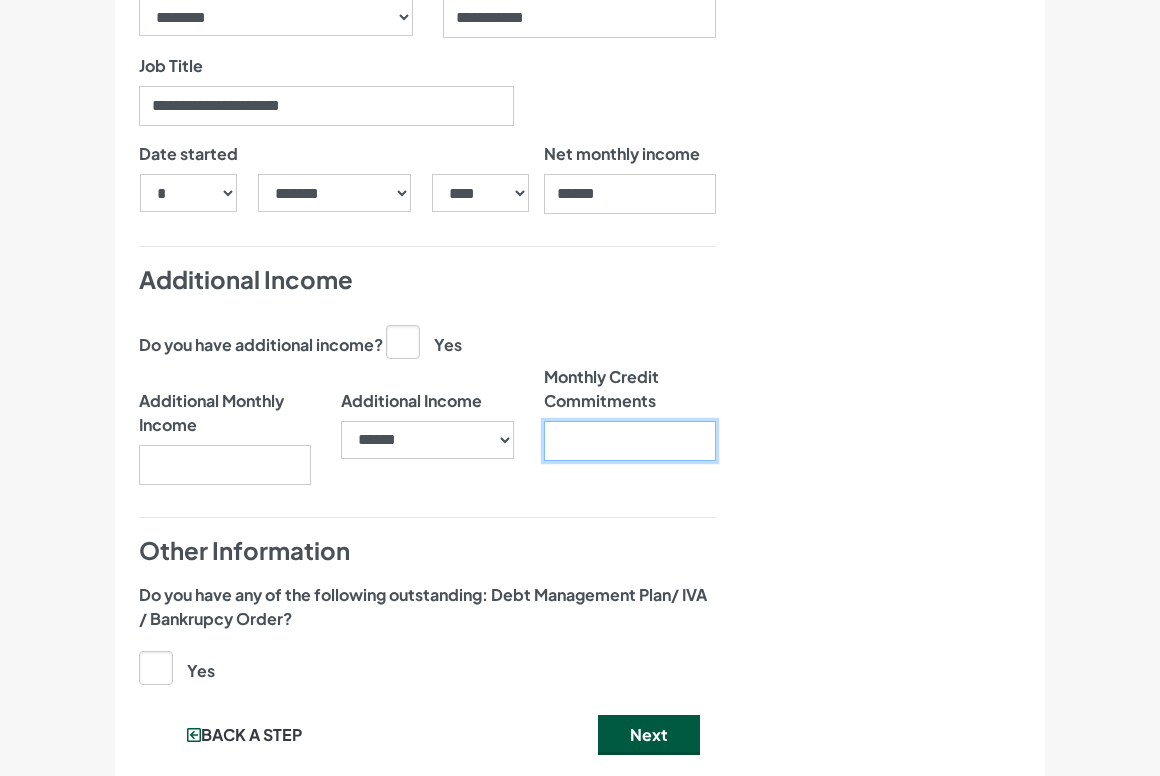 click on "Monthly Credit Commitments" at bounding box center [630, 441] 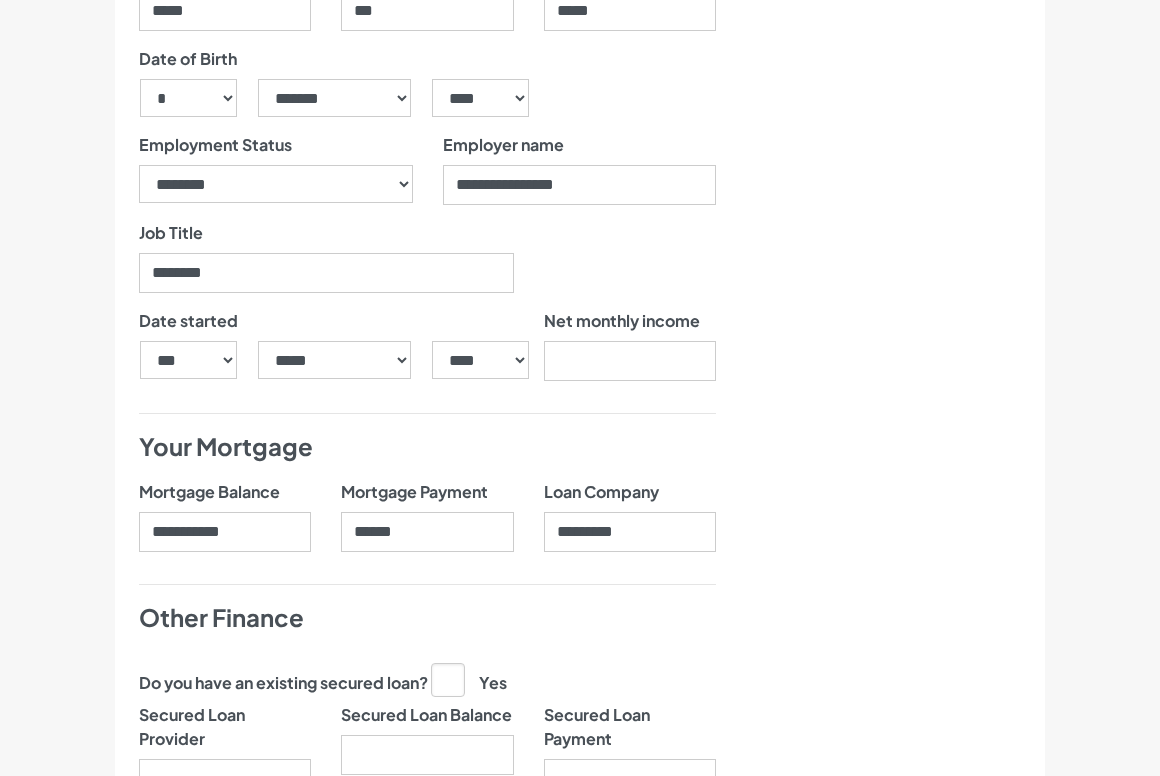 scroll, scrollTop: 1222, scrollLeft: 0, axis: vertical 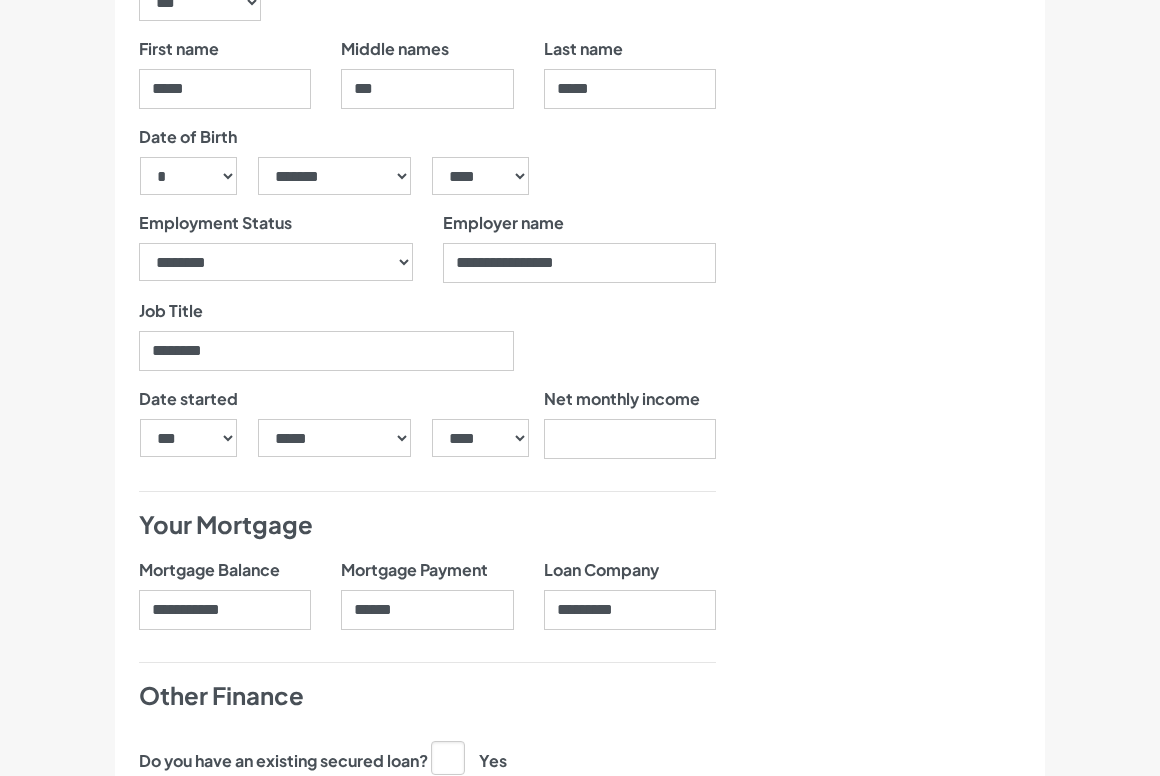 type on "******" 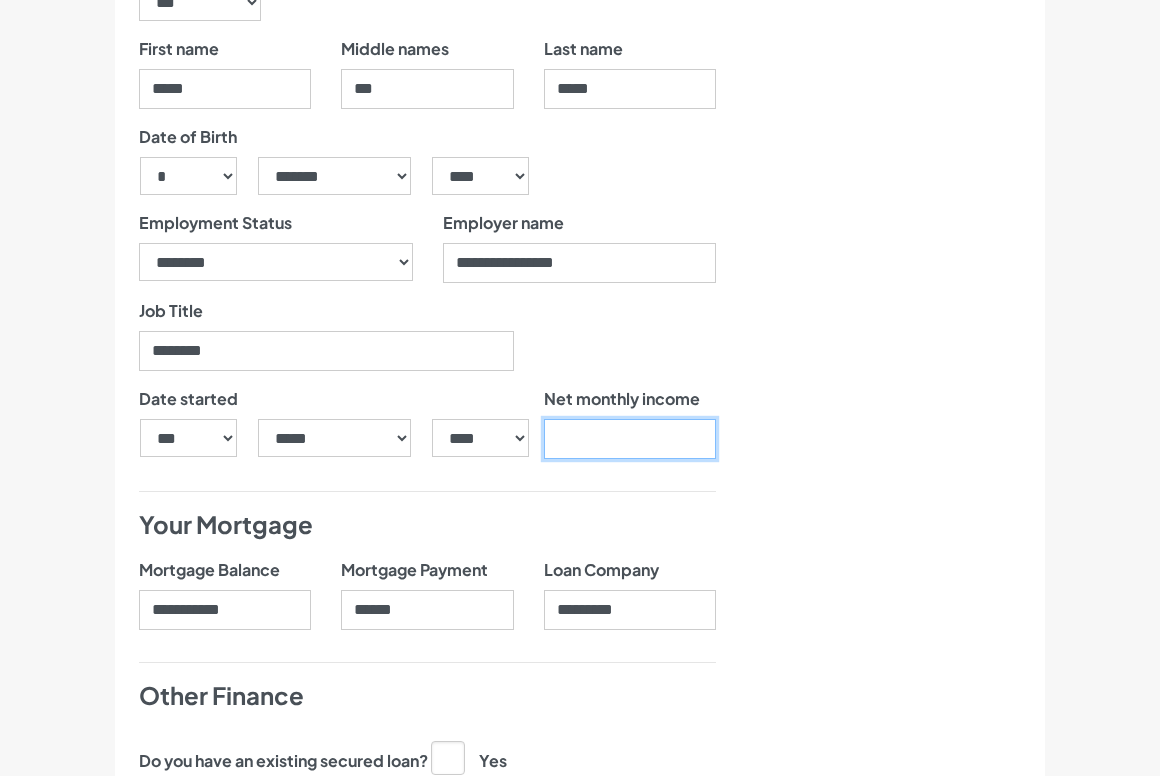 click at bounding box center [630, 439] 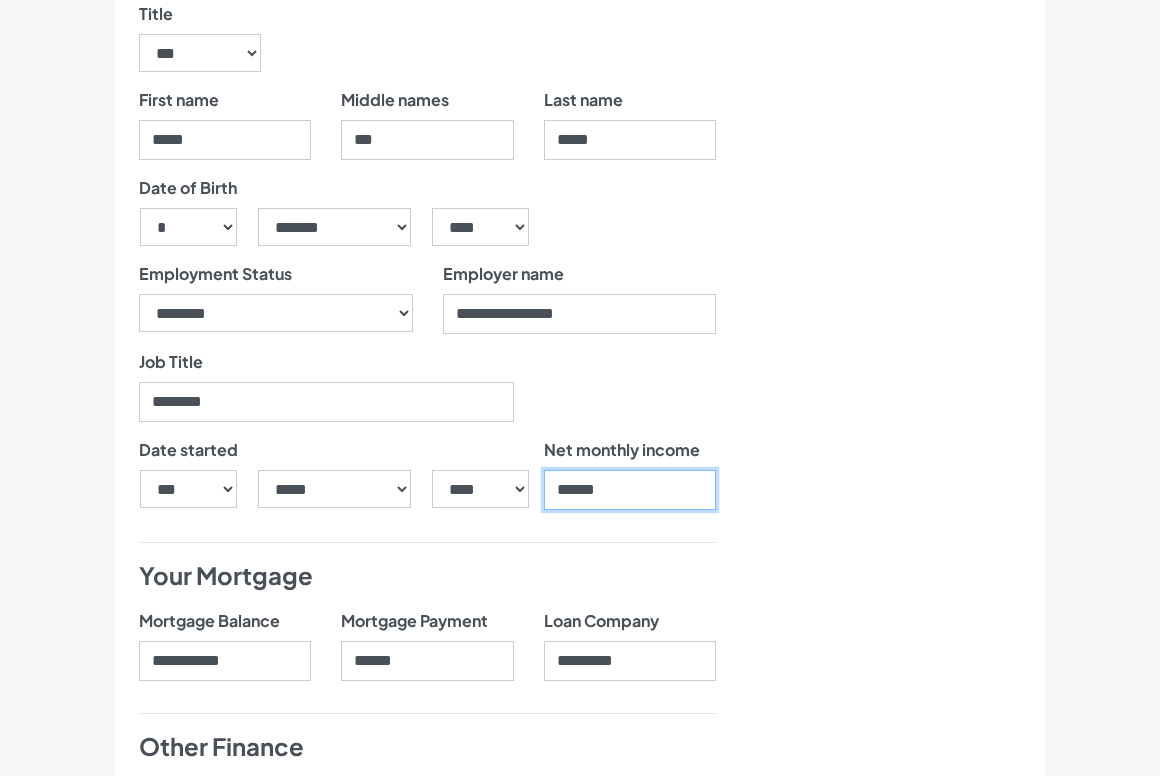 scroll, scrollTop: 1169, scrollLeft: 0, axis: vertical 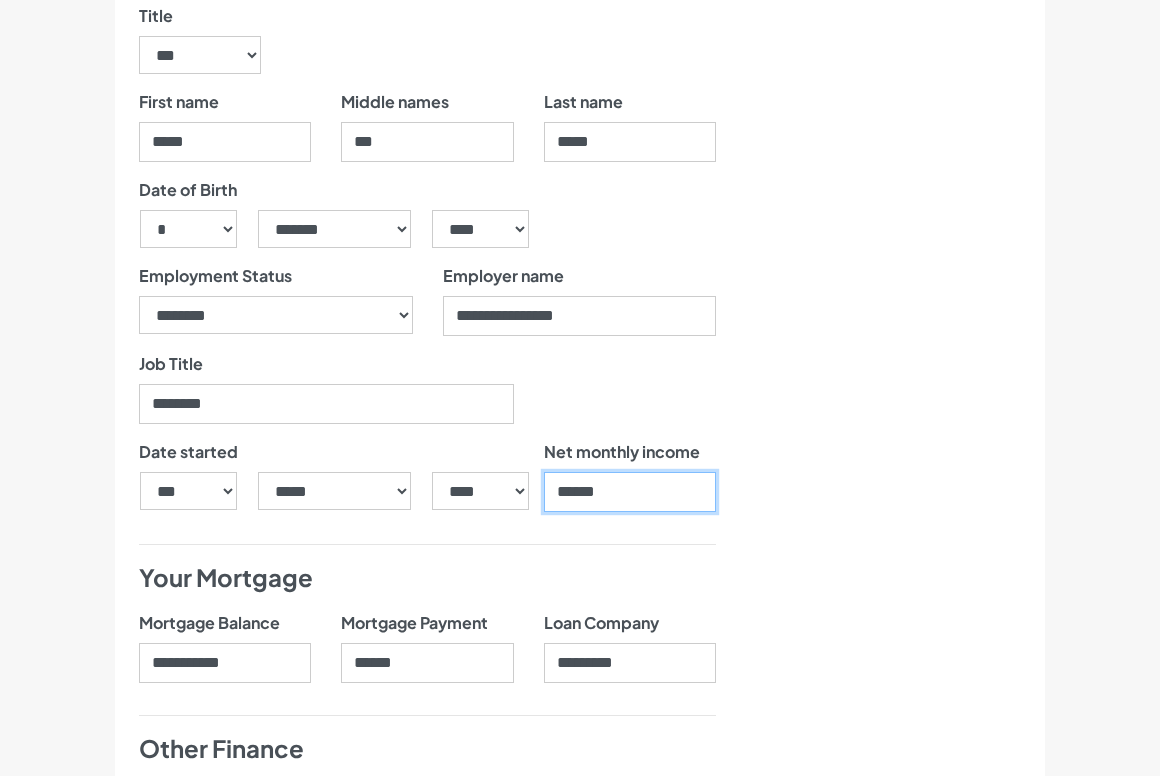 type on "******" 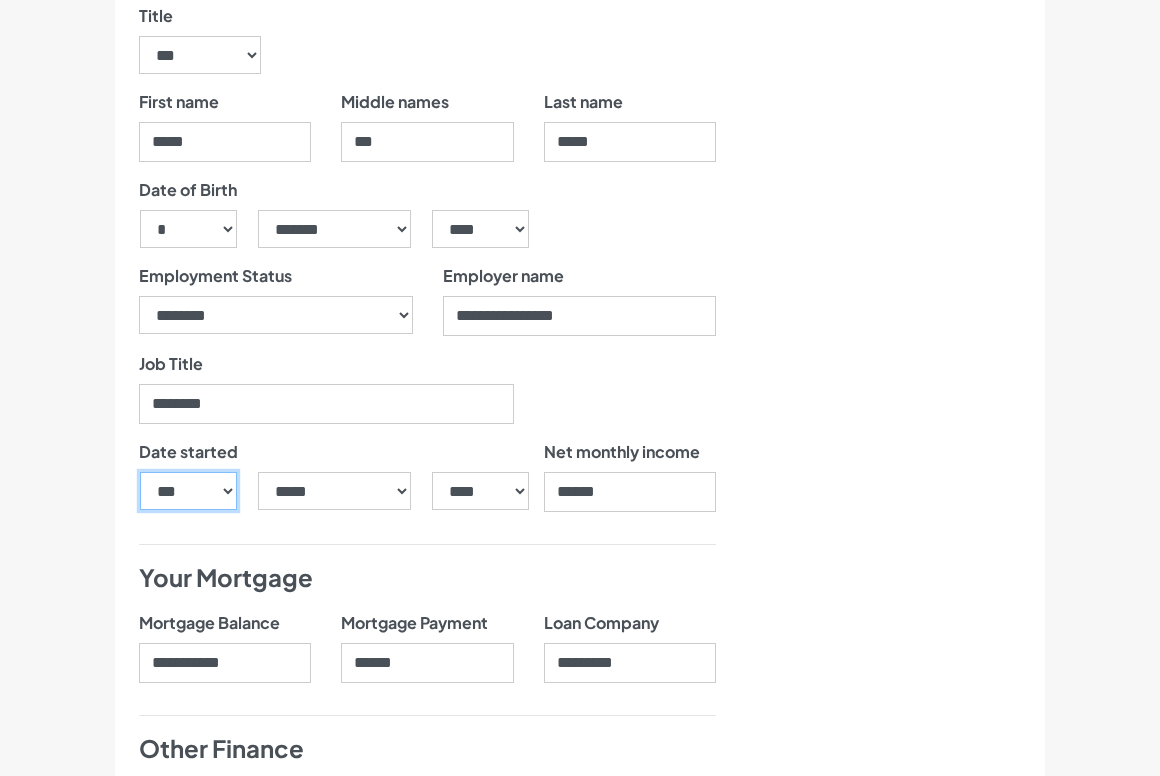 click on "***
* * * * * * * * * ** ** ** ** ** ** ** ** ** ** ** ** ** ** ** ** ** ** ** ** ** **" at bounding box center (188, 491) 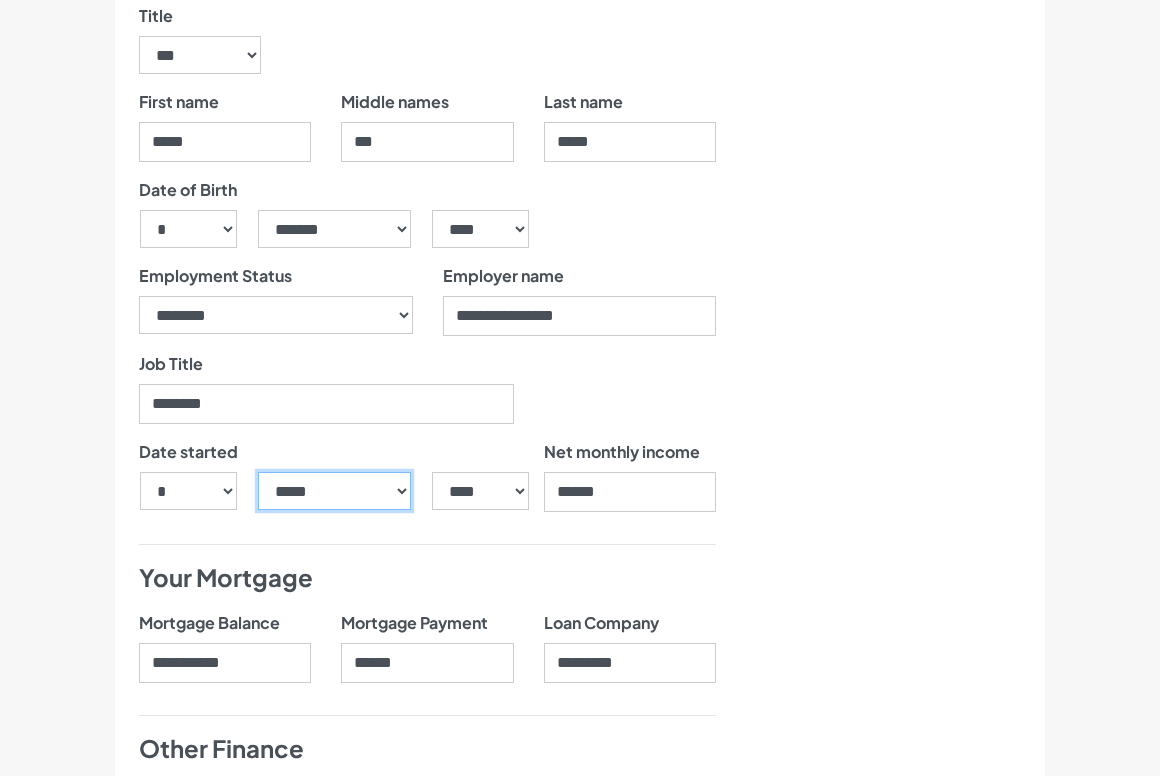 click on "*****
*******
********
*****
*****
***
****
****
******
*********
*******
********
********" at bounding box center (335, 491) 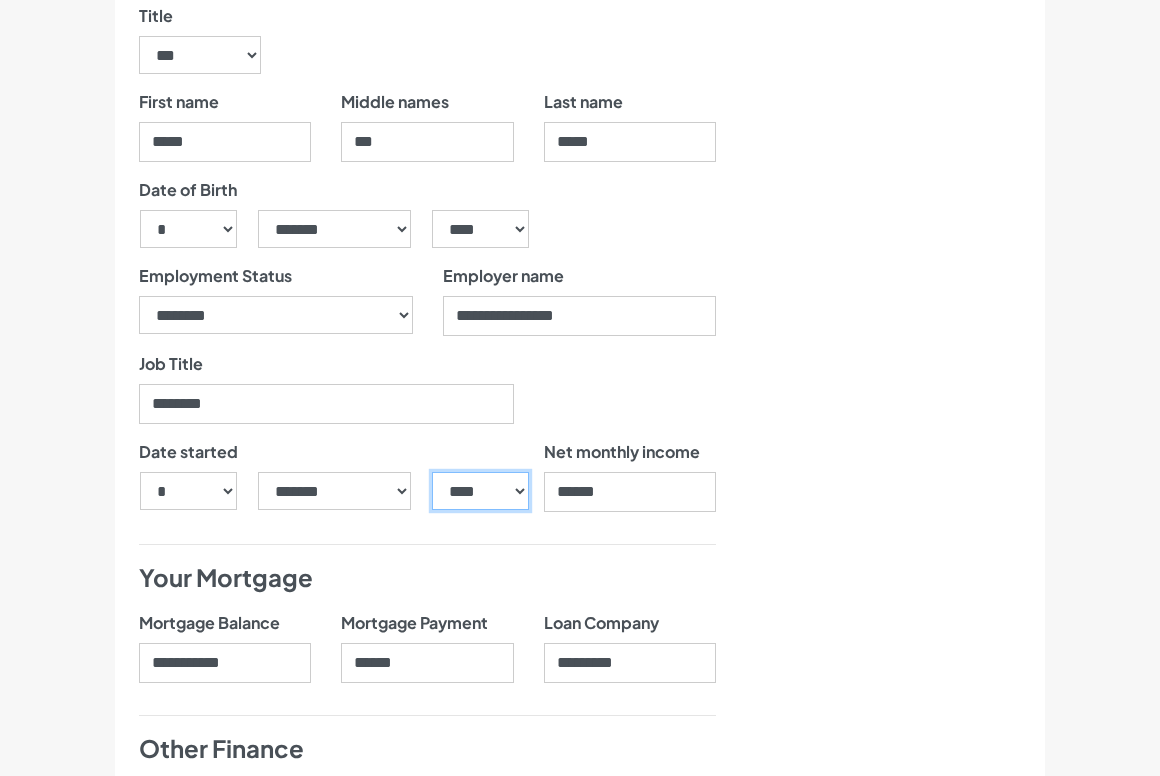 click on "****
**** **** **** **** **** **** **** **** **** **** **** **** **** **** **** **** **** **** **** **** **** **** **** **** **** **** **** **** **** **** **** **** **** **** **** **** **** **** **** **** **** **** **** **** **** **** **** **** **** **** **** **** **** **** **** **** **** **** **** **** **** **** **** **** **** **** **** **** **** **** **** **** **** **** **** **** **** **** **** **** **** **** **** **** **** **** **** **** **** **** **** **** **** **** **** **** **** **** **** **** **** **** **** **** **** **** **** **** **** **** **** **** **** **** **** **** **** **** **** **** **** **** **** **** **** ****" at bounding box center (480, 491) 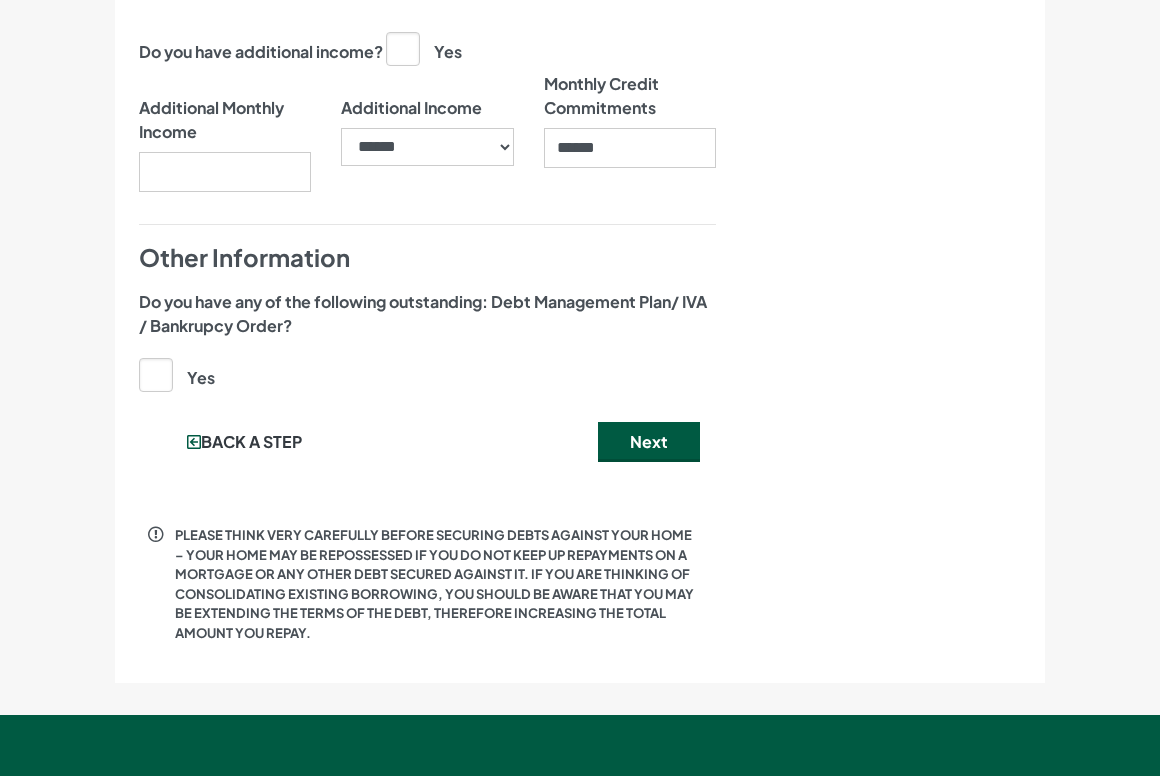 scroll, scrollTop: 2525, scrollLeft: 0, axis: vertical 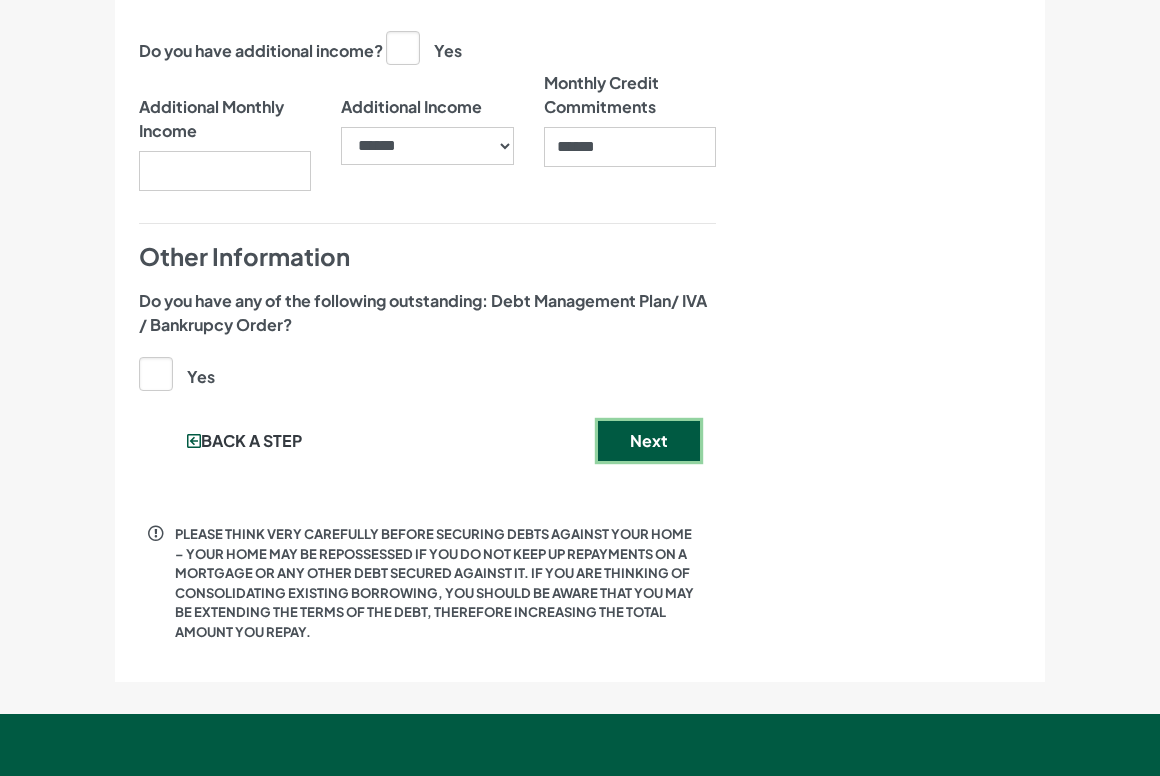 click on "Next" at bounding box center (649, 441) 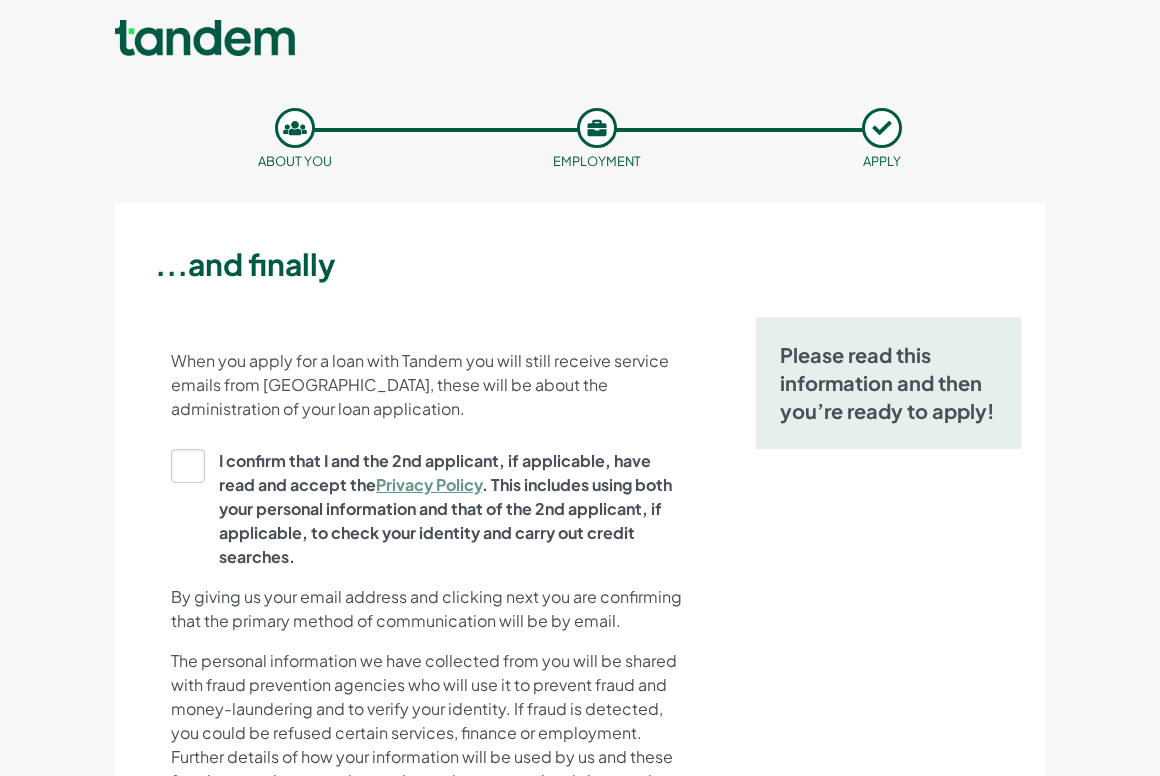 click on "I confirm that I and the 2nd applicant, if applicable, have read and accept the  Privacy Policy . This includes using both your personal information and that of the 2nd applicant, if applicable, to check your identity and carry out credit searches." at bounding box center [421, 509] 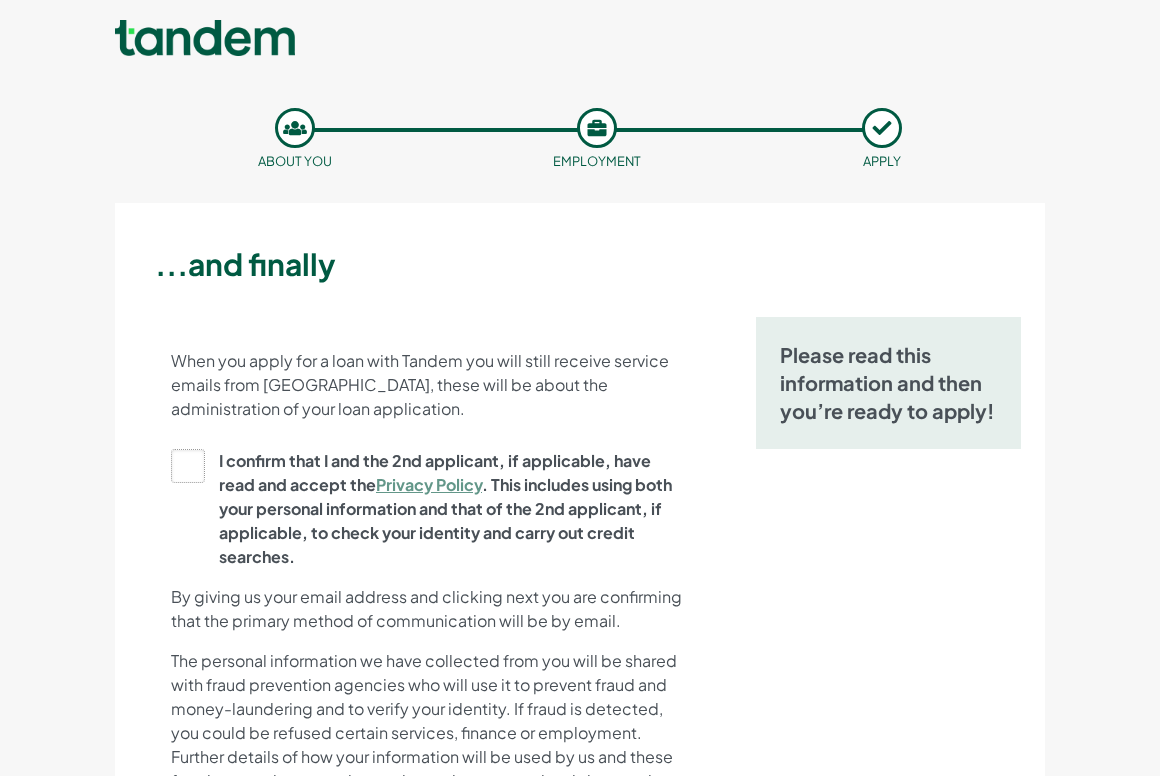 click on "I confirm that I and the 2nd applicant, if applicable, have read and accept the  Privacy Policy . This includes using both your personal information and that of the 2nd applicant, if applicable, to check your identity and carry out credit searches." at bounding box center [-9822, 509] 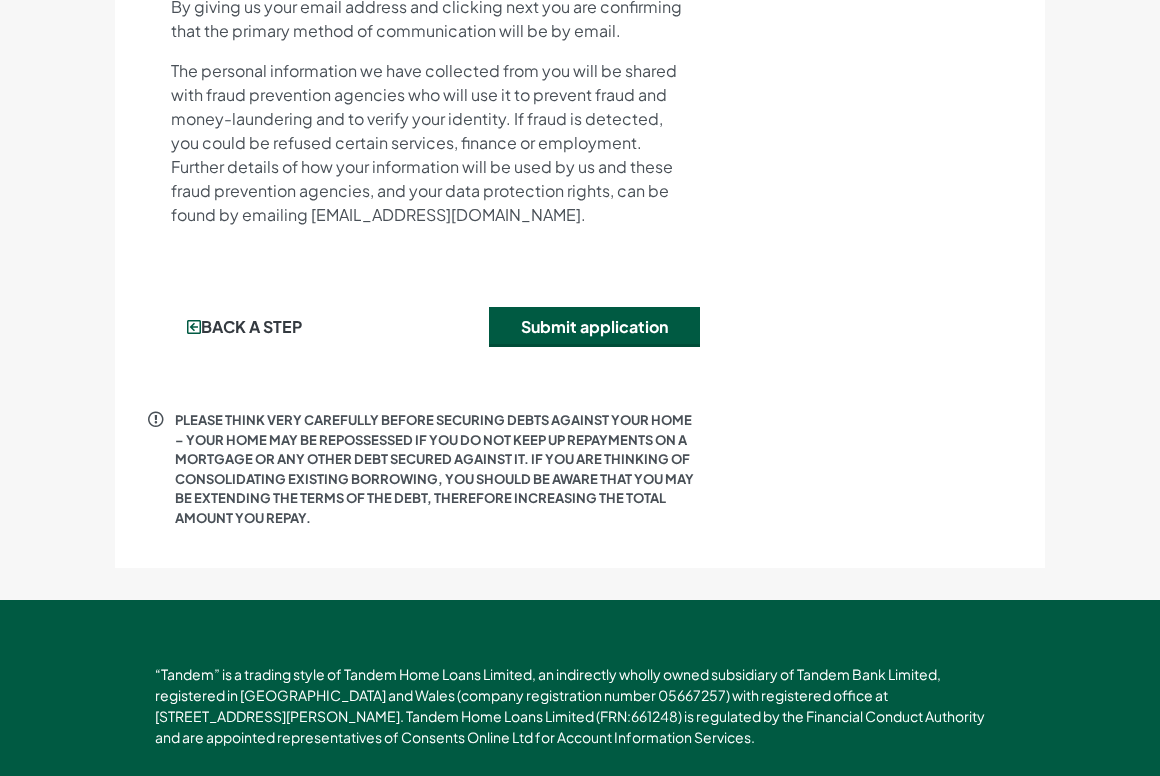 scroll, scrollTop: 627, scrollLeft: 0, axis: vertical 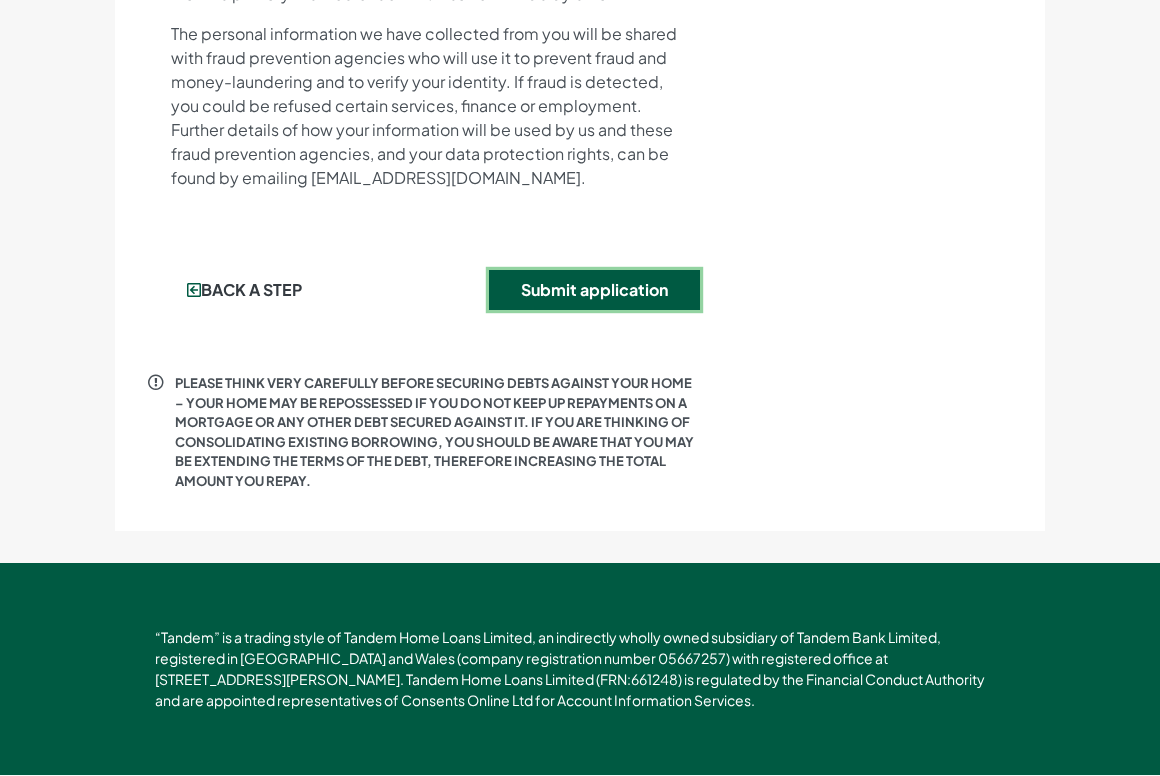 click on "Submit application" at bounding box center [594, 290] 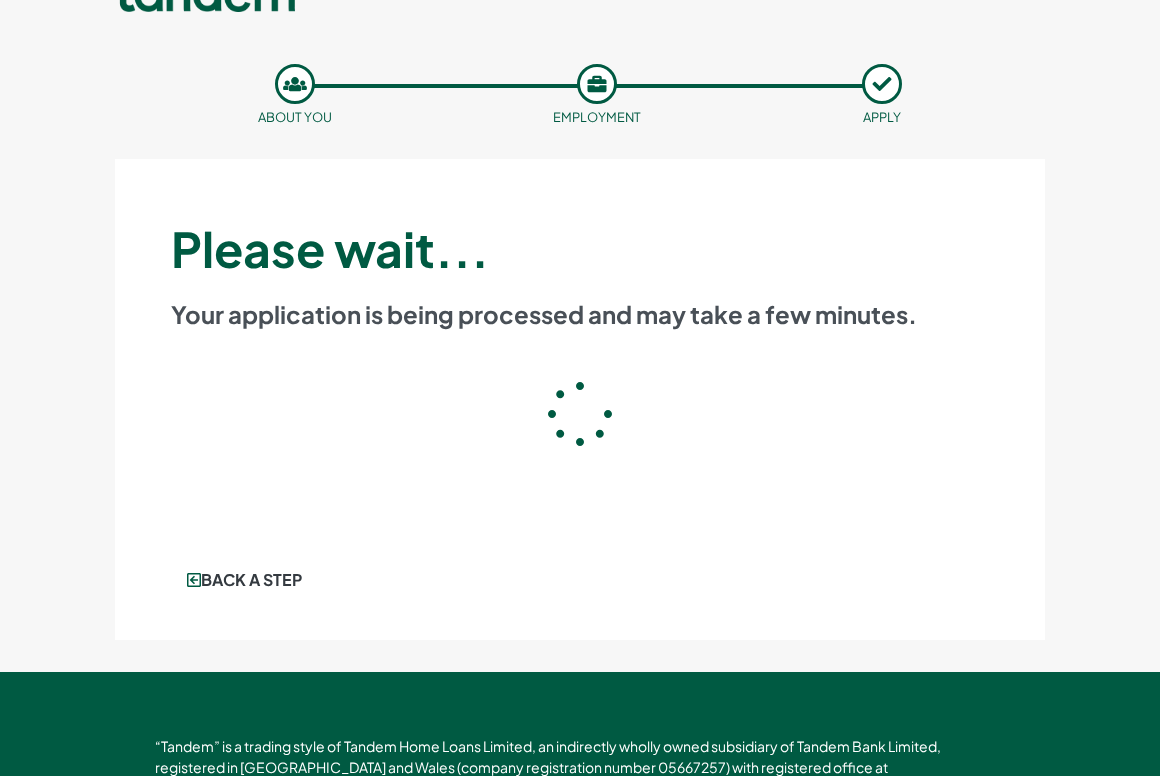 scroll, scrollTop: 57, scrollLeft: 0, axis: vertical 